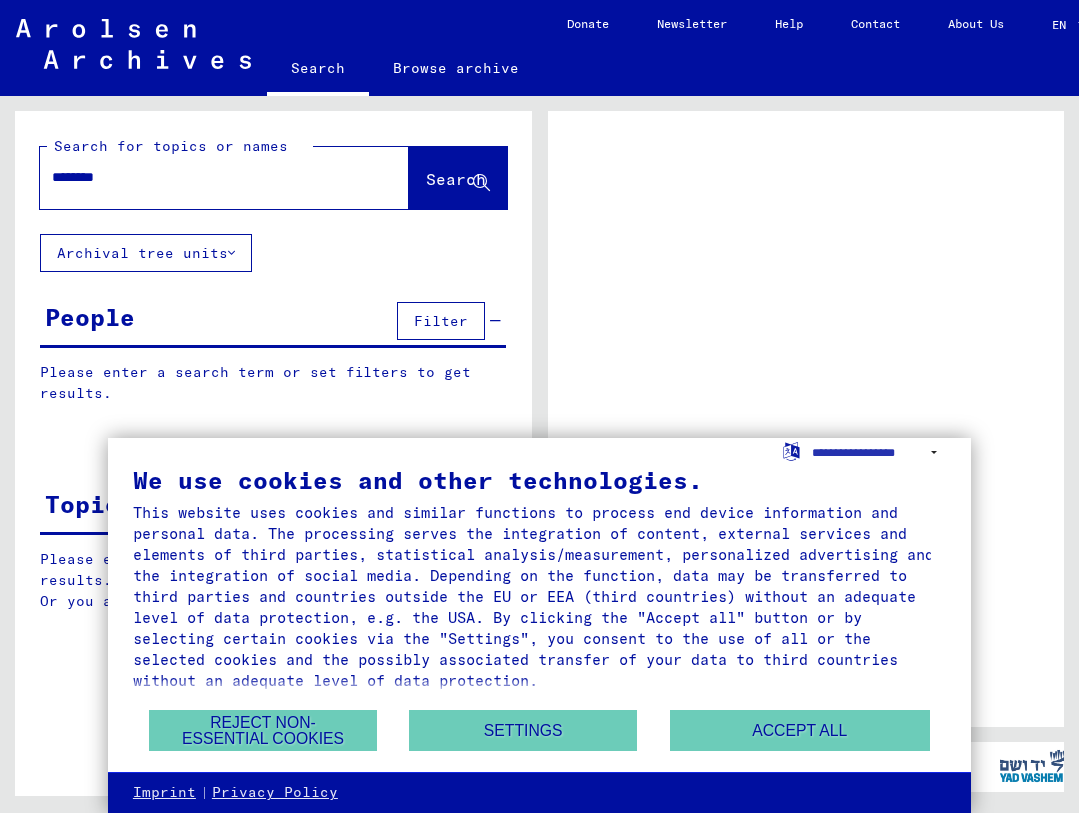 scroll, scrollTop: 0, scrollLeft: 0, axis: both 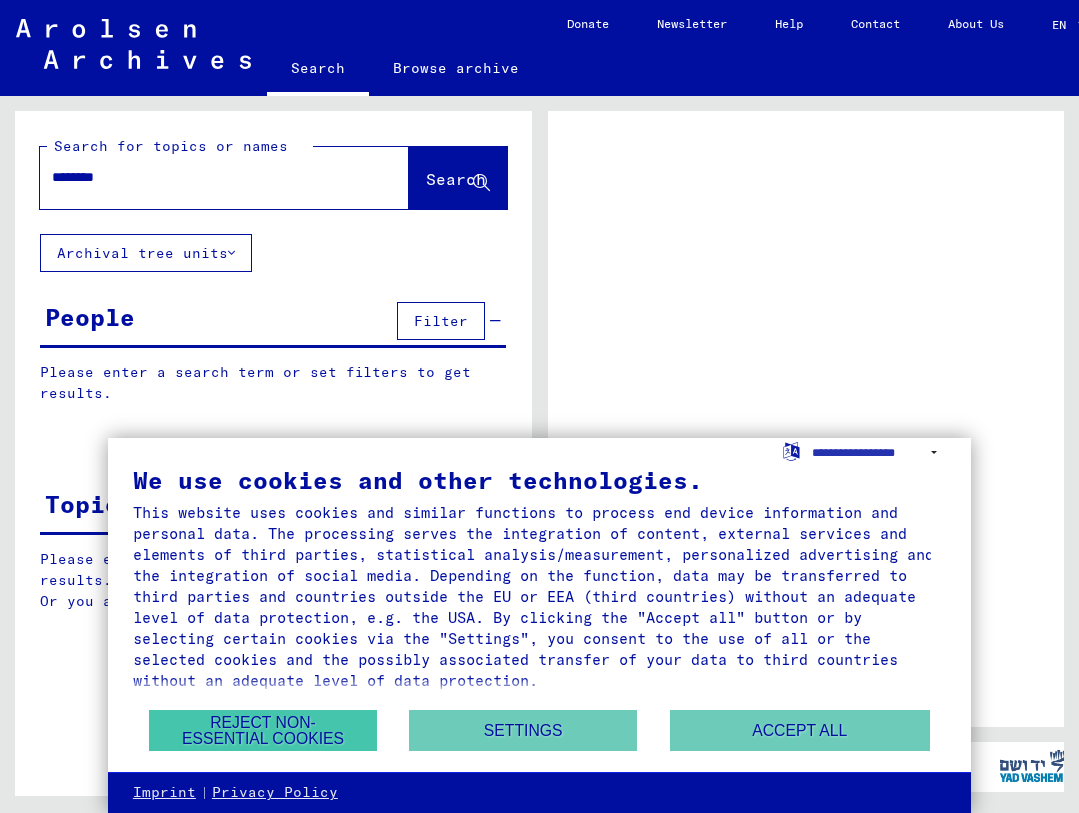 click on "Reject non-essential cookies" at bounding box center (263, 730) 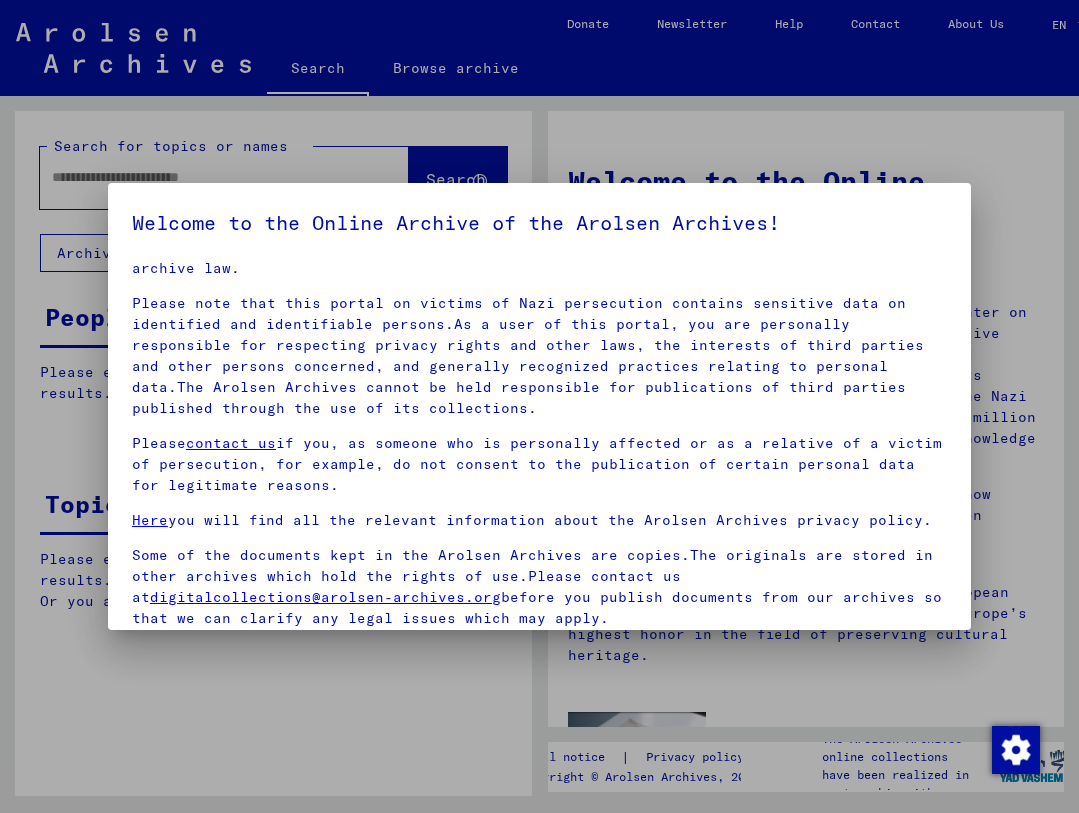 scroll, scrollTop: 57, scrollLeft: 0, axis: vertical 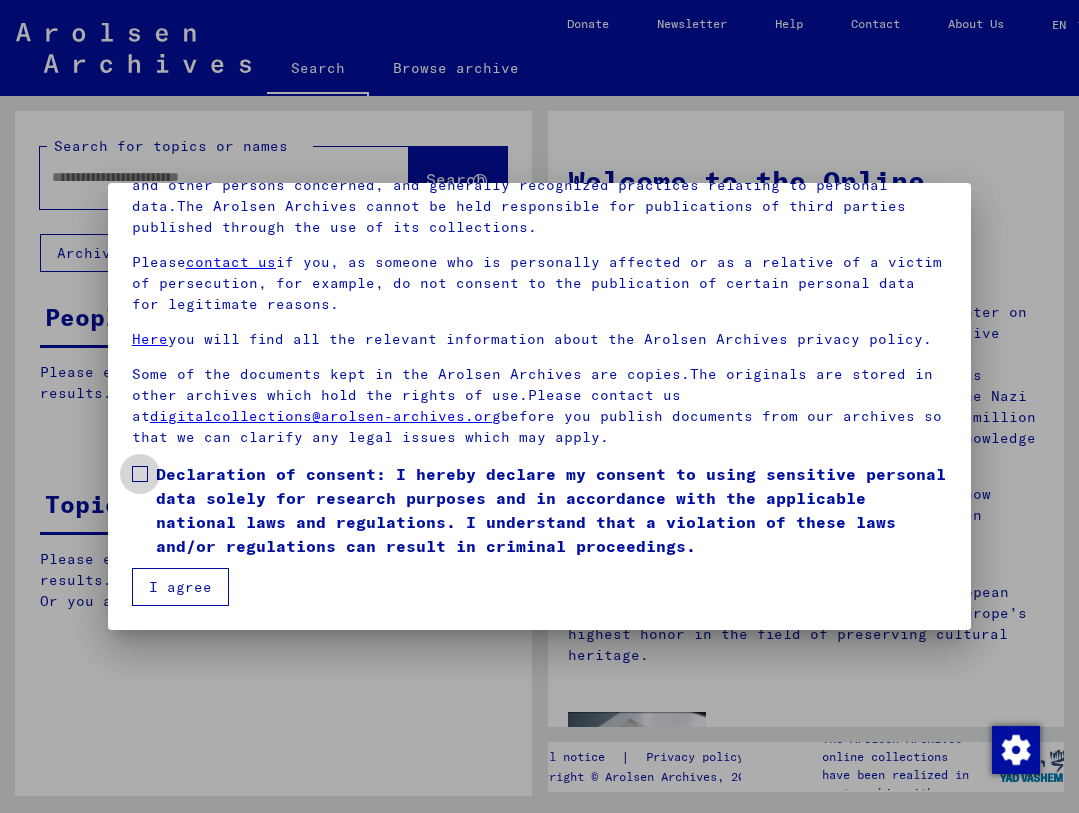 click at bounding box center [140, 474] 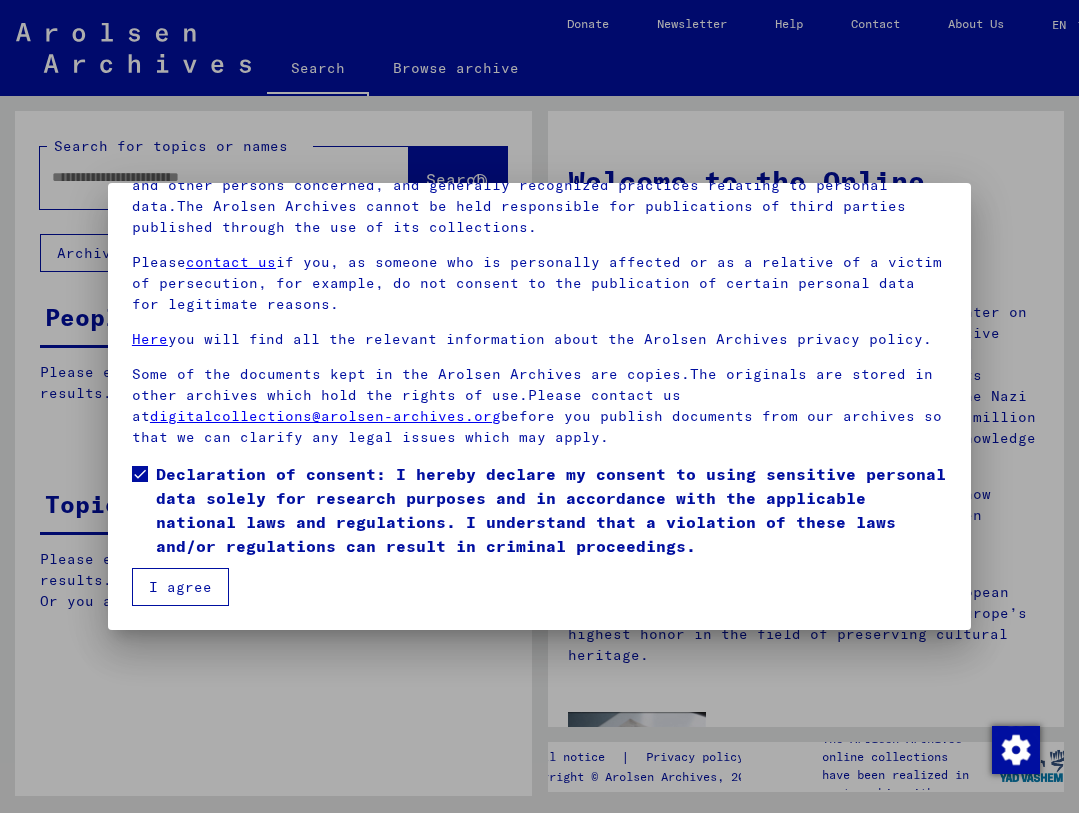 click on "I agree" at bounding box center (180, 587) 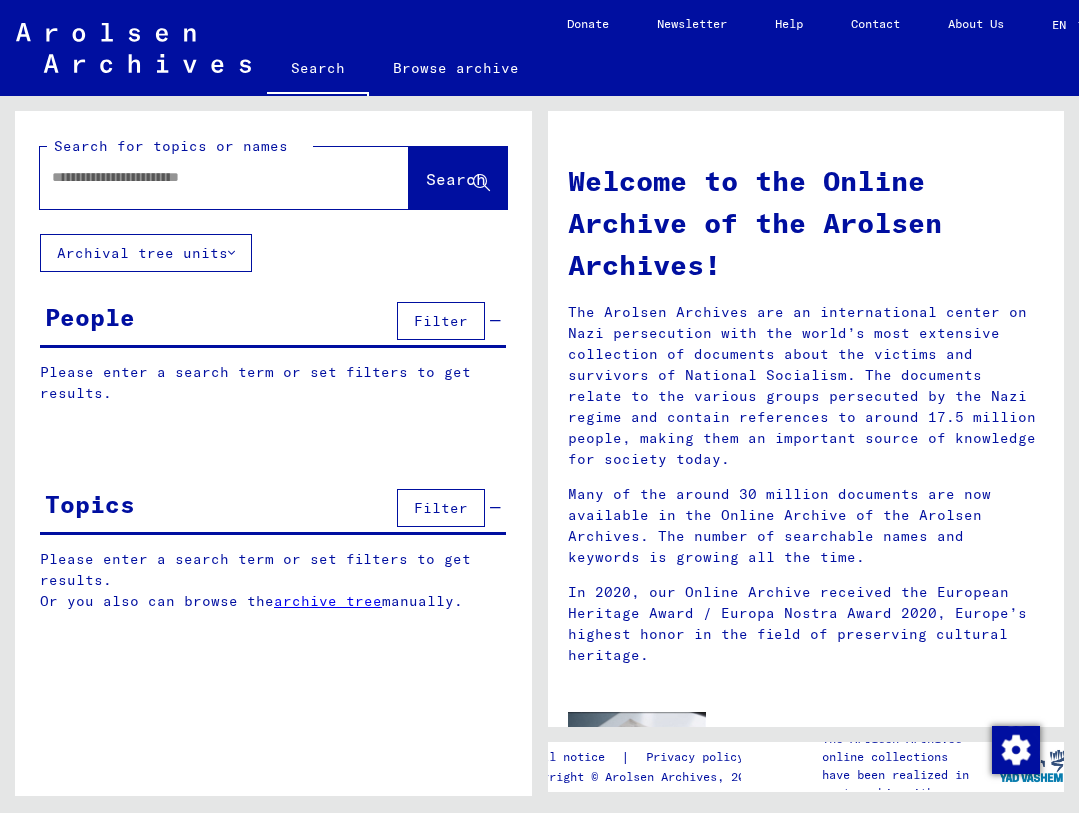 click at bounding box center (200, 177) 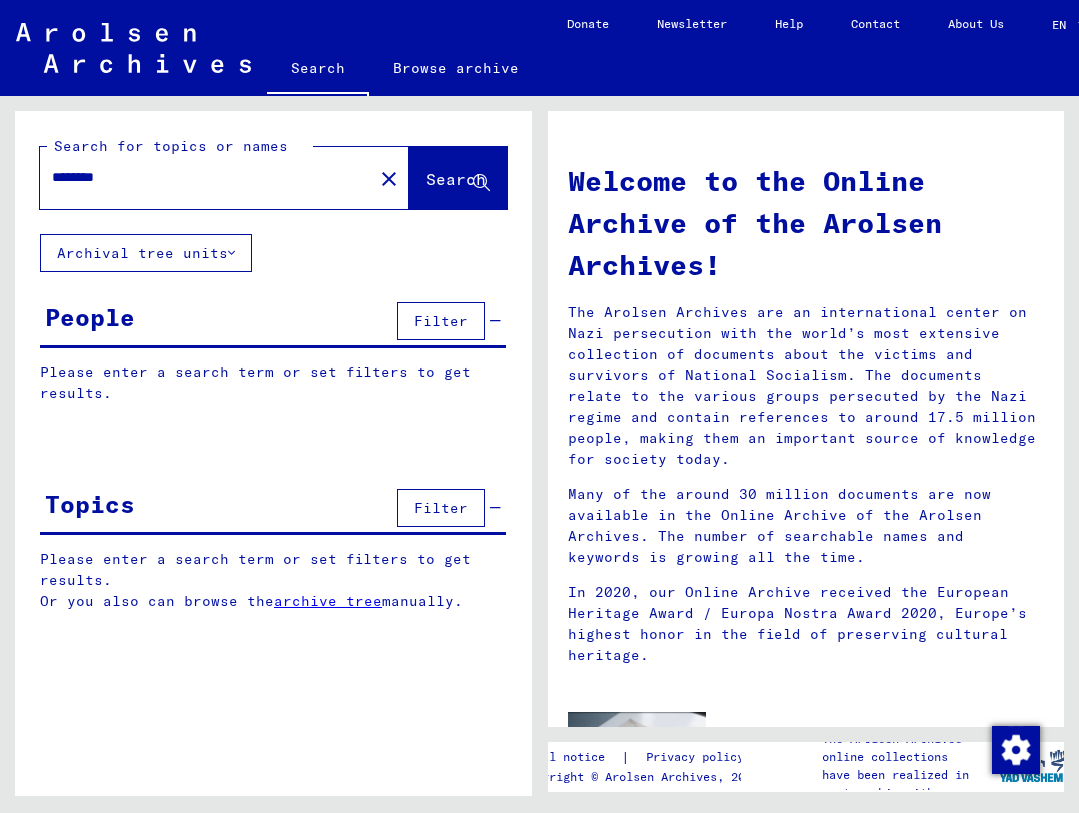 type on "********" 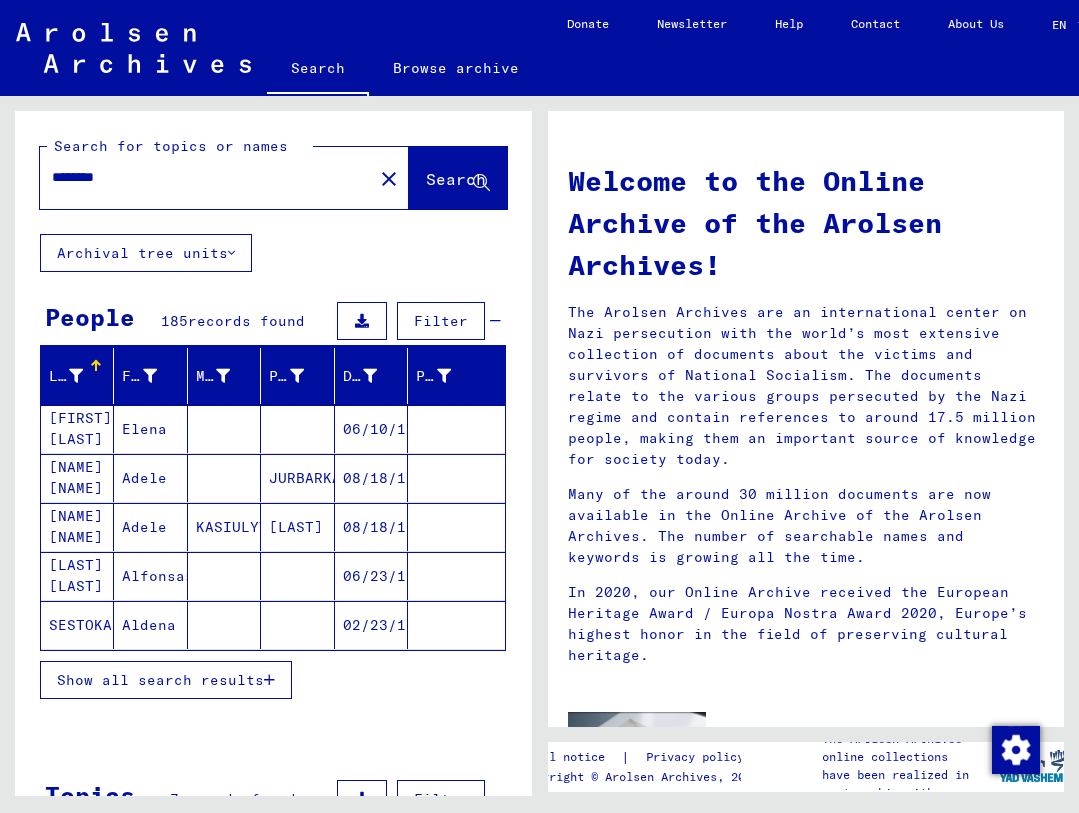 click on "SESTOKAS" 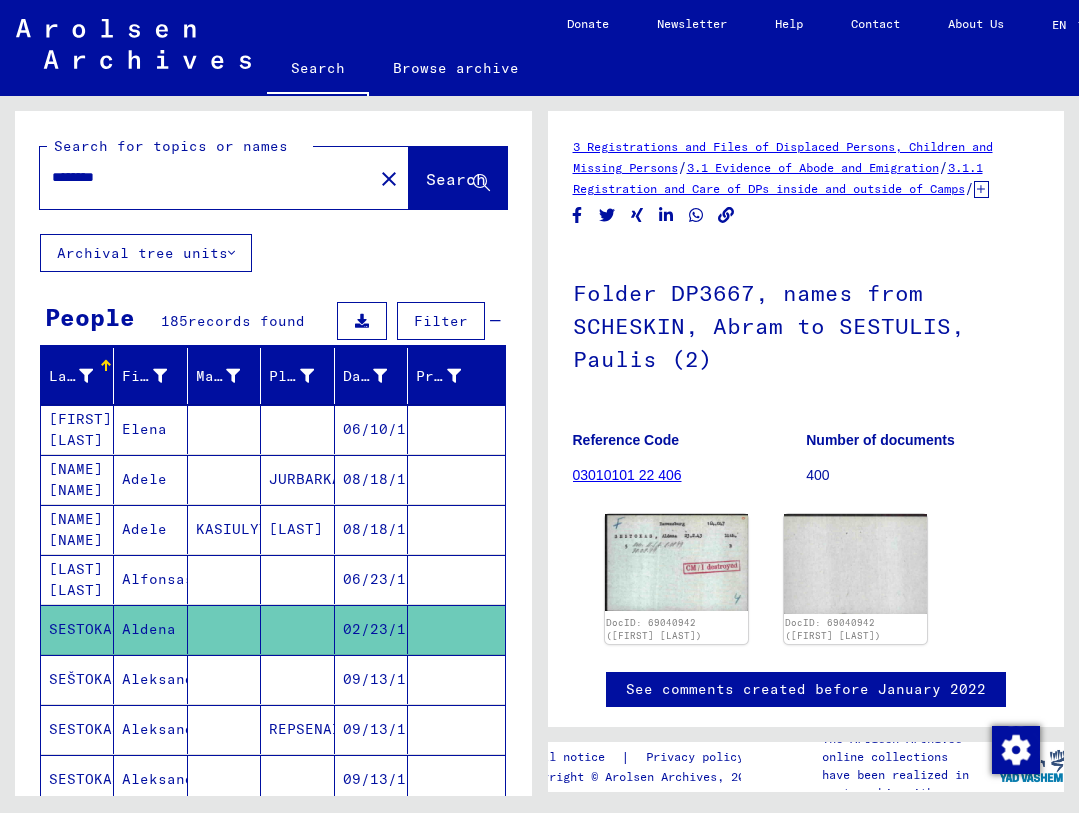 scroll, scrollTop: 0, scrollLeft: 0, axis: both 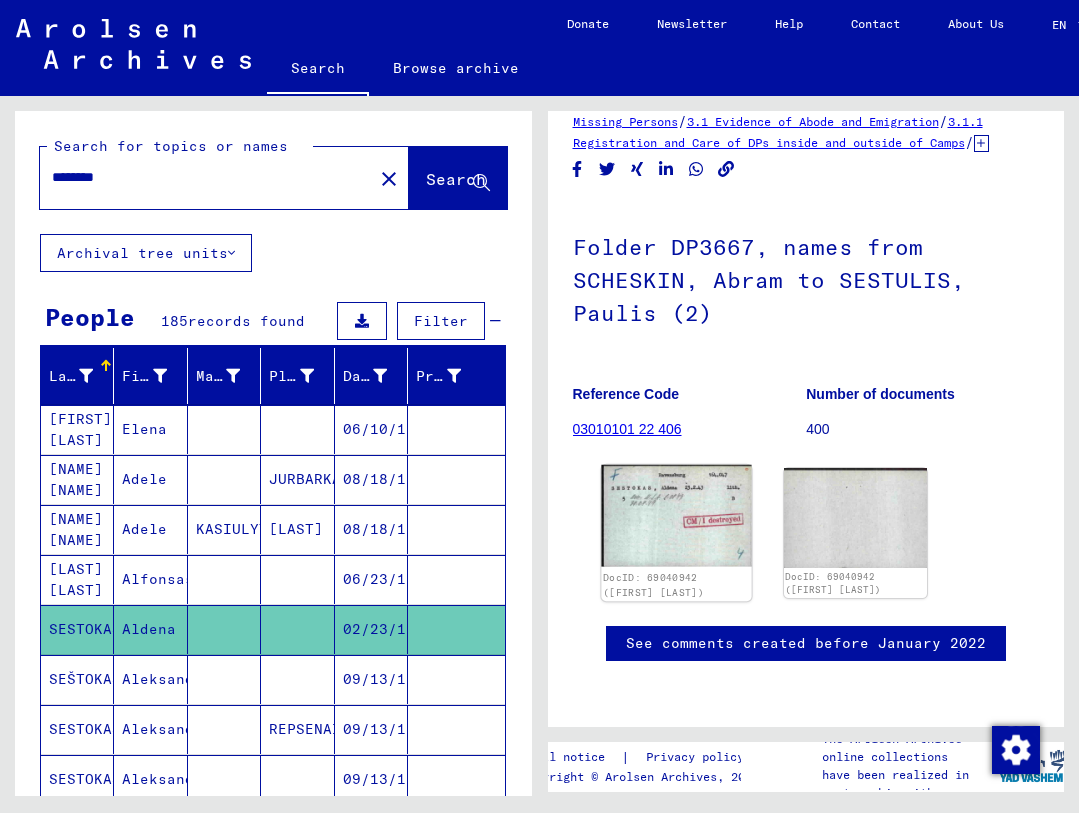click 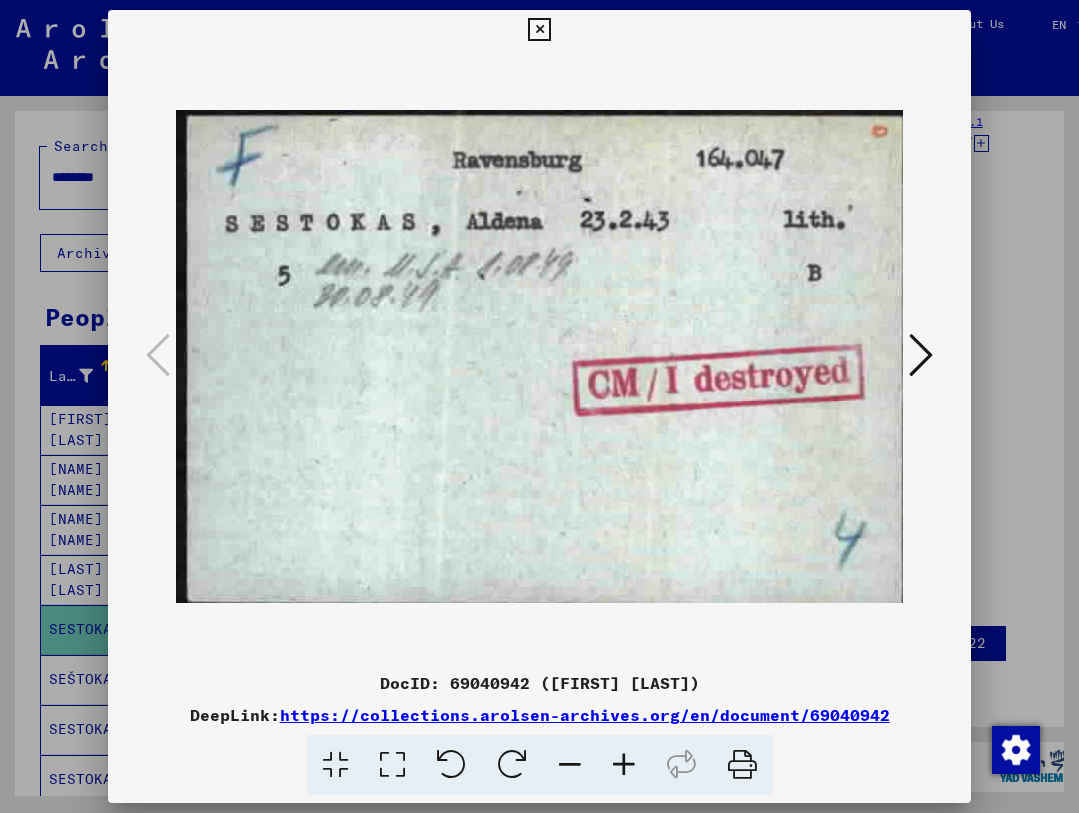 click at bounding box center [921, 355] 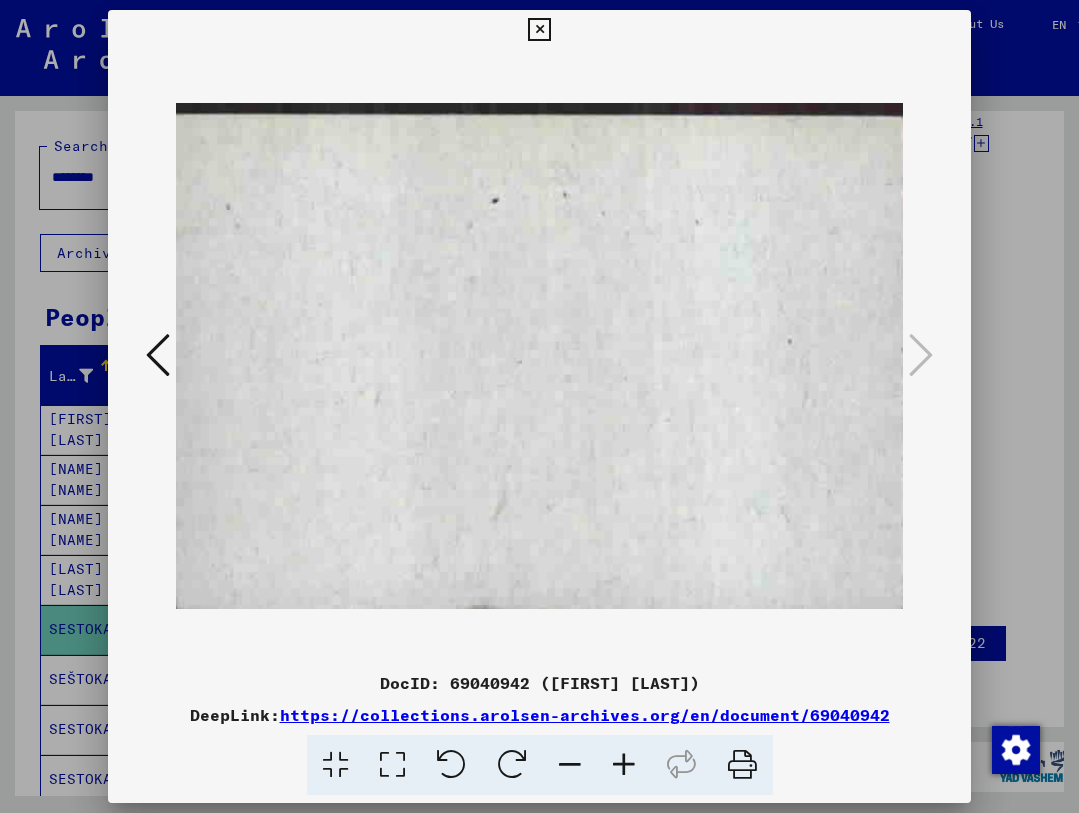 click at bounding box center (158, 355) 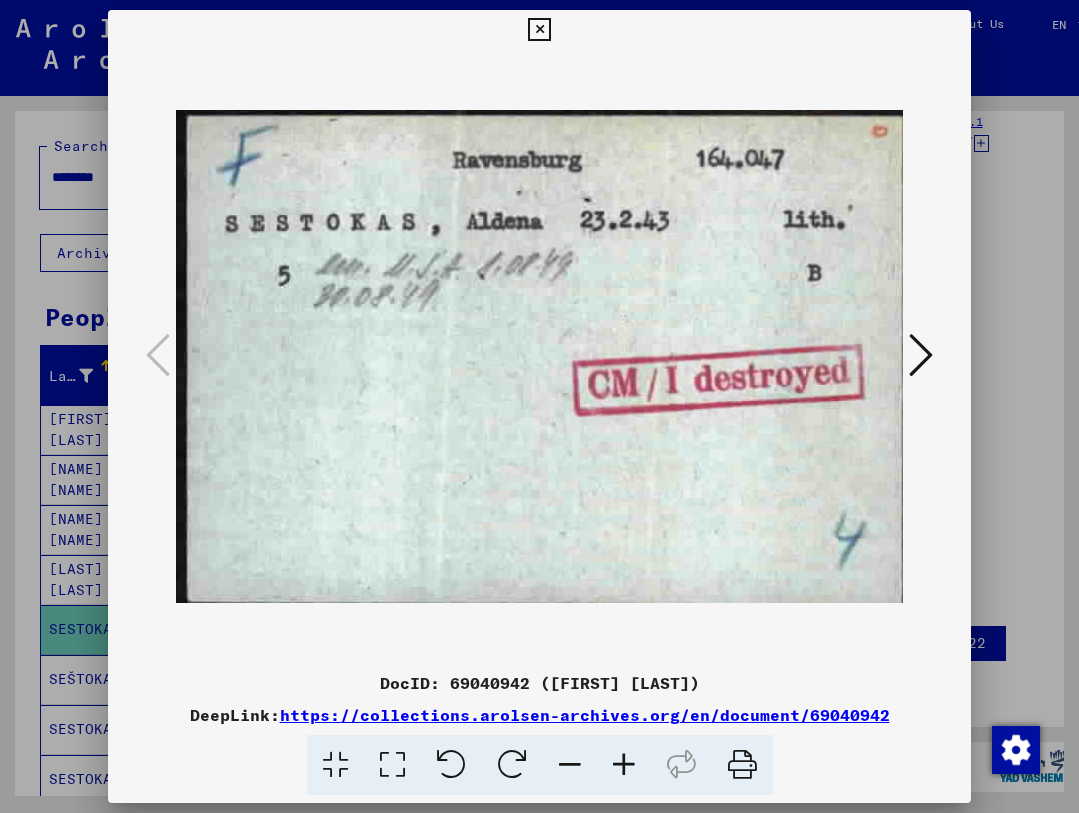 scroll, scrollTop: 0, scrollLeft: 0, axis: both 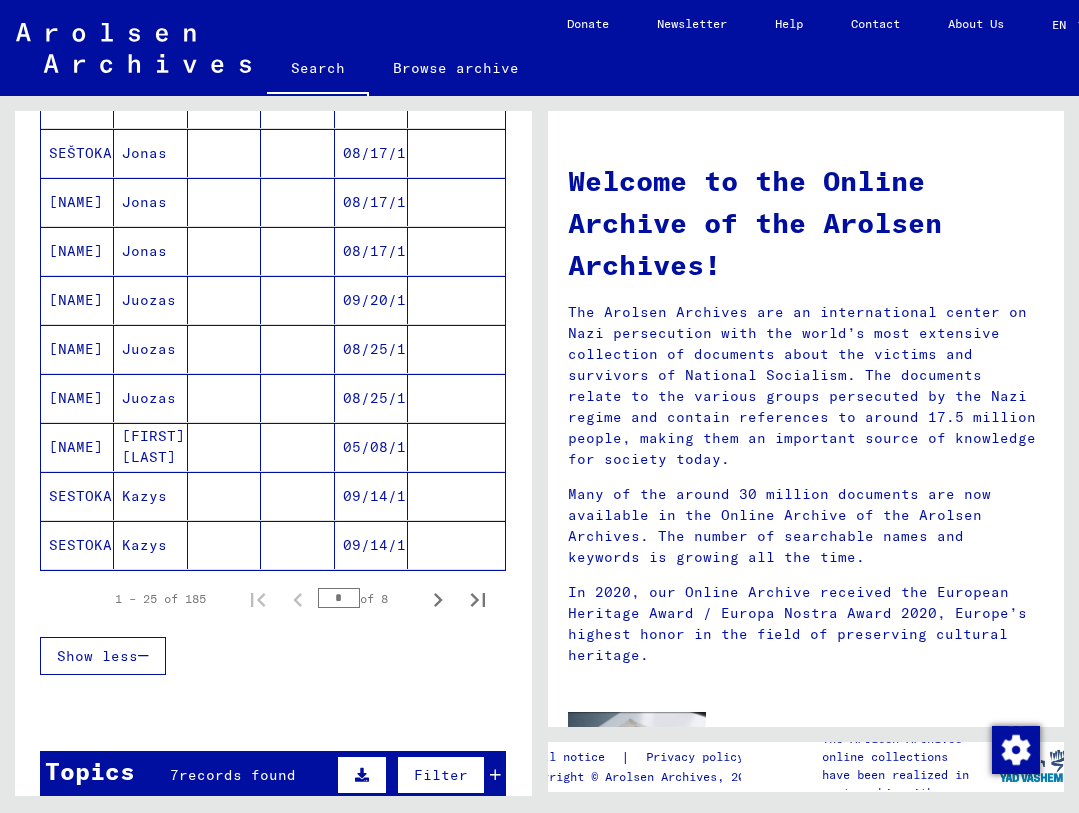 click on "SESTOKAS" at bounding box center (77, 545) 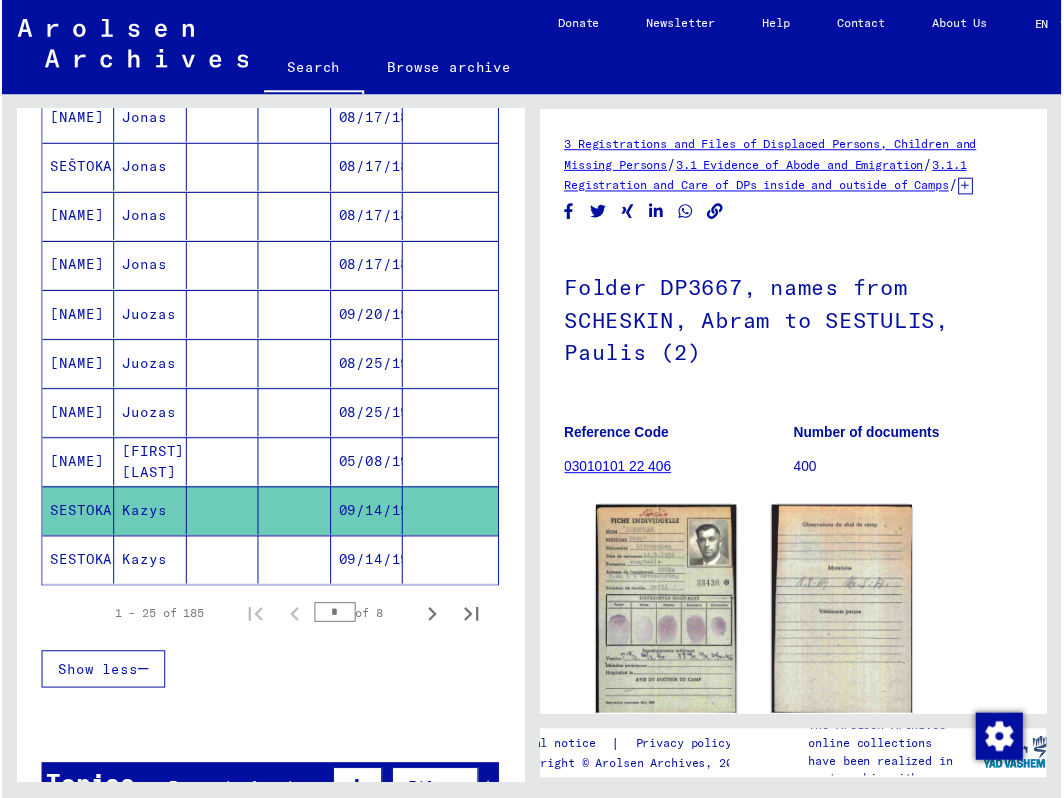 scroll, scrollTop: 0, scrollLeft: 0, axis: both 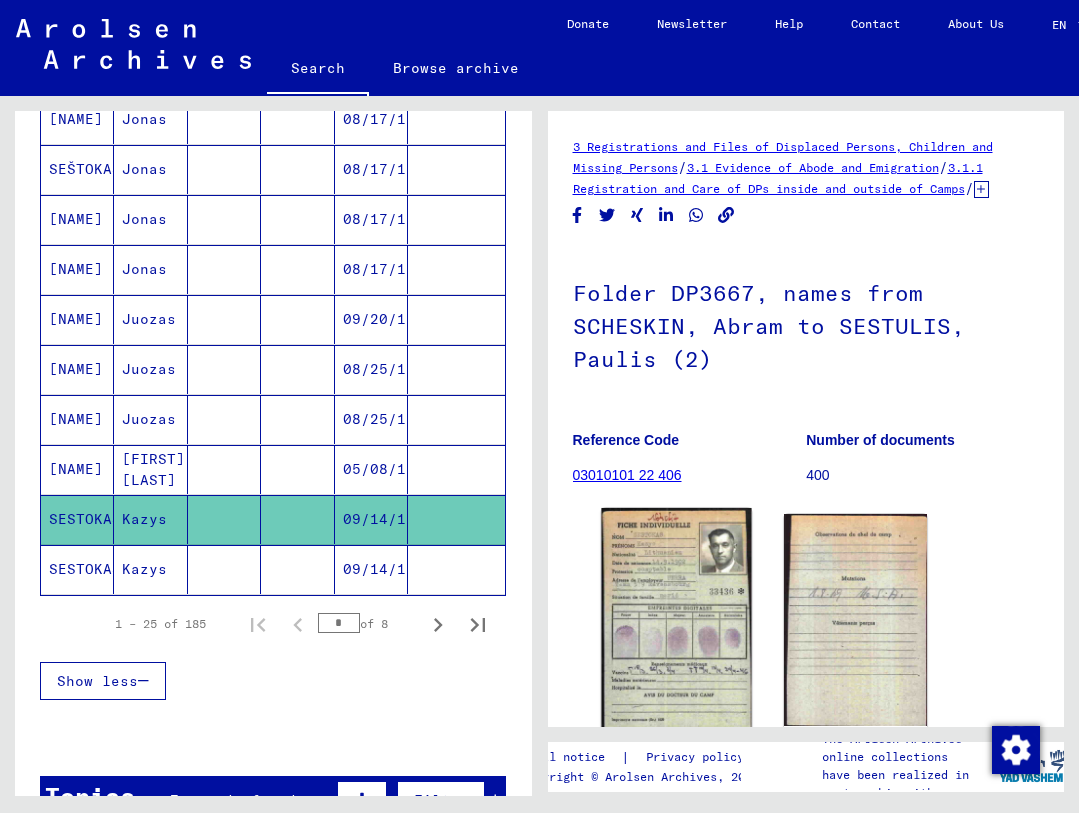 click 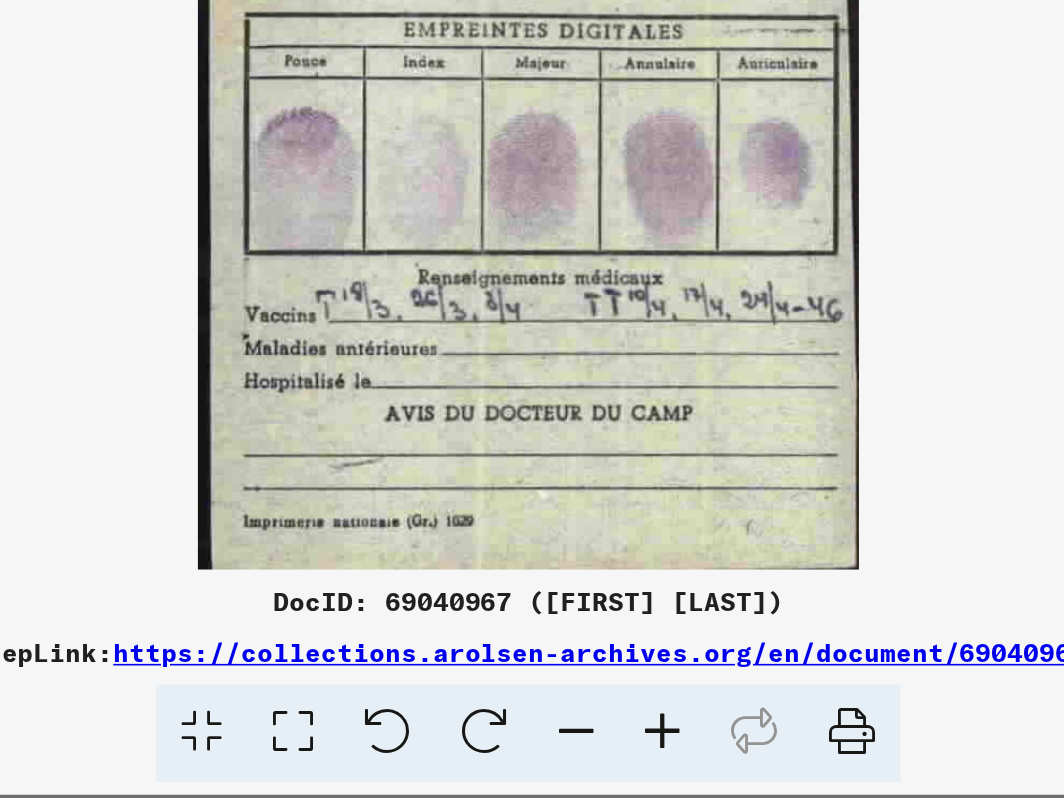 scroll, scrollTop: 0, scrollLeft: 0, axis: both 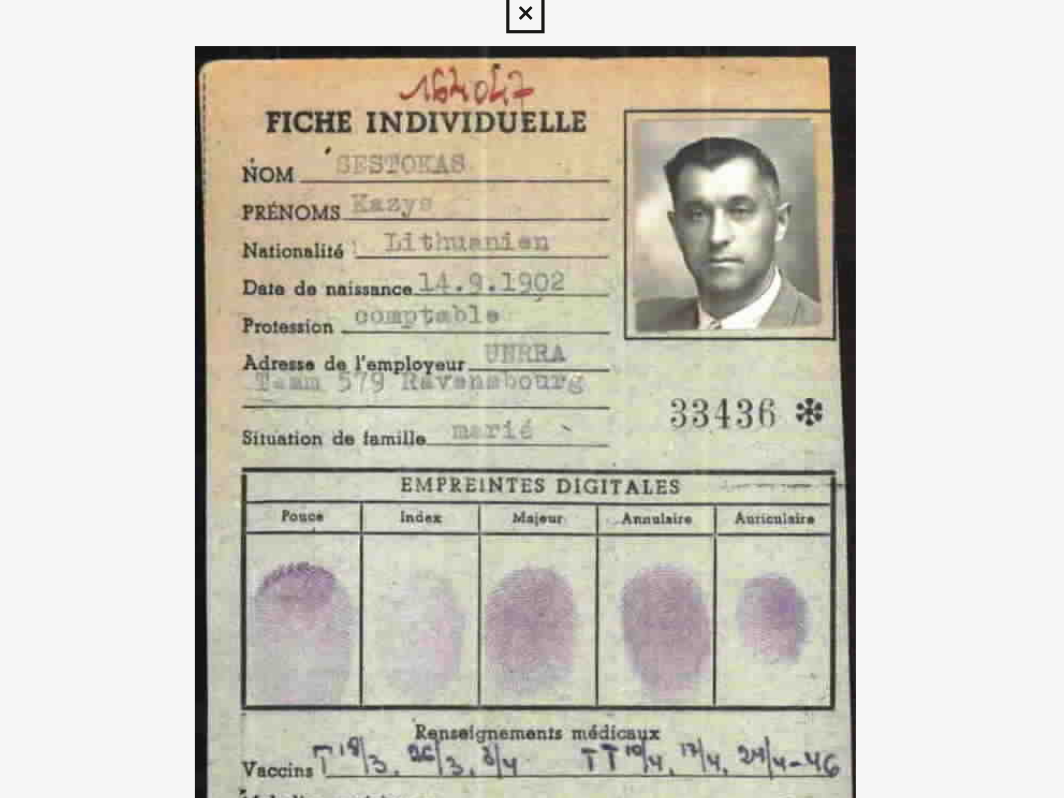 type 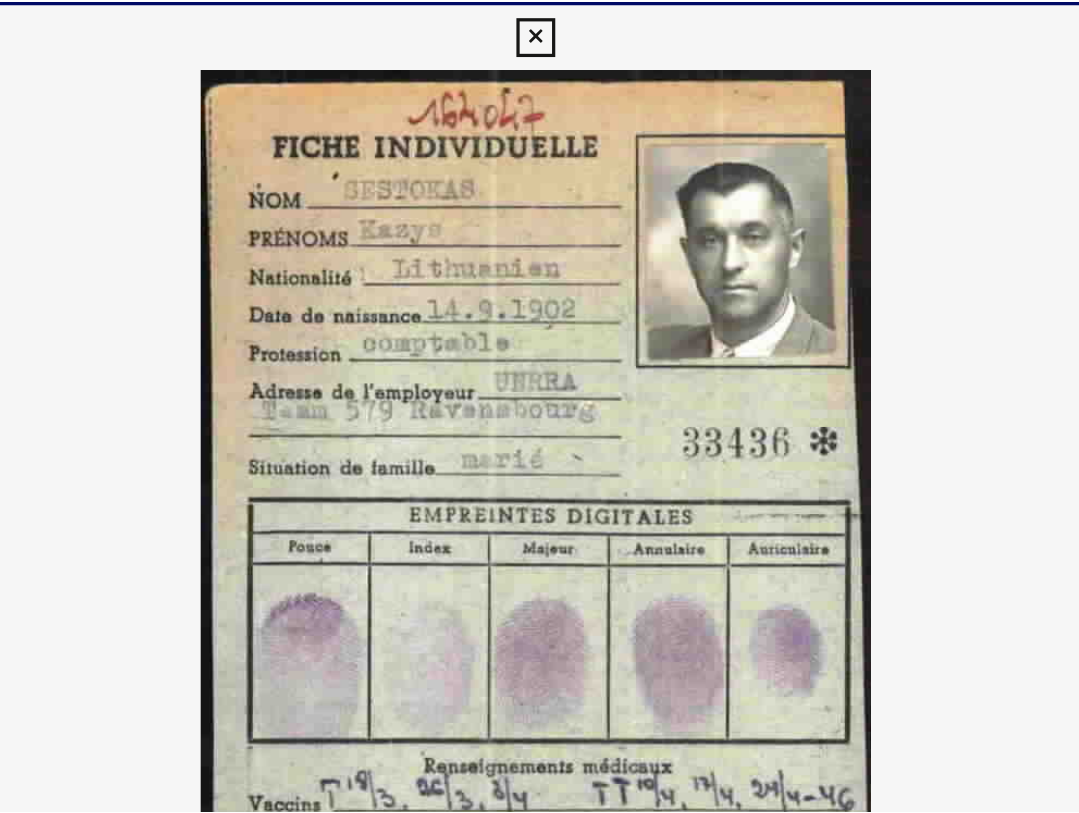 scroll, scrollTop: 0, scrollLeft: 0, axis: both 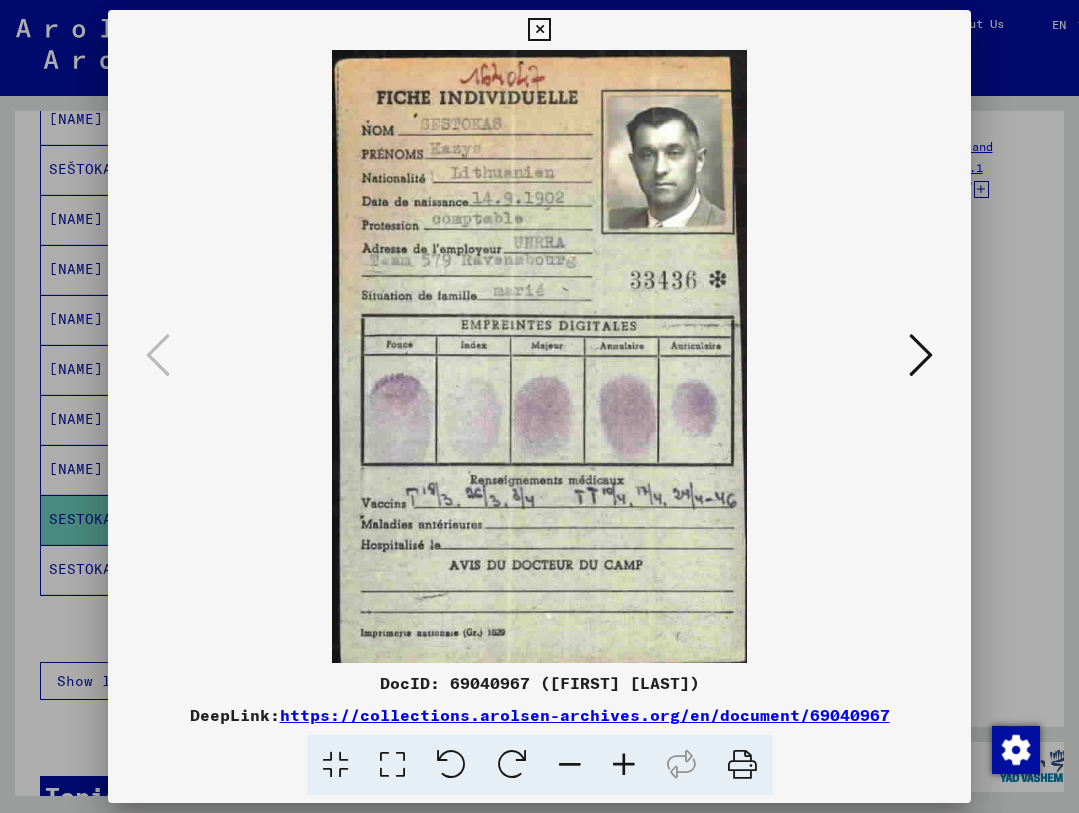 click at bounding box center [921, 355] 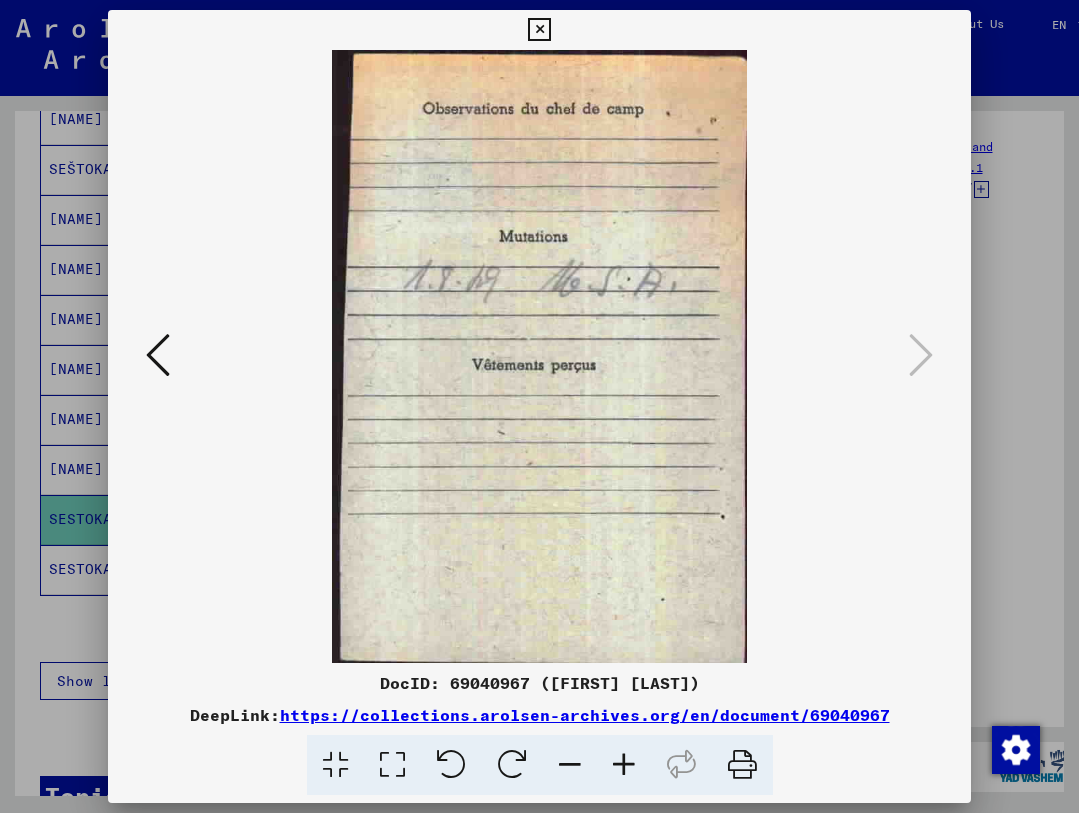 scroll, scrollTop: 0, scrollLeft: 0, axis: both 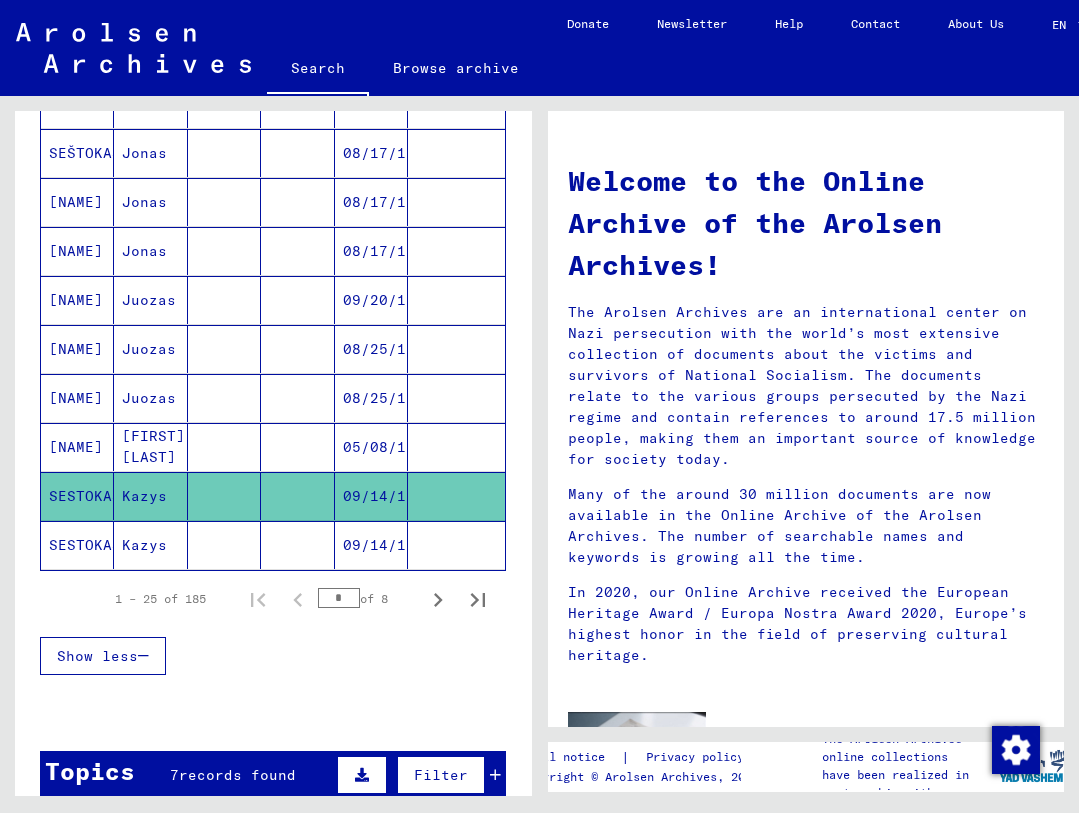 click on "SESTOKAS" 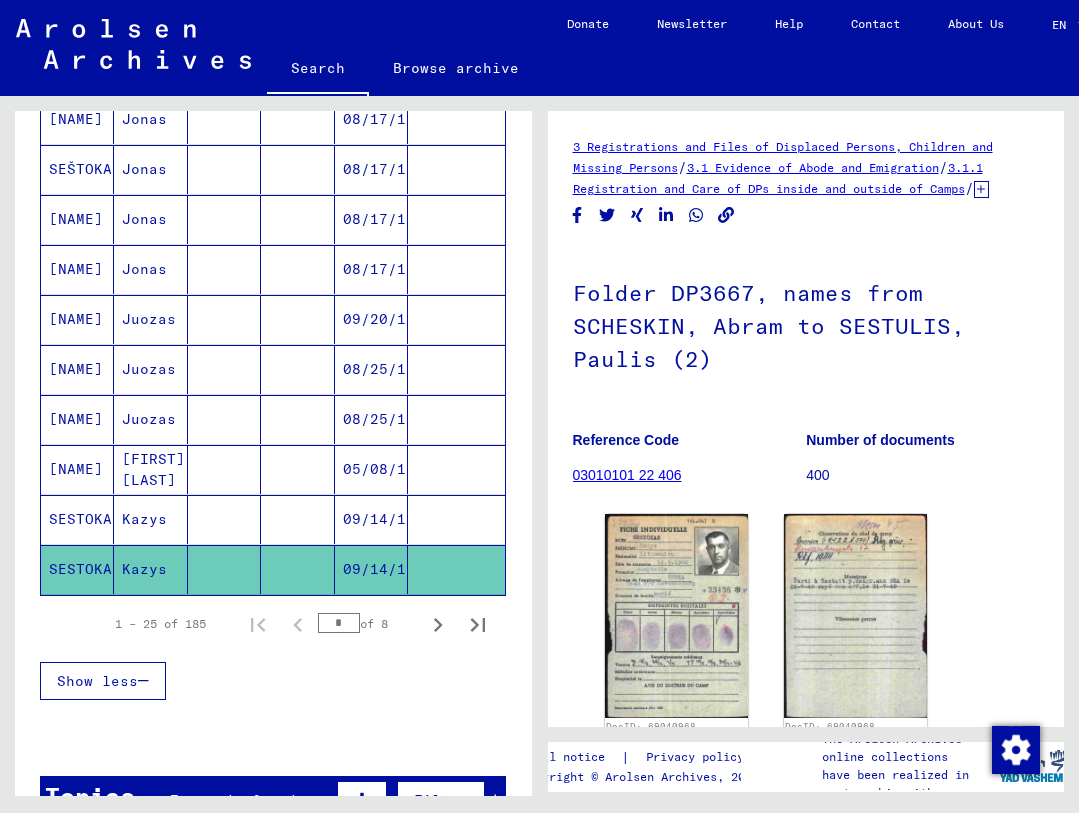 scroll, scrollTop: 0, scrollLeft: 0, axis: both 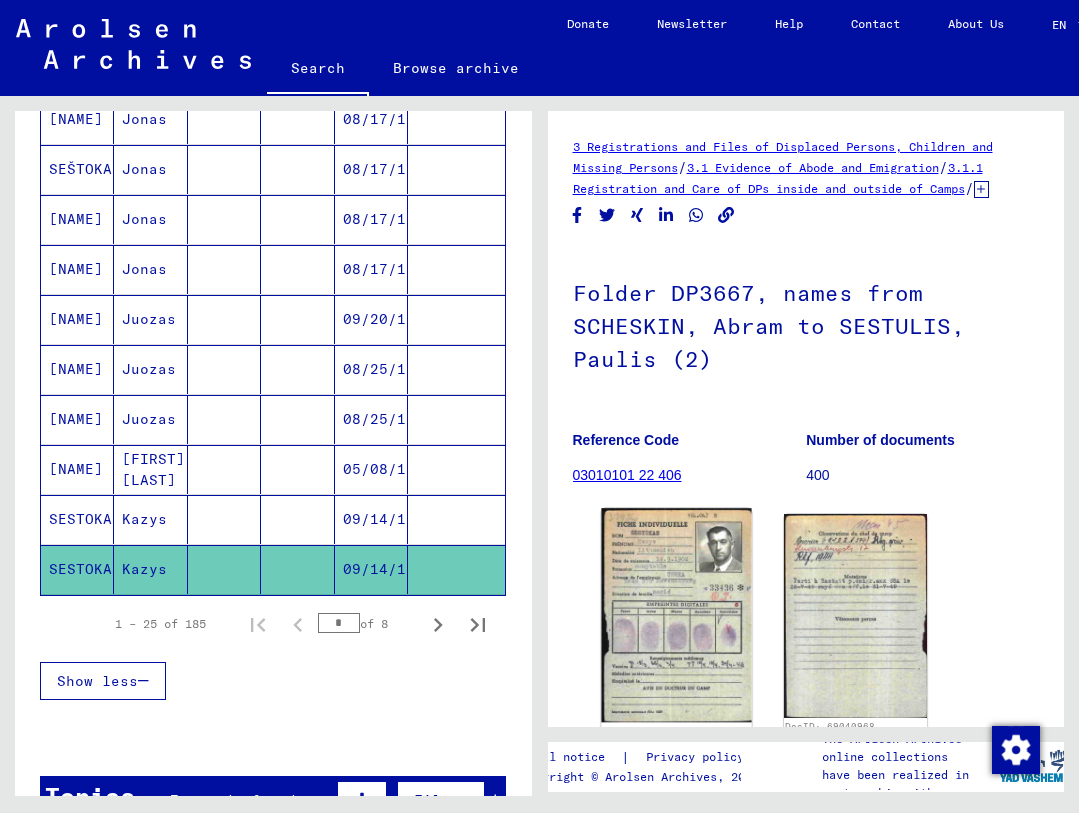 click 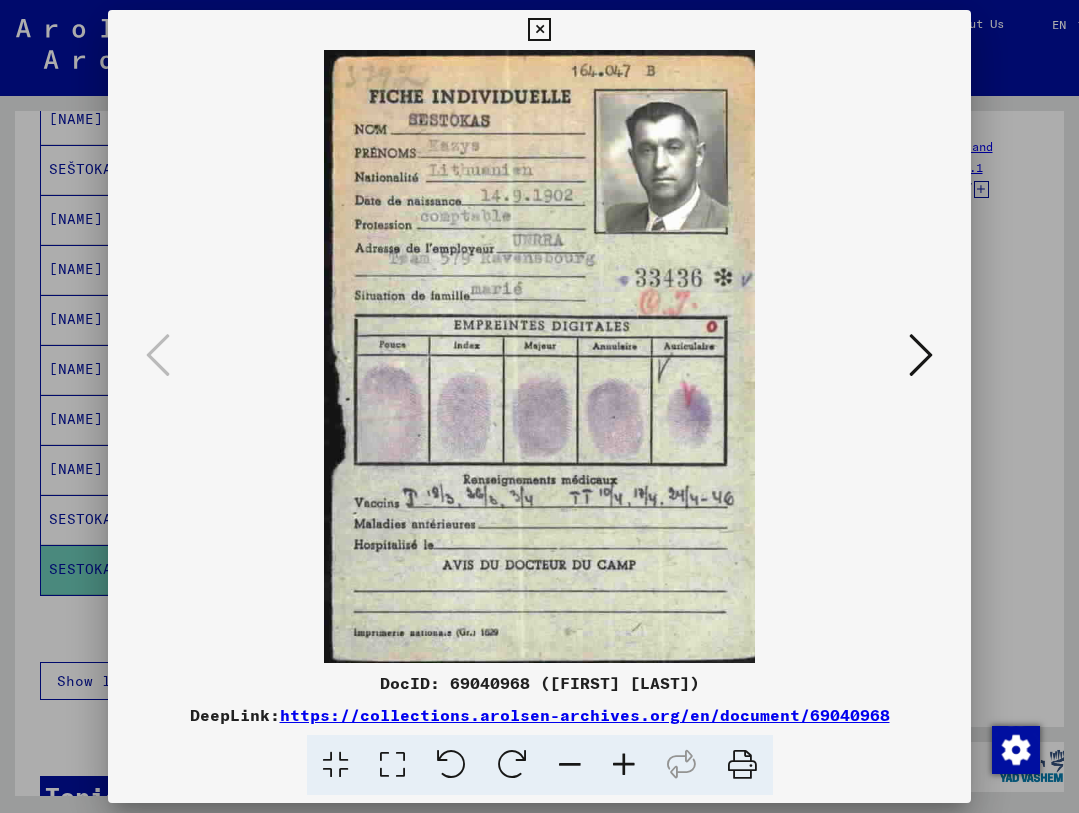 click at bounding box center (921, 355) 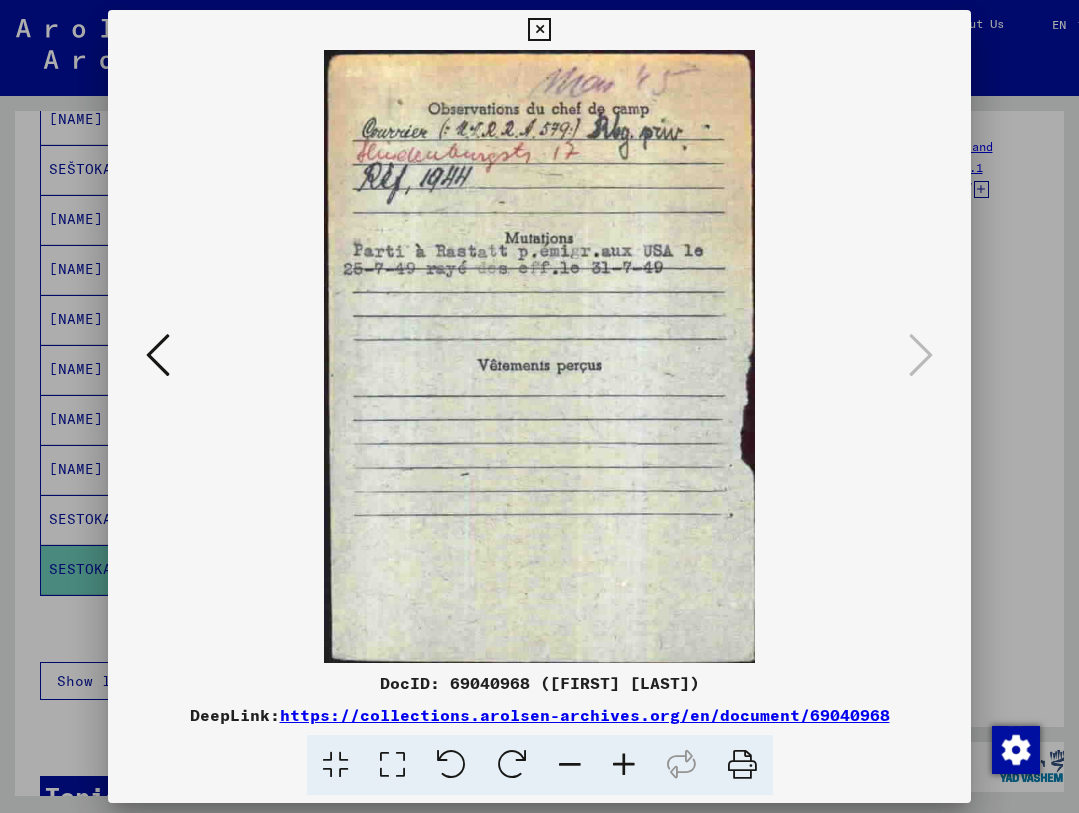 click at bounding box center (158, 355) 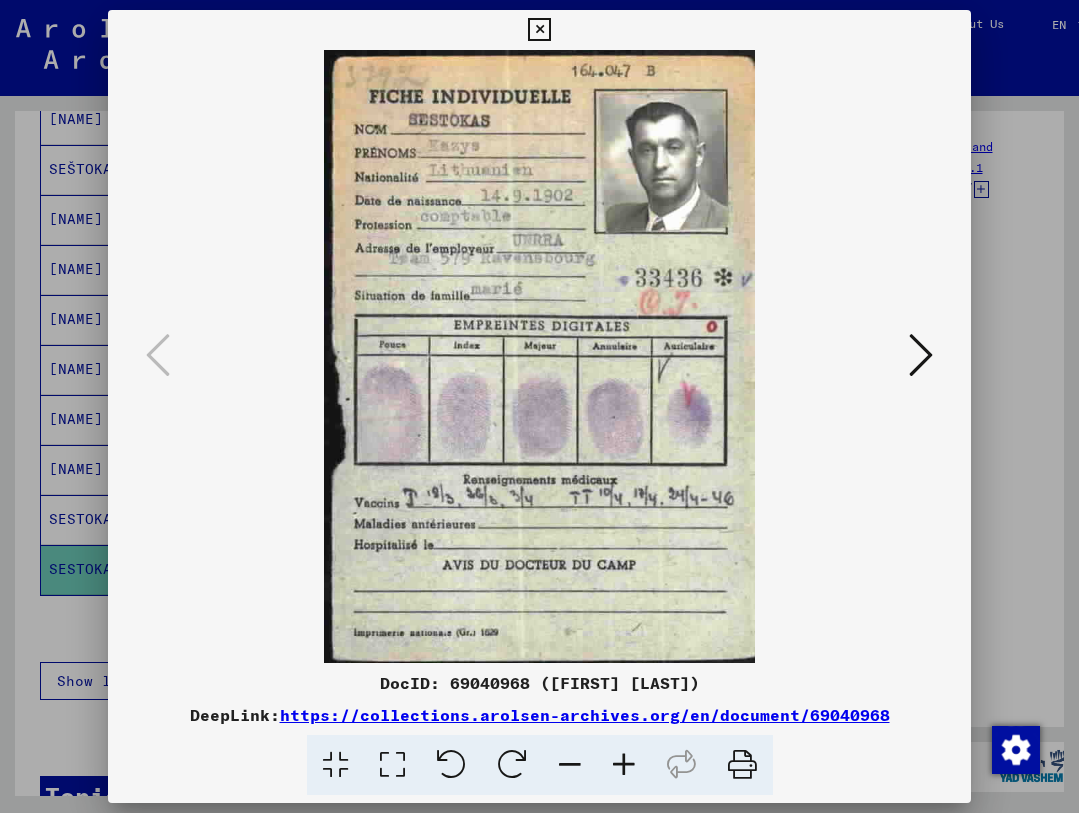 scroll, scrollTop: 0, scrollLeft: 0, axis: both 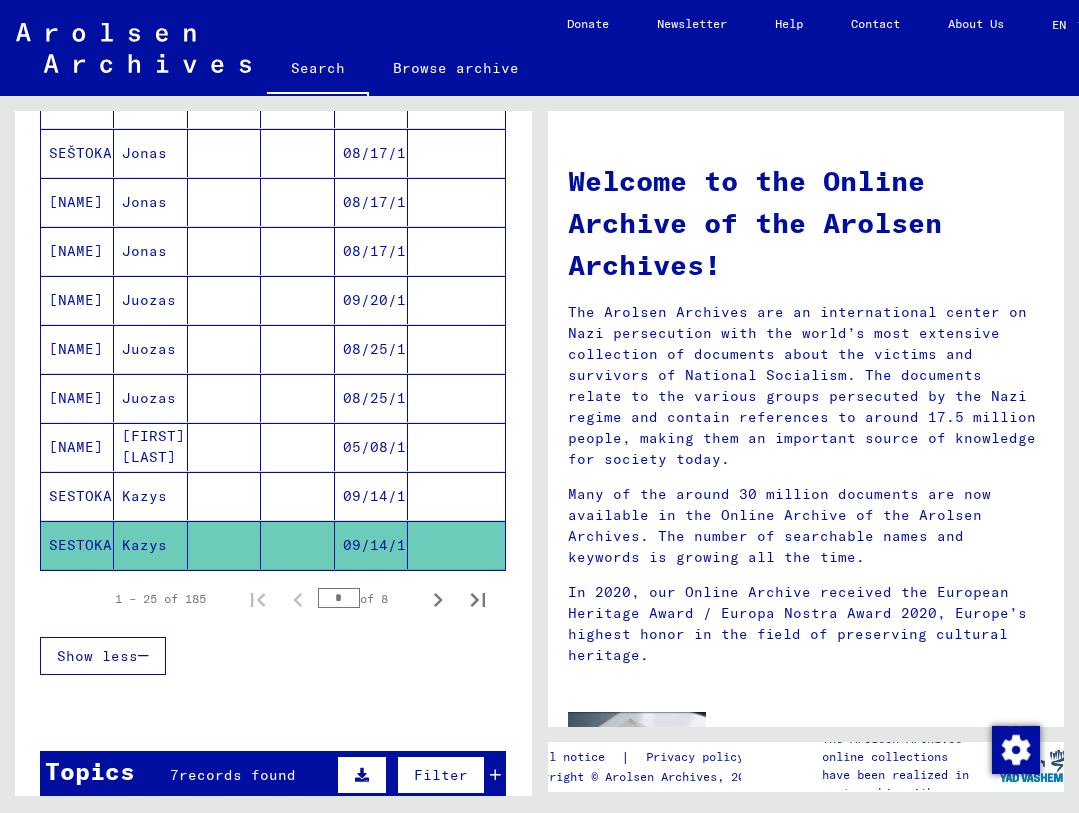 click on "SESTOKAS" at bounding box center [77, 545] 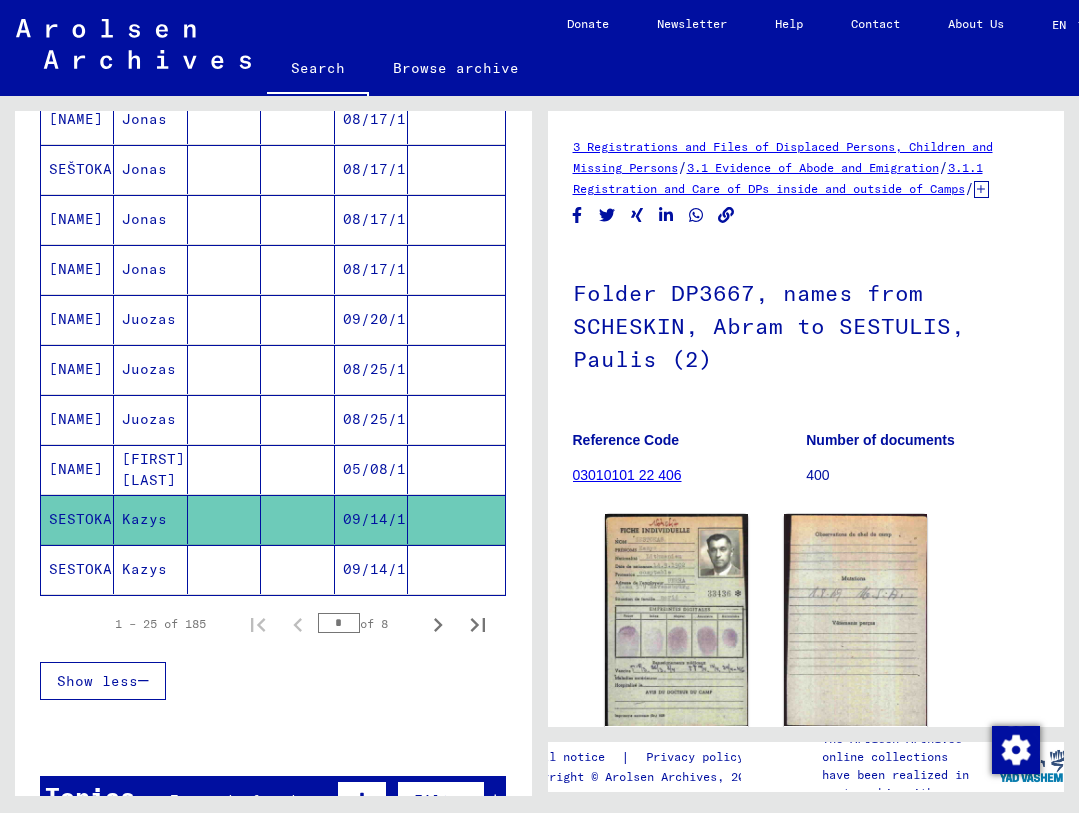 scroll, scrollTop: 0, scrollLeft: 0, axis: both 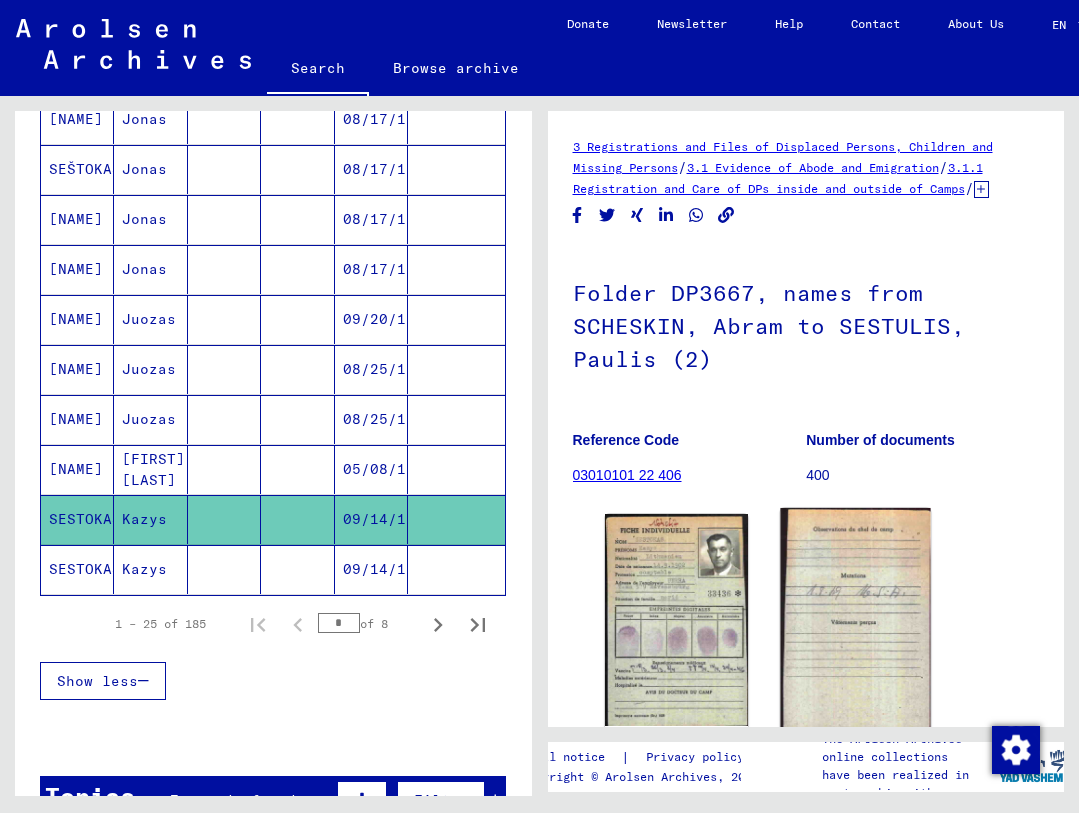 click 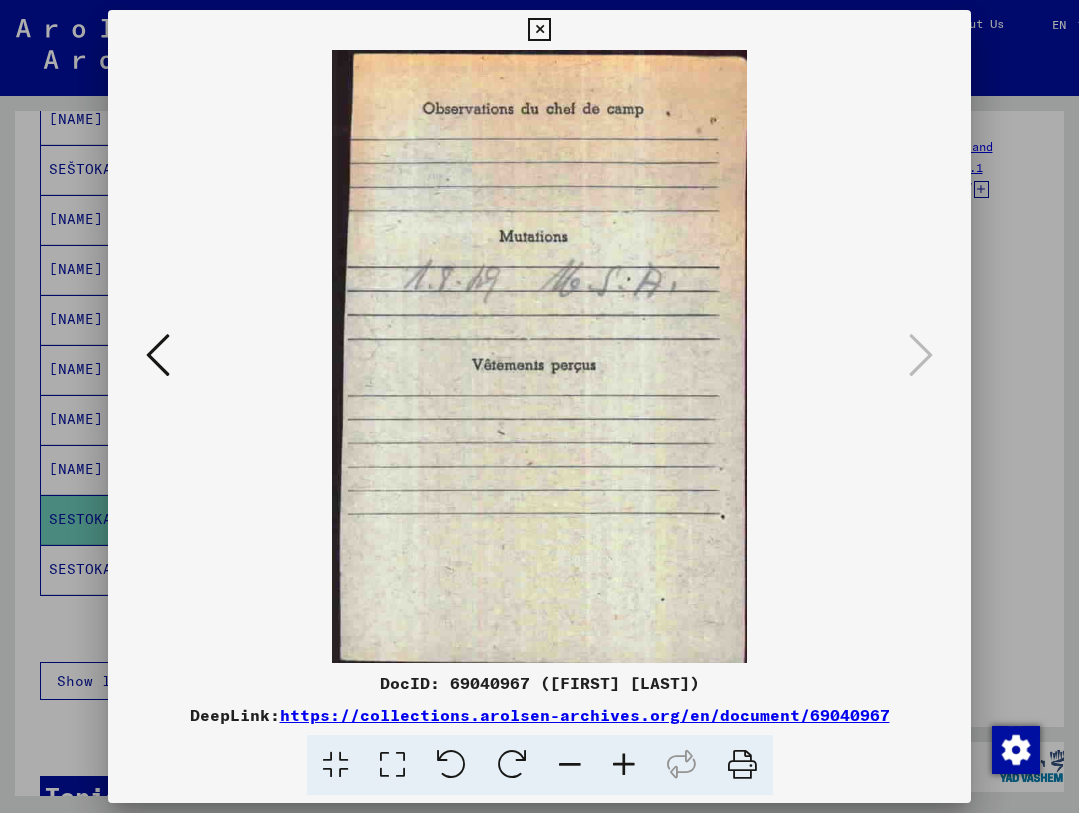 scroll, scrollTop: 0, scrollLeft: 0, axis: both 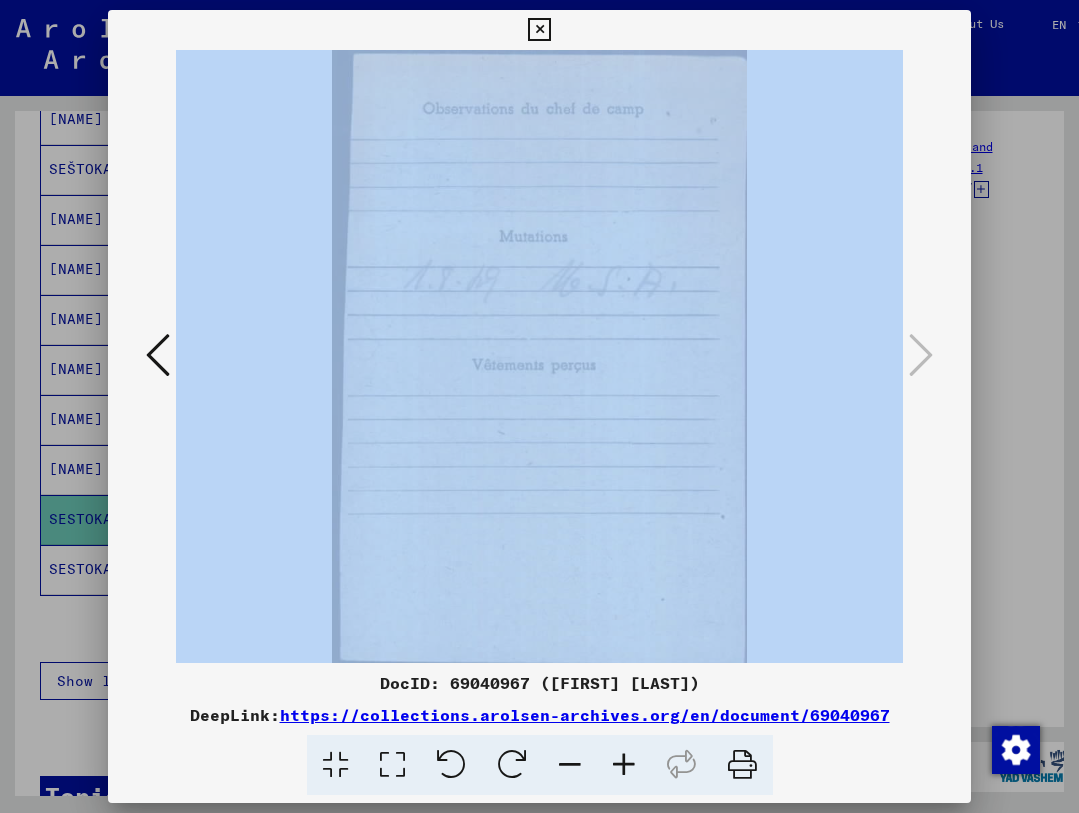 click at bounding box center (539, 356) 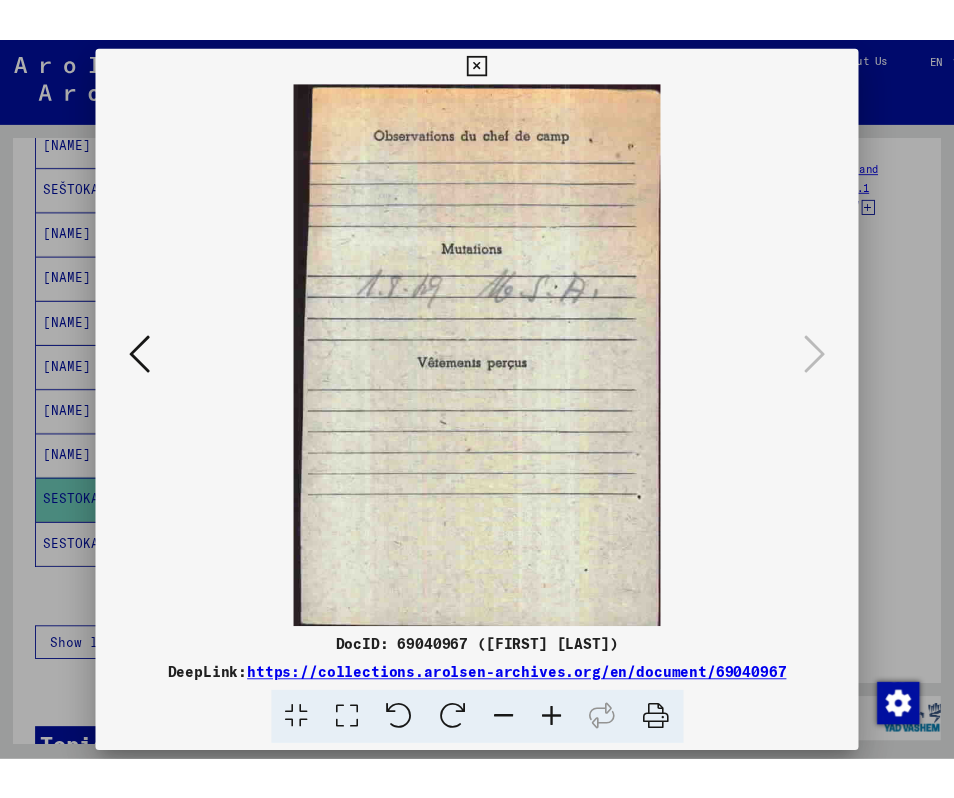 scroll, scrollTop: 0, scrollLeft: 0, axis: both 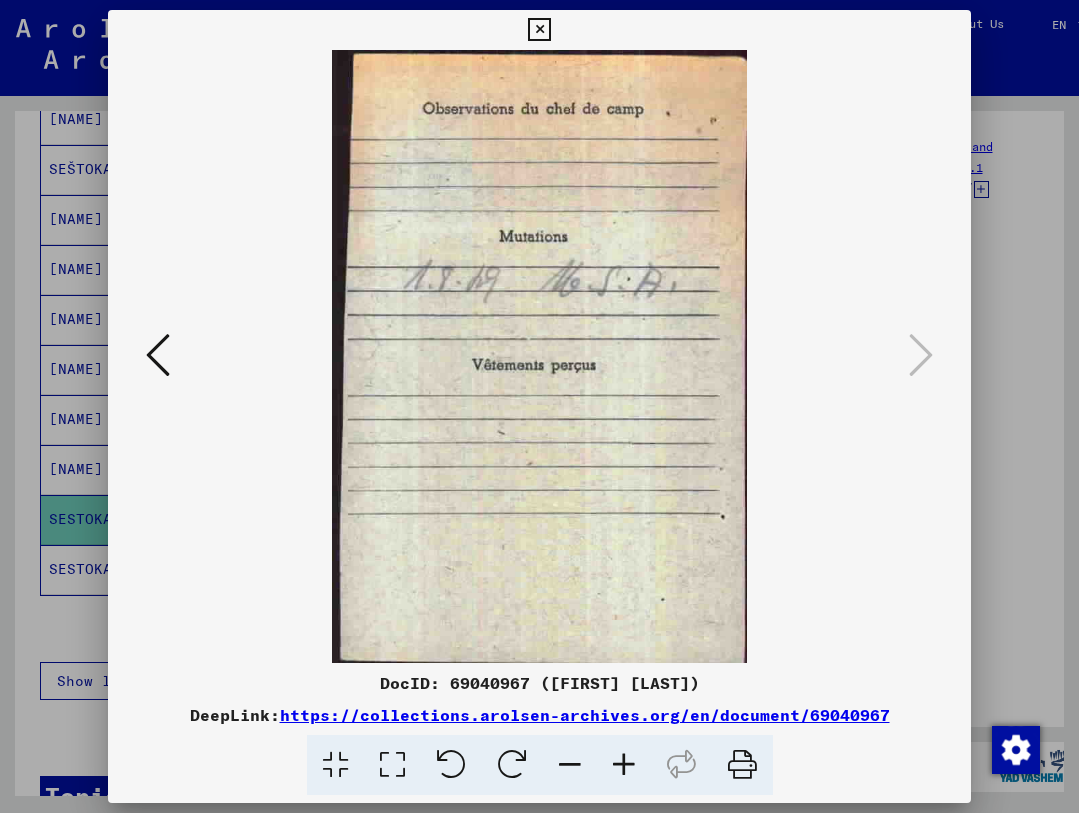 click at bounding box center (158, 355) 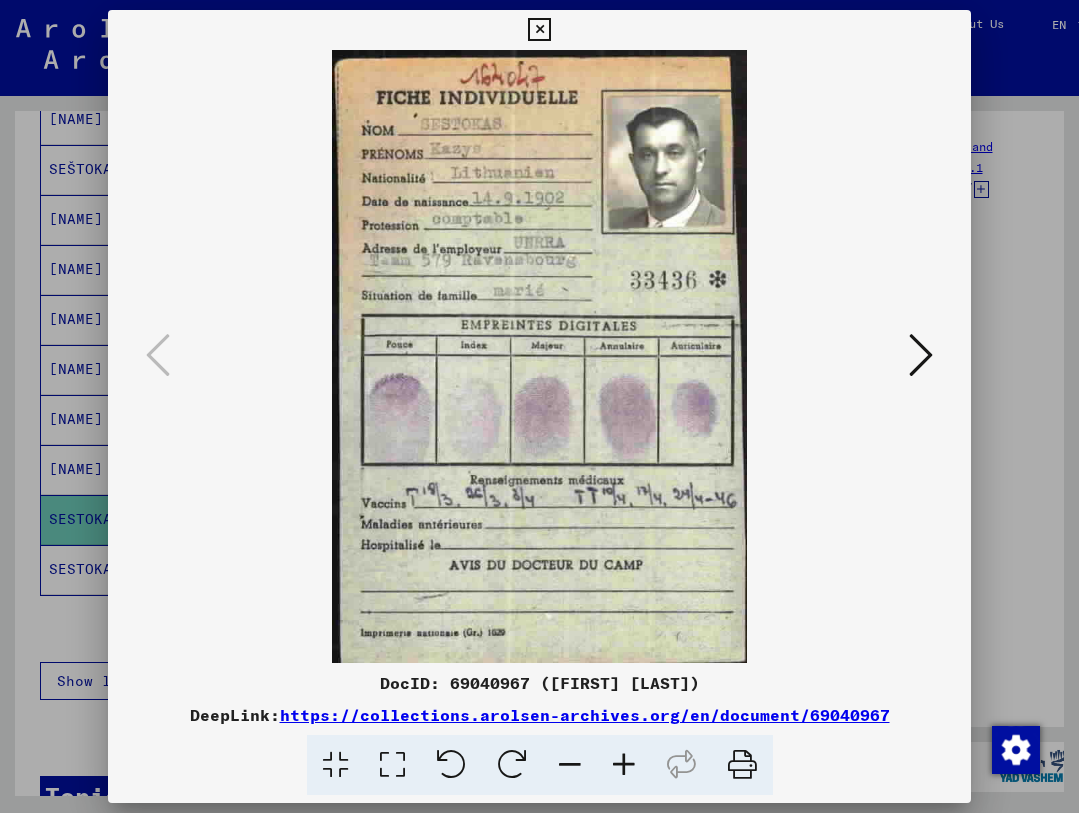 click at bounding box center (539, 356) 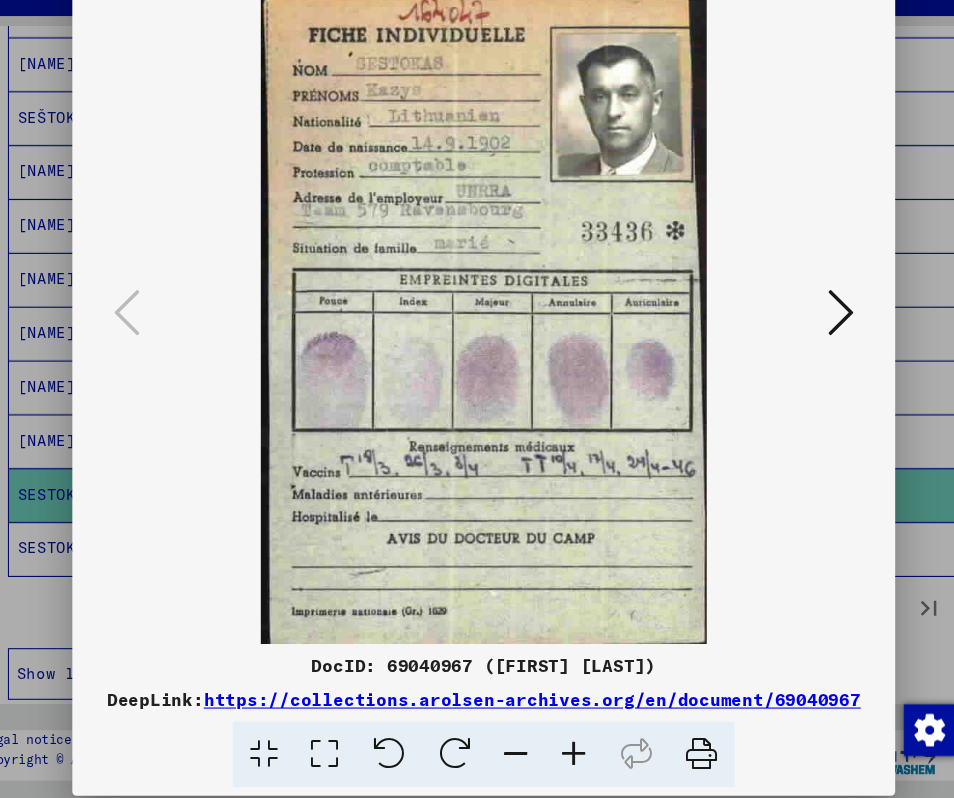 scroll, scrollTop: 0, scrollLeft: 0, axis: both 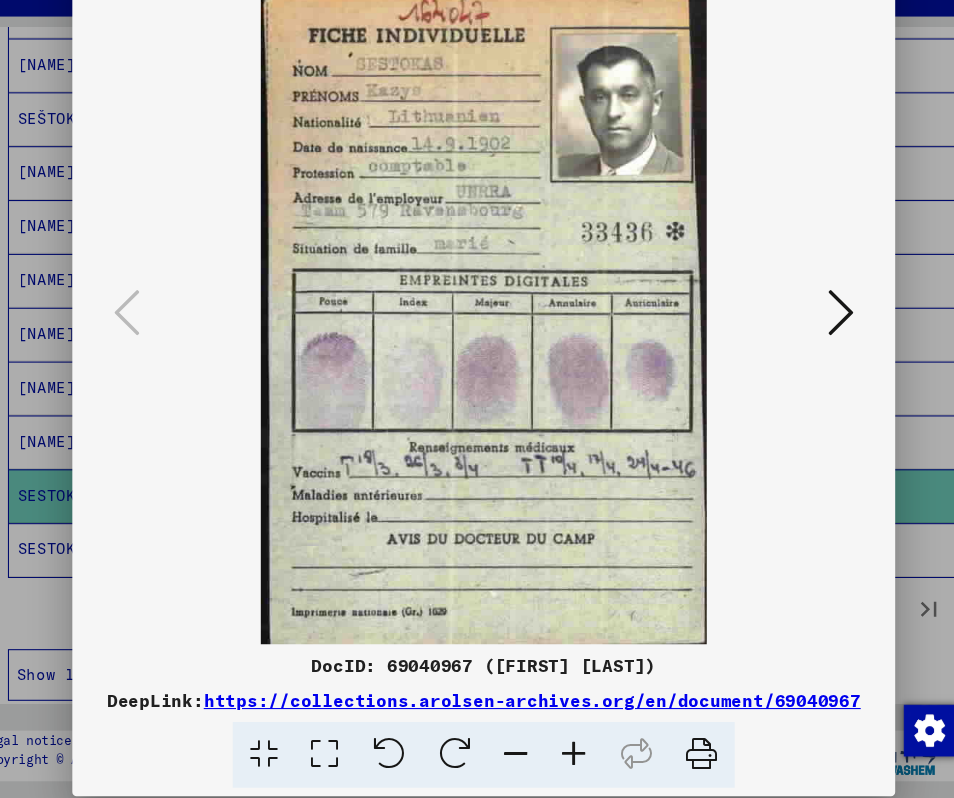 click at bounding box center (561, 757) 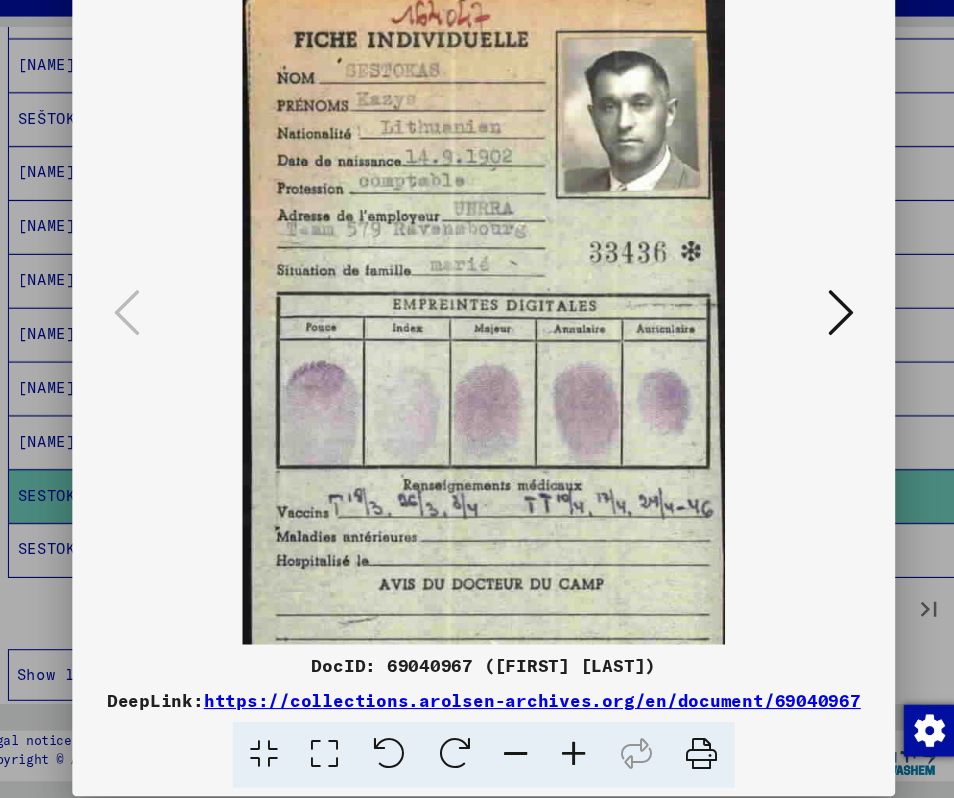 click at bounding box center [561, 757] 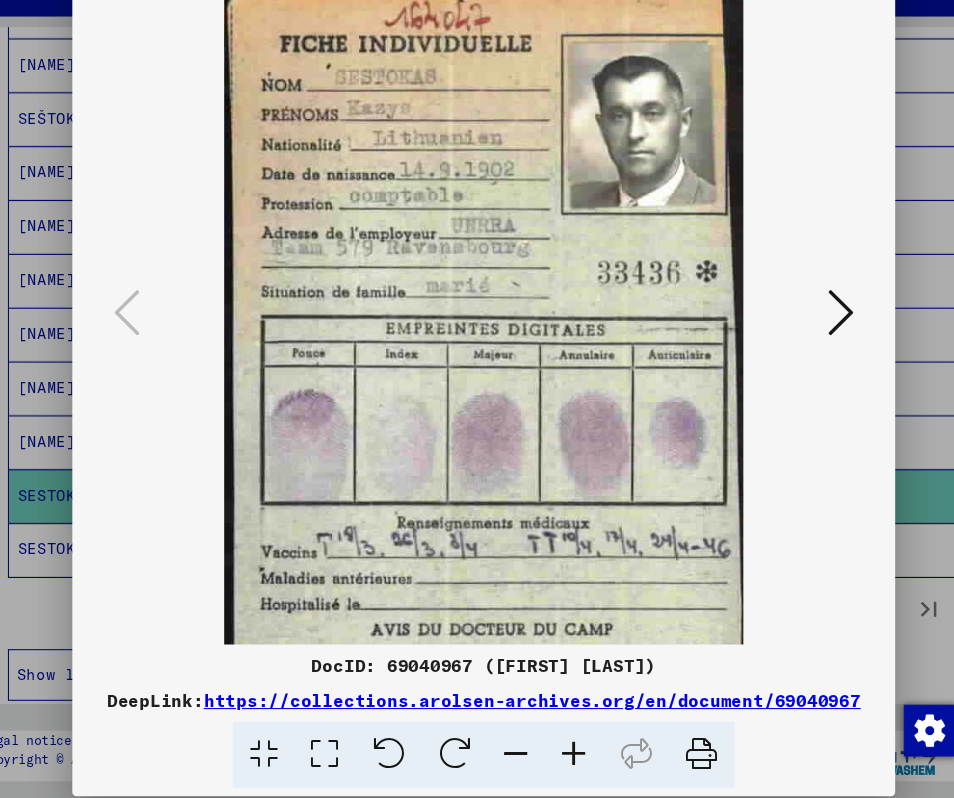 click at bounding box center (561, 757) 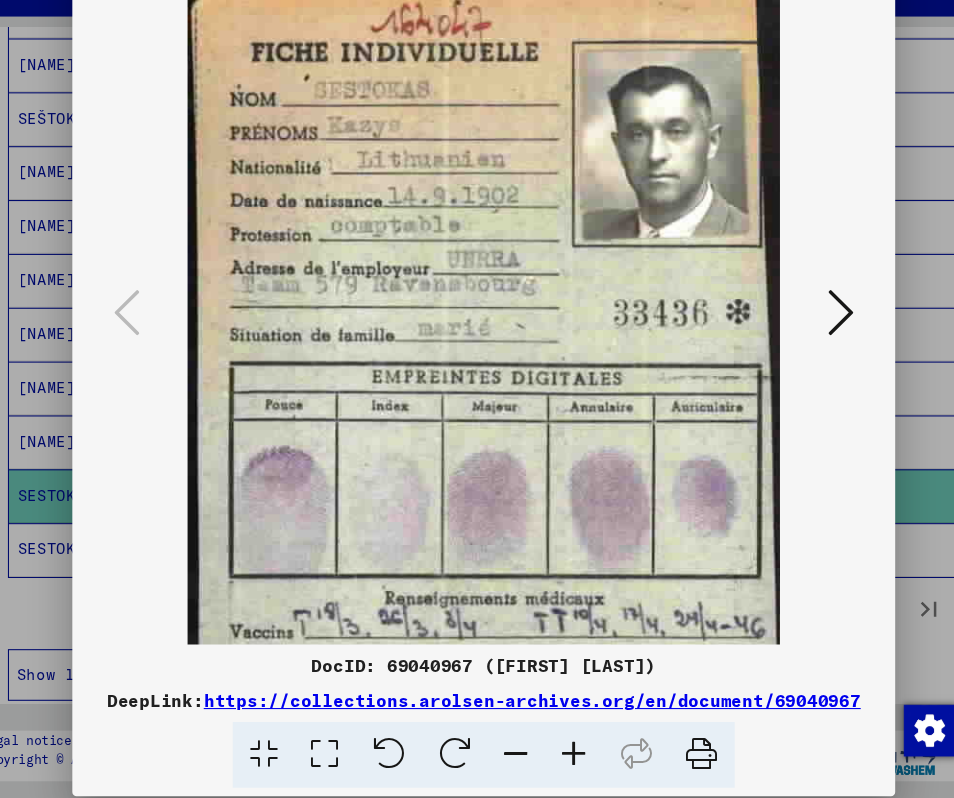 click at bounding box center (561, 757) 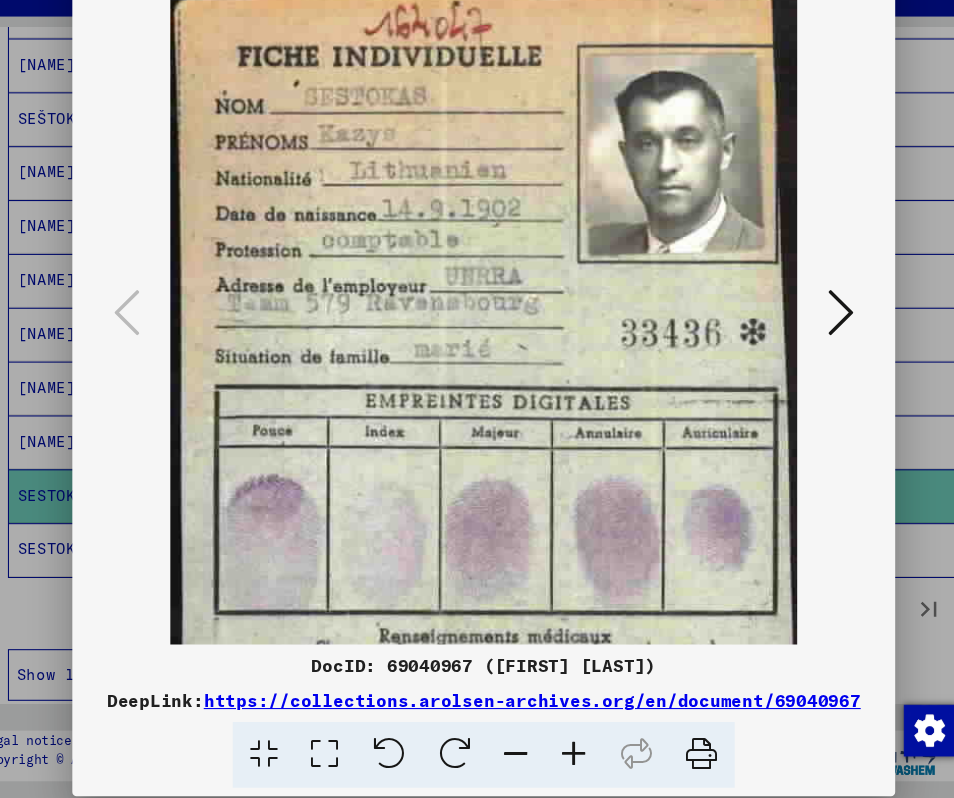 click at bounding box center (561, 757) 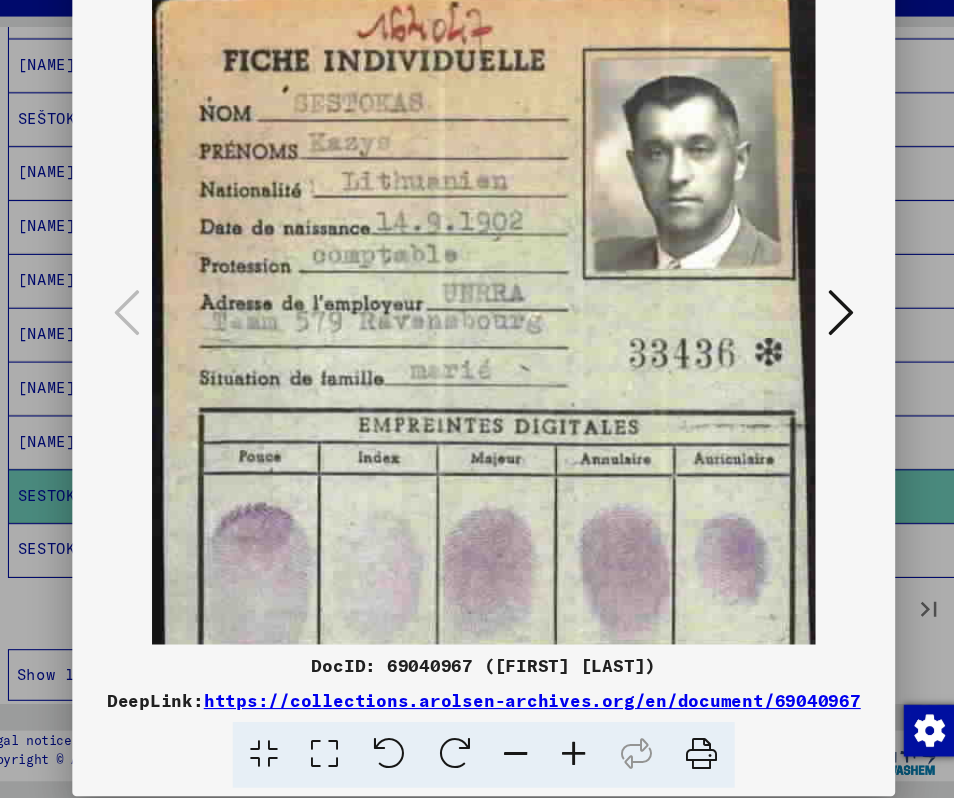 click at bounding box center [561, 757] 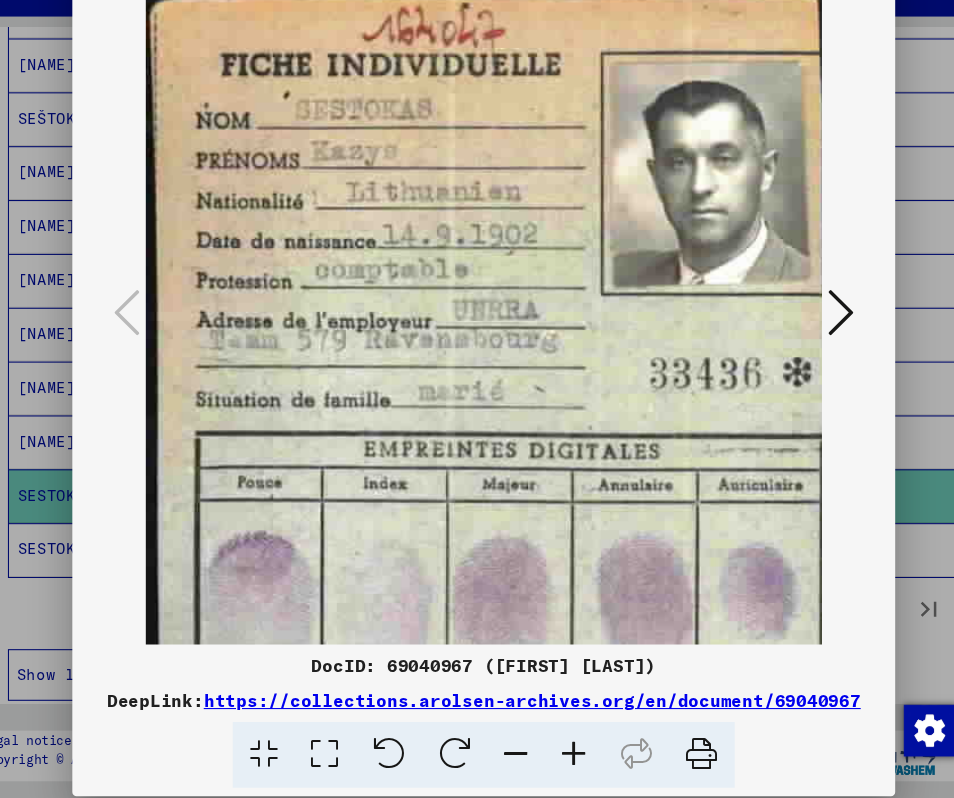 click at bounding box center (561, 757) 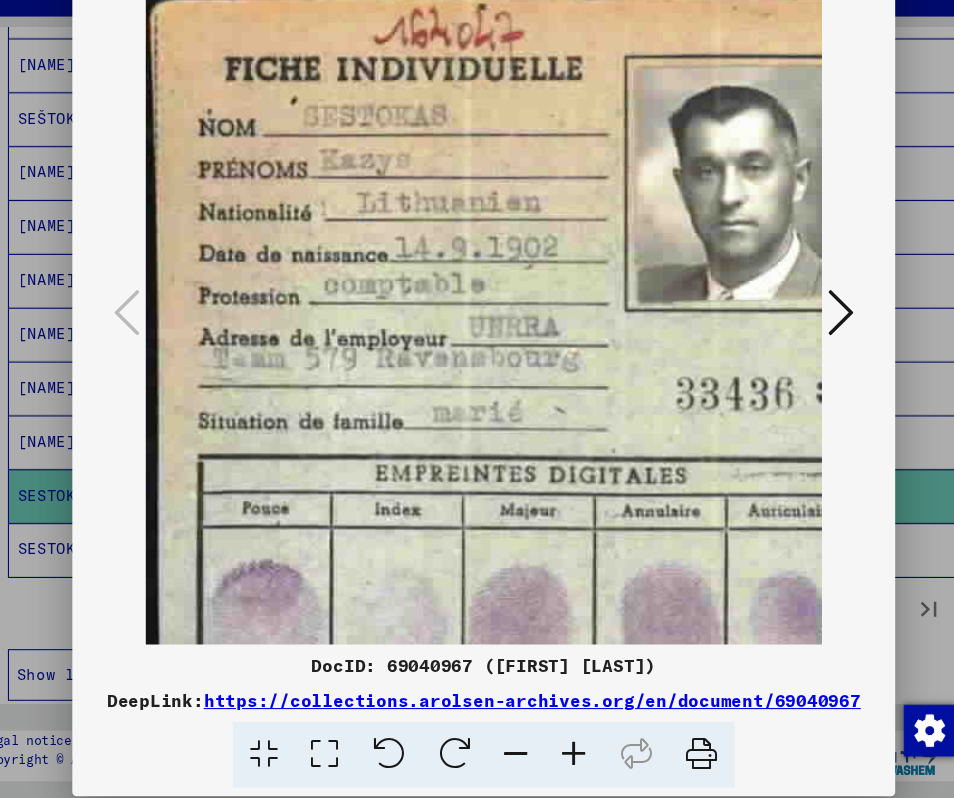 click at bounding box center [561, 757] 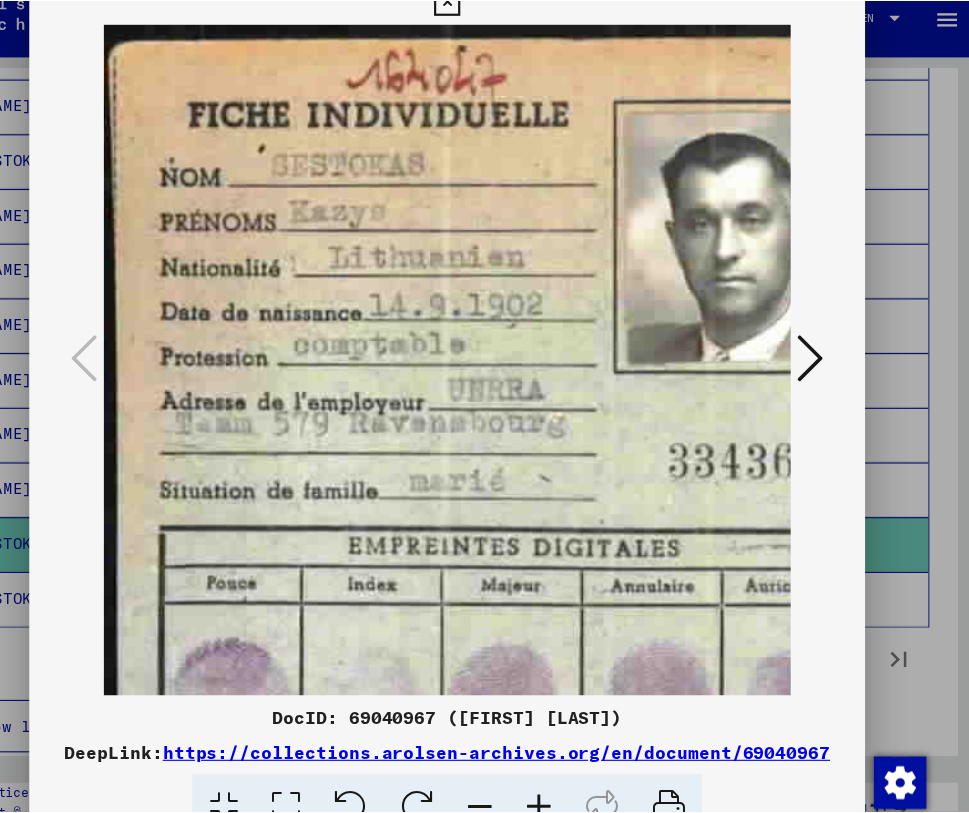 scroll, scrollTop: 0, scrollLeft: 0, axis: both 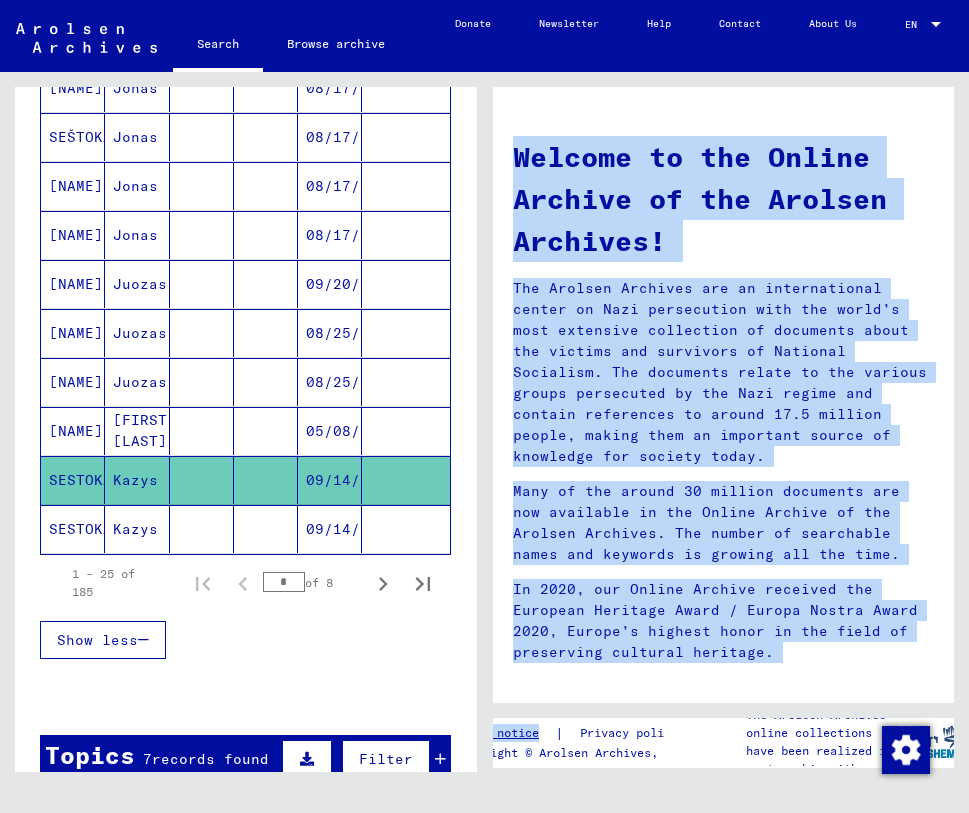 drag, startPoint x: 460, startPoint y: 740, endPoint x: 544, endPoint y: 733, distance: 84.29116 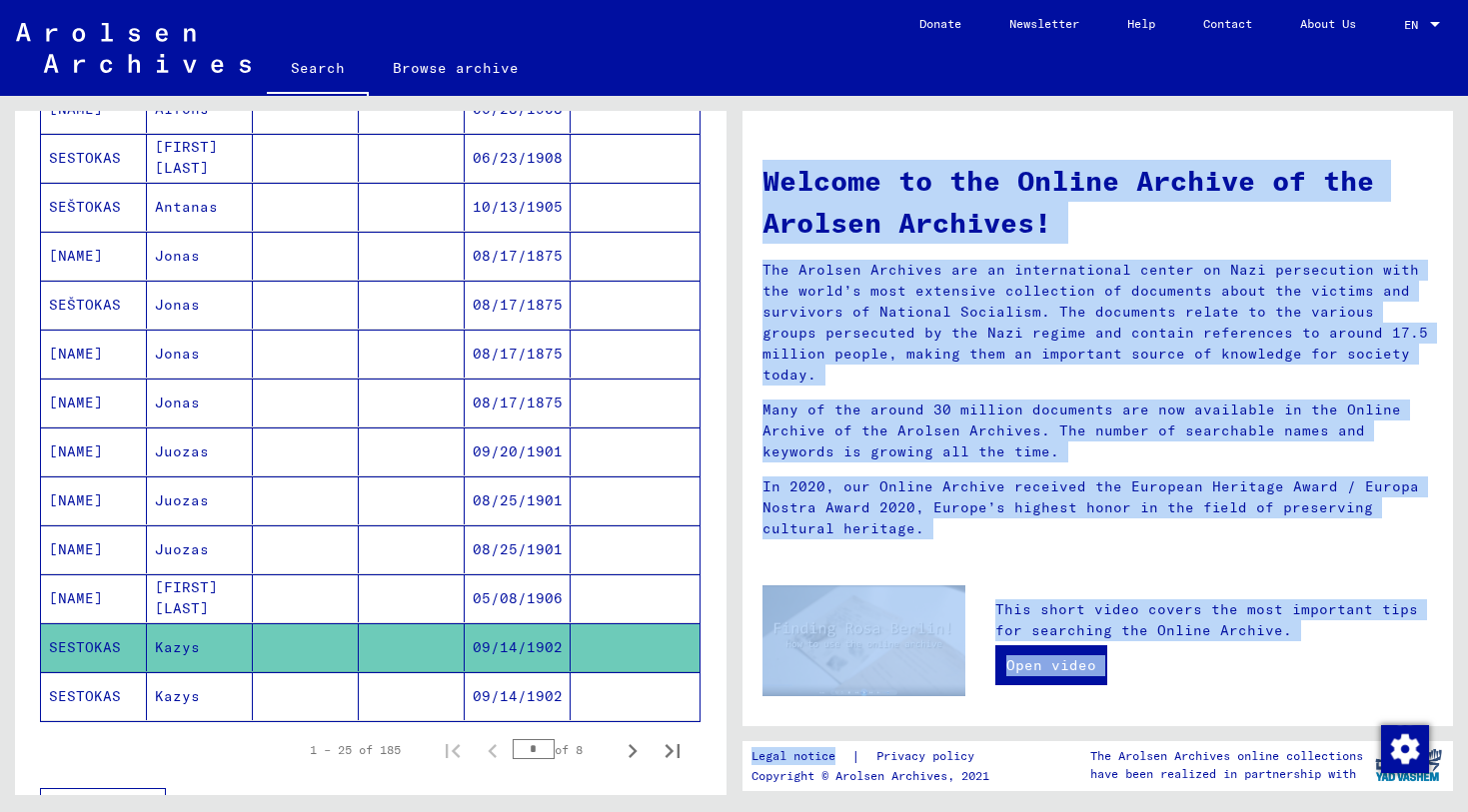 scroll, scrollTop: 918, scrollLeft: 0, axis: vertical 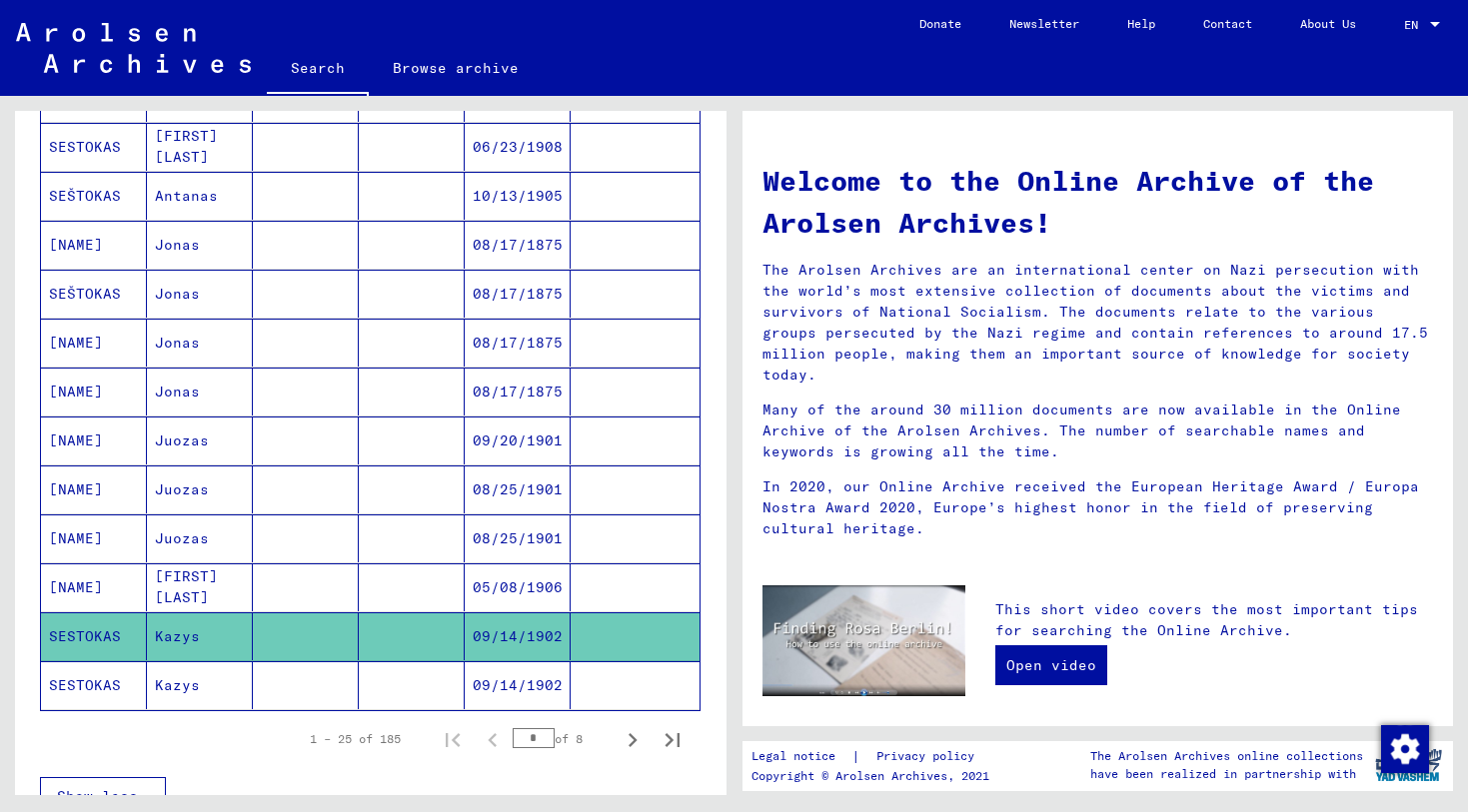click on "SESTOKAS" 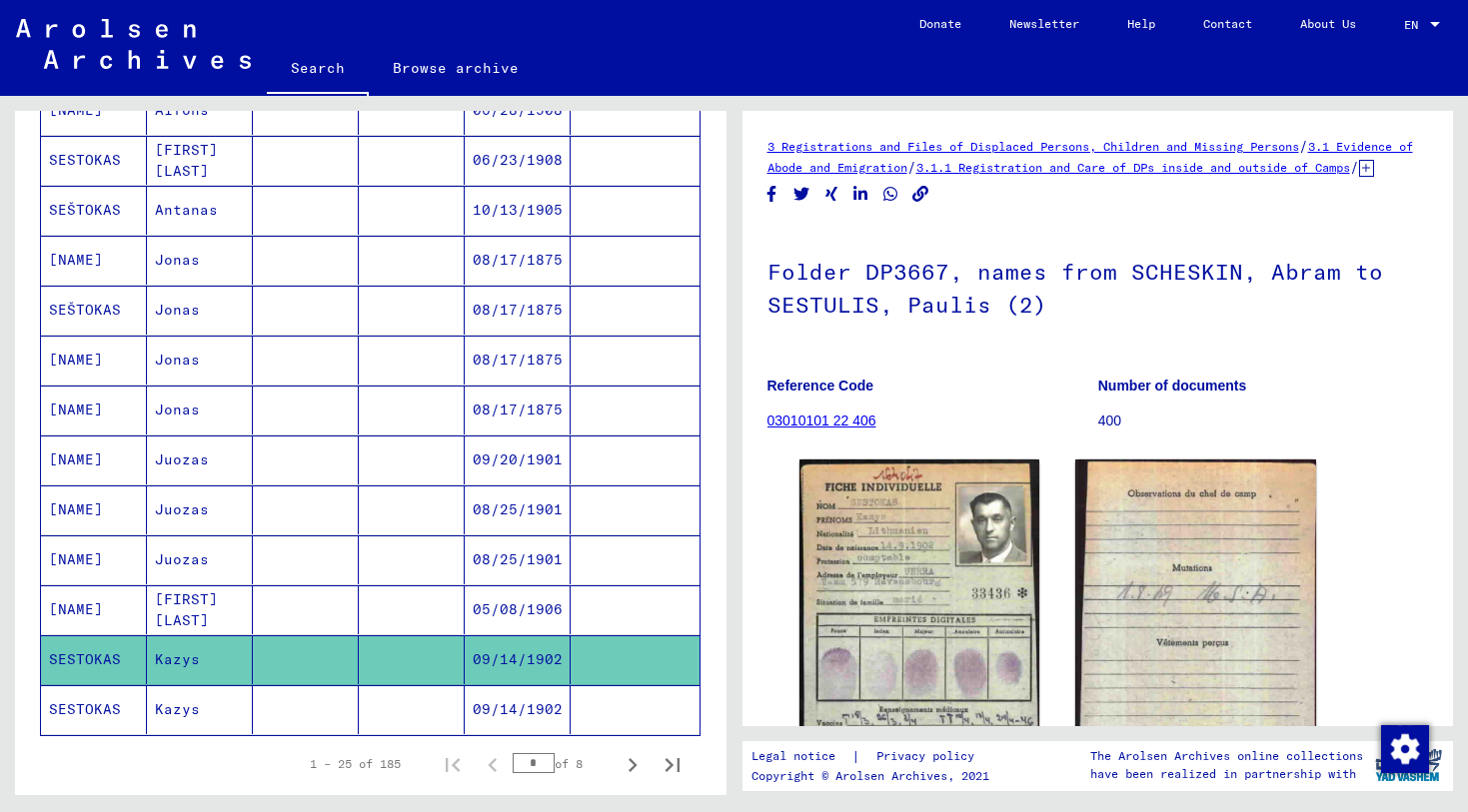 scroll, scrollTop: 0, scrollLeft: 0, axis: both 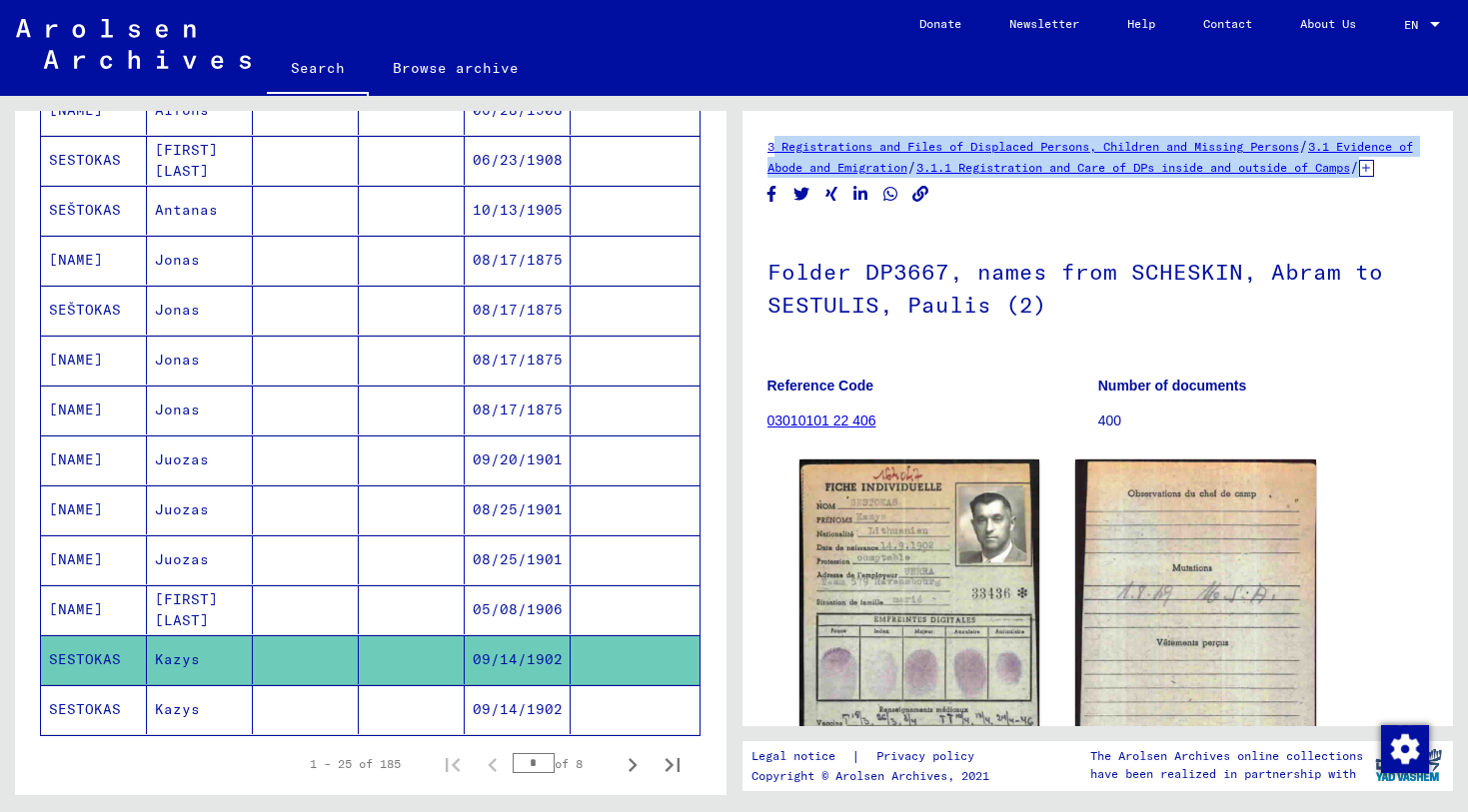 drag, startPoint x: 1035, startPoint y: 203, endPoint x: 748, endPoint y: 140, distance: 293.83329 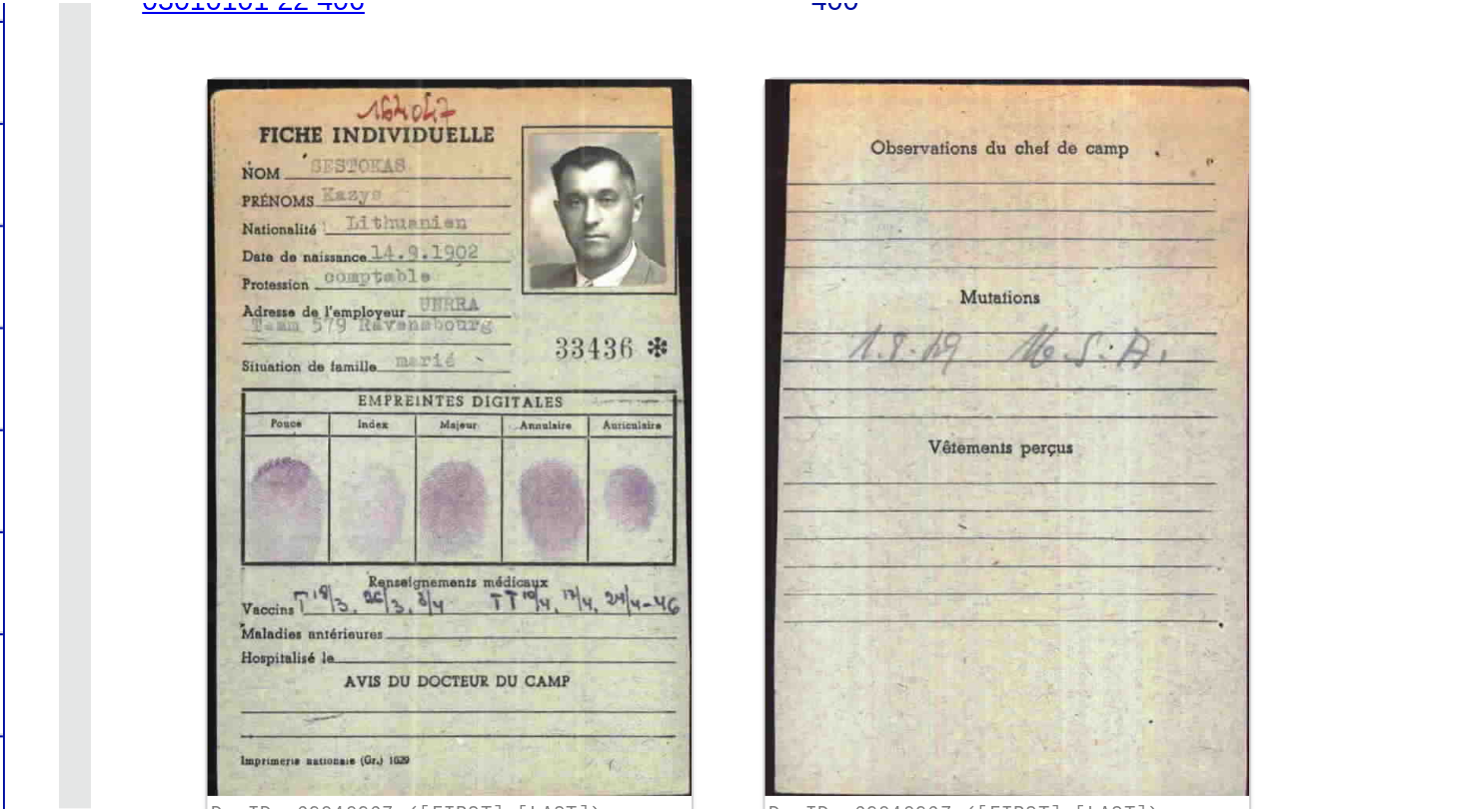 scroll, scrollTop: 275, scrollLeft: 0, axis: vertical 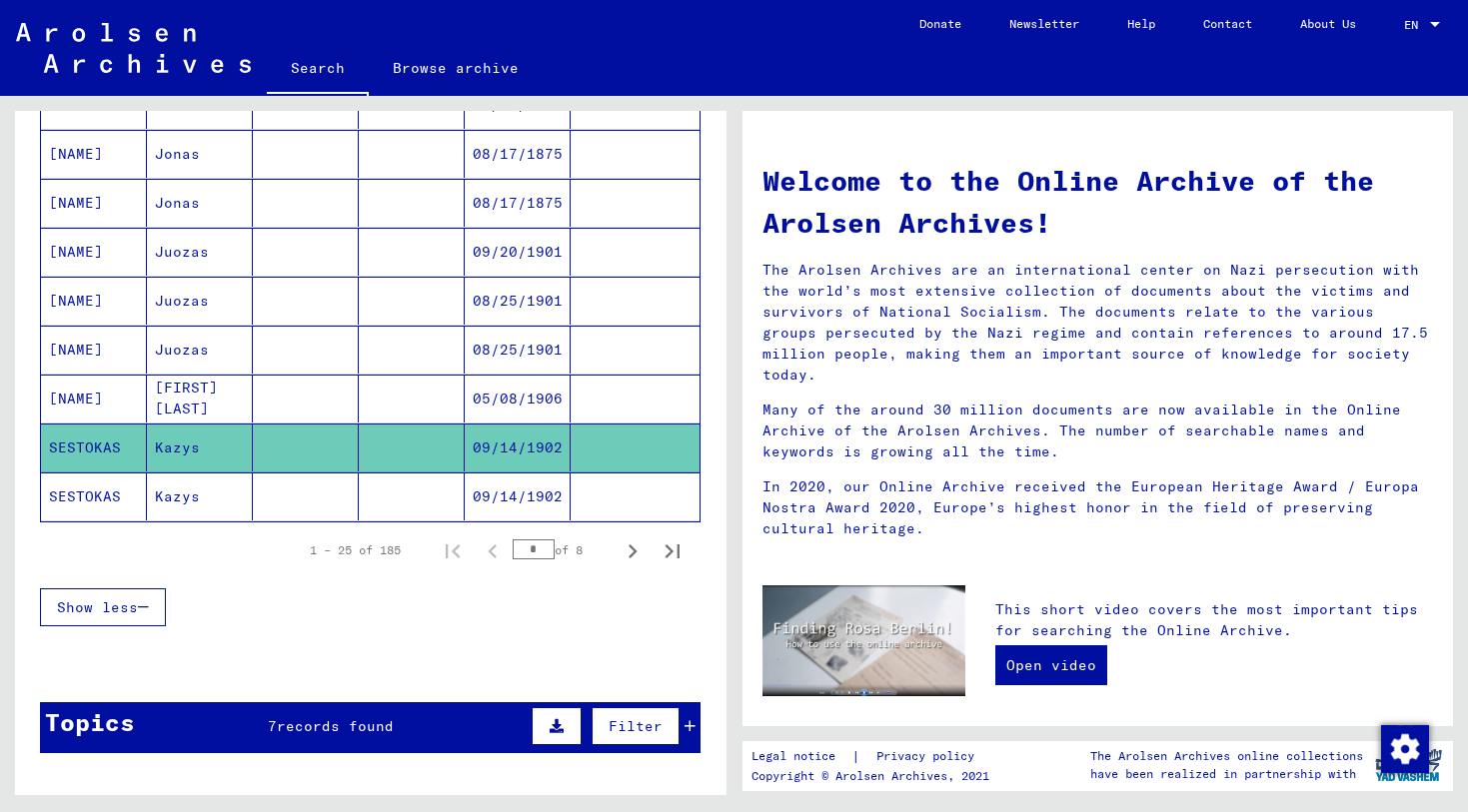 click on "SESTOKAS" 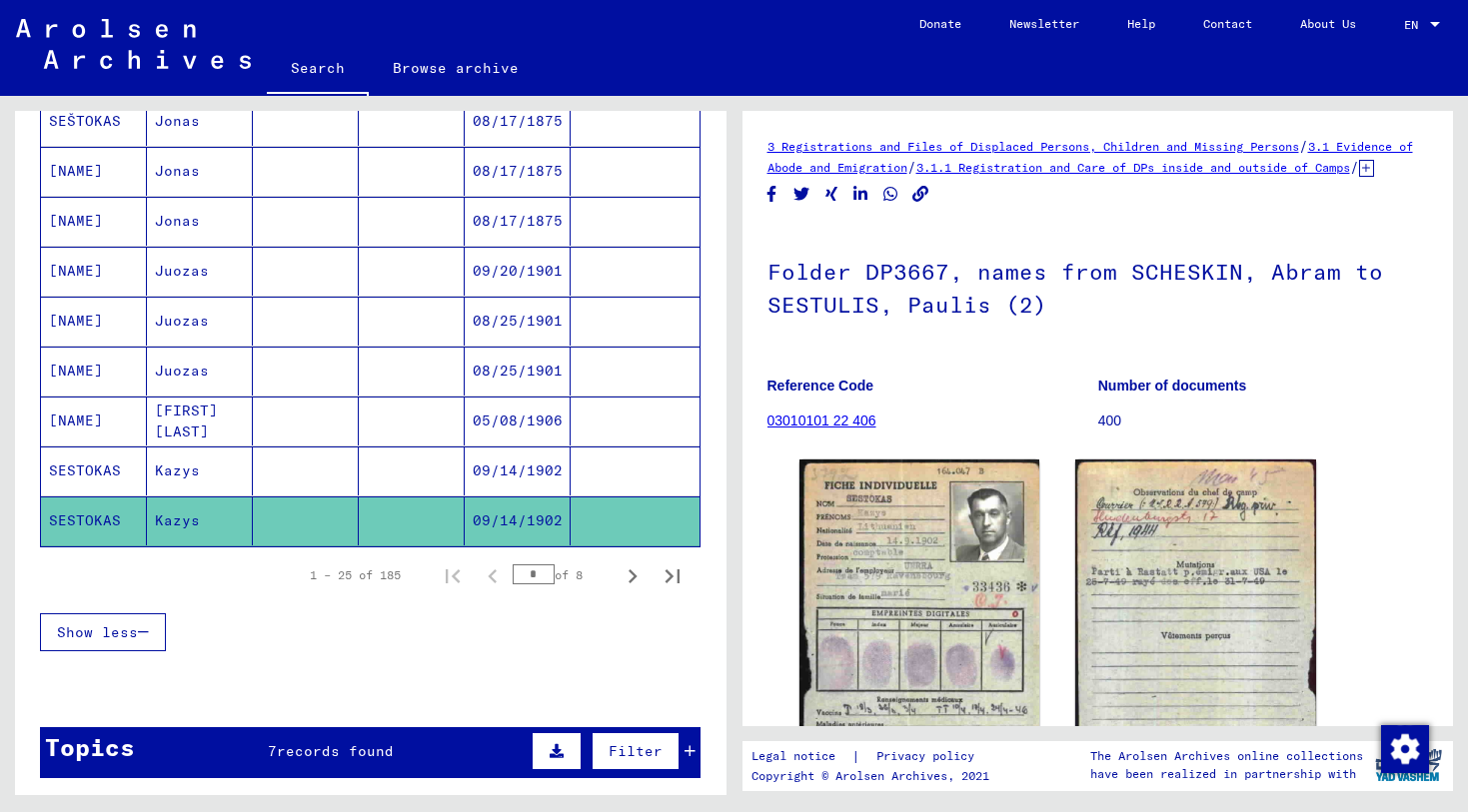 scroll, scrollTop: 0, scrollLeft: 0, axis: both 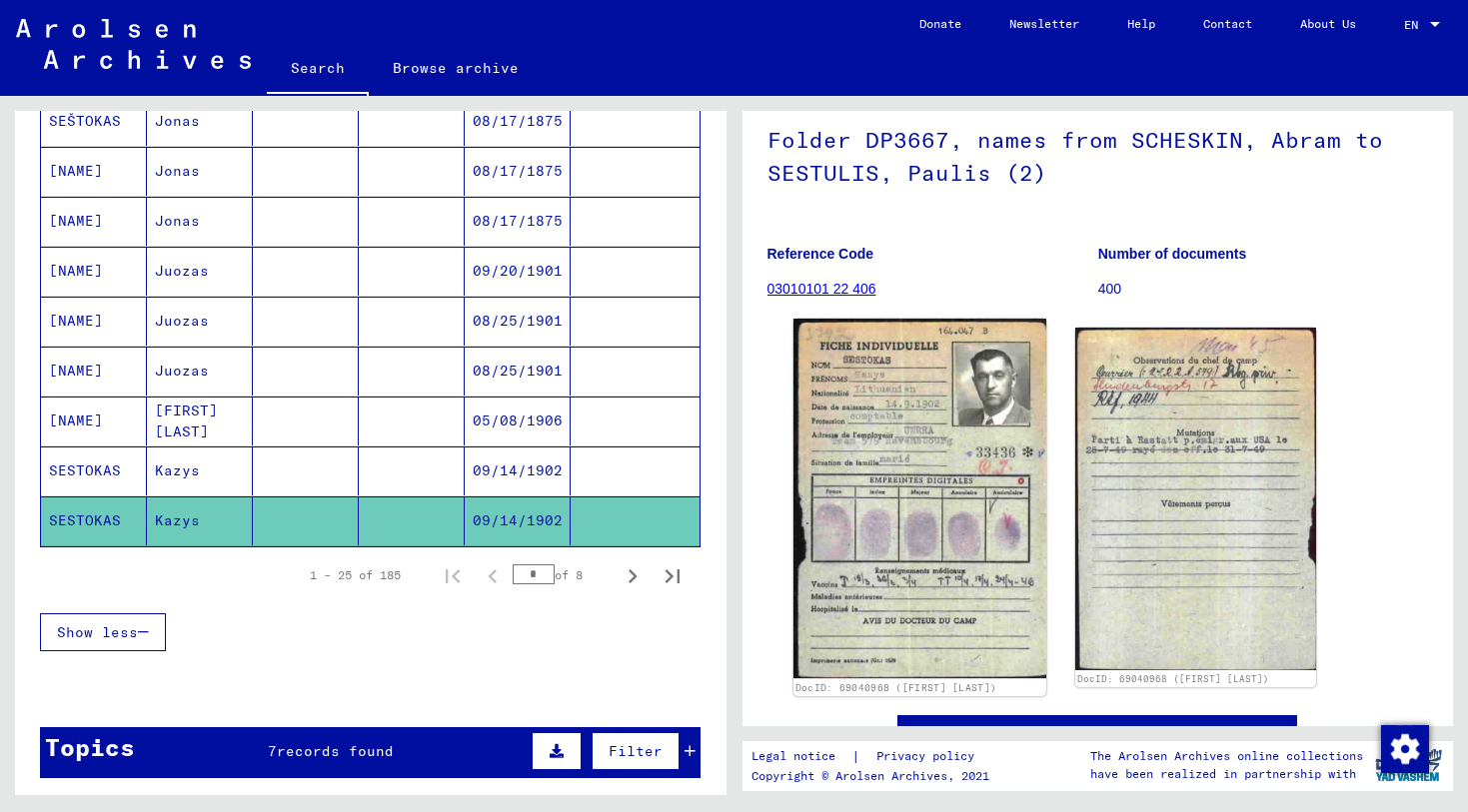 click 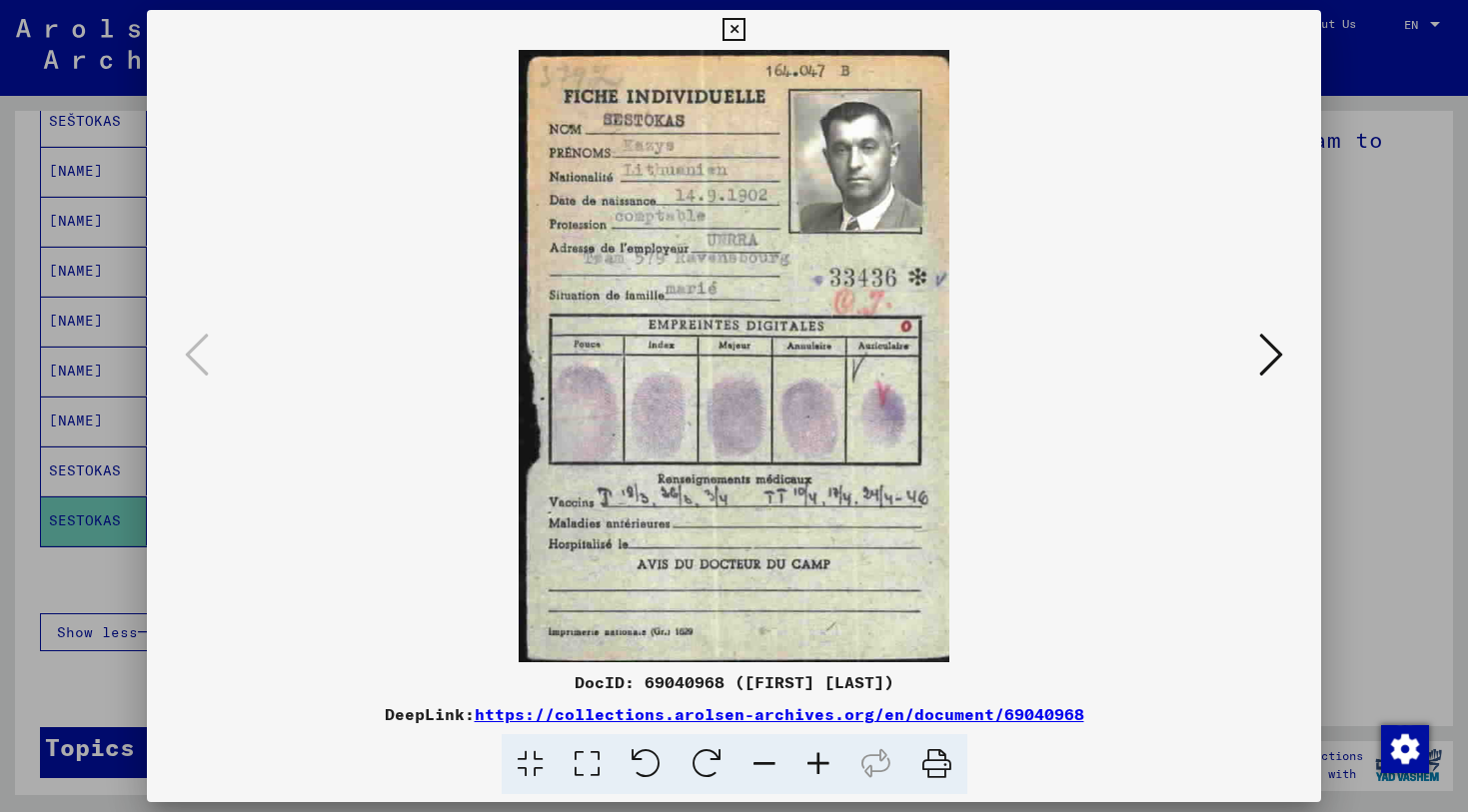 click at bounding box center [1271, 355] 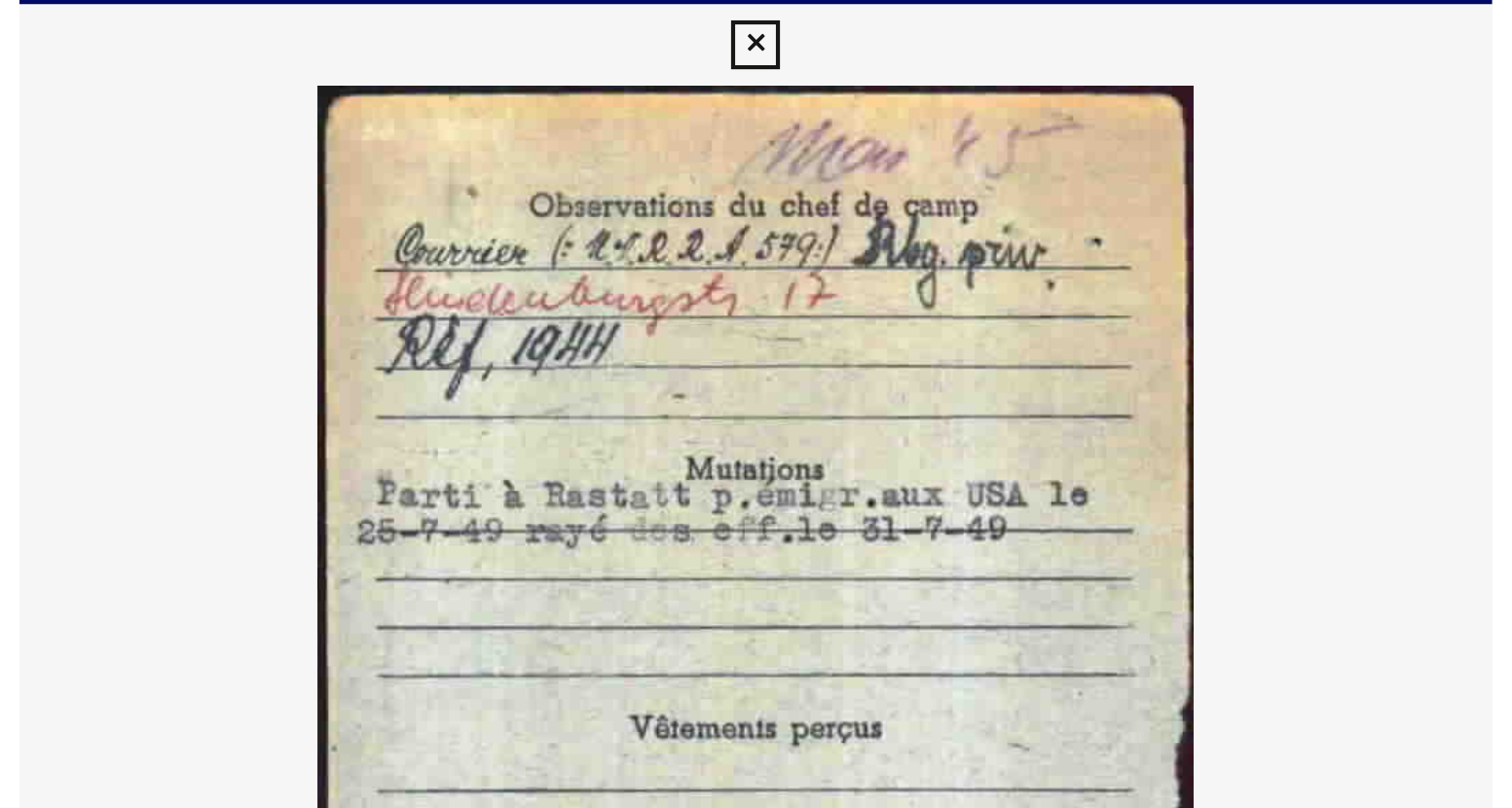 scroll, scrollTop: 0, scrollLeft: 0, axis: both 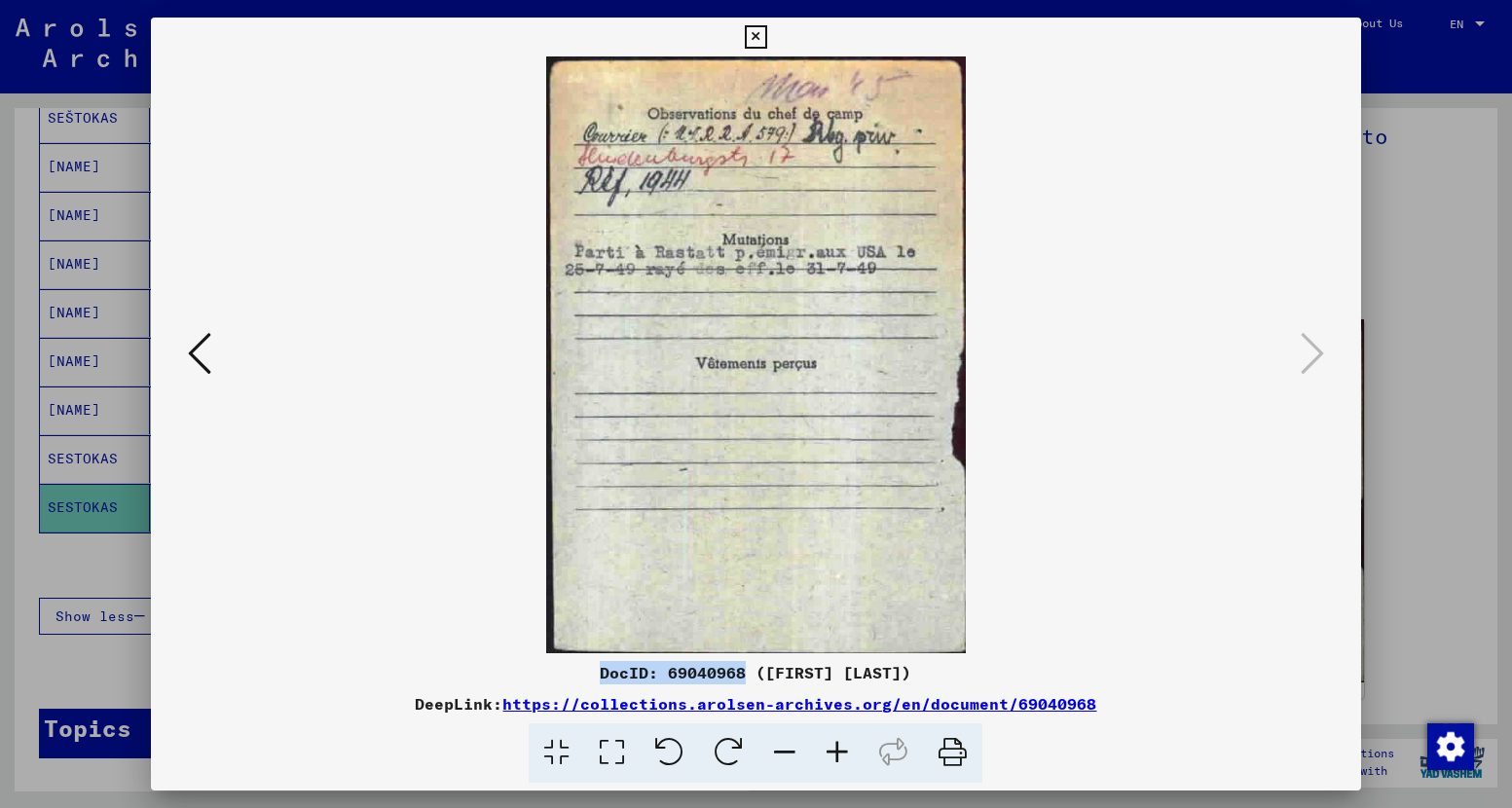 drag, startPoint x: 600, startPoint y: 673, endPoint x: 747, endPoint y: 677, distance: 147.05441 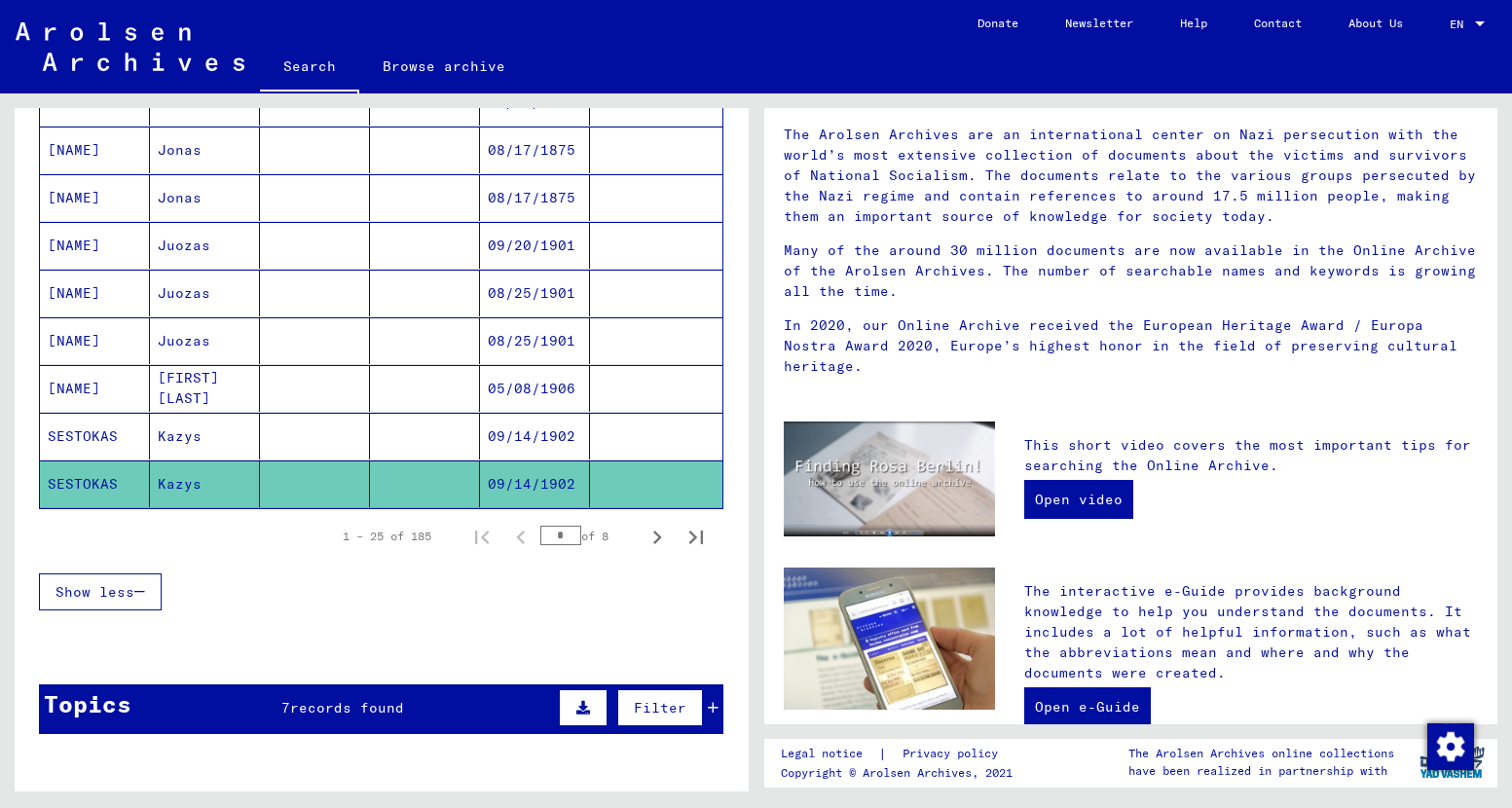 scroll, scrollTop: 0, scrollLeft: 0, axis: both 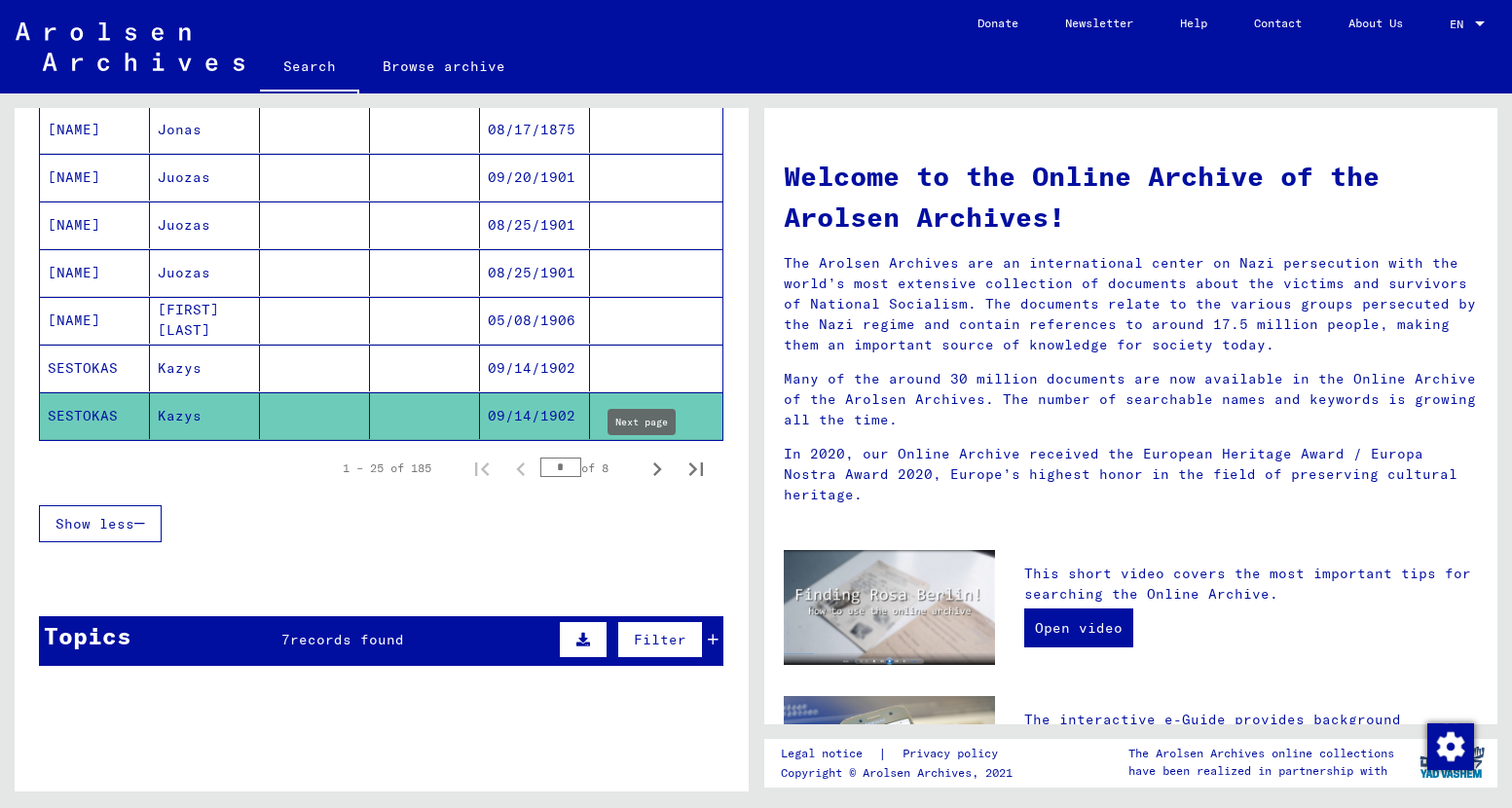 click 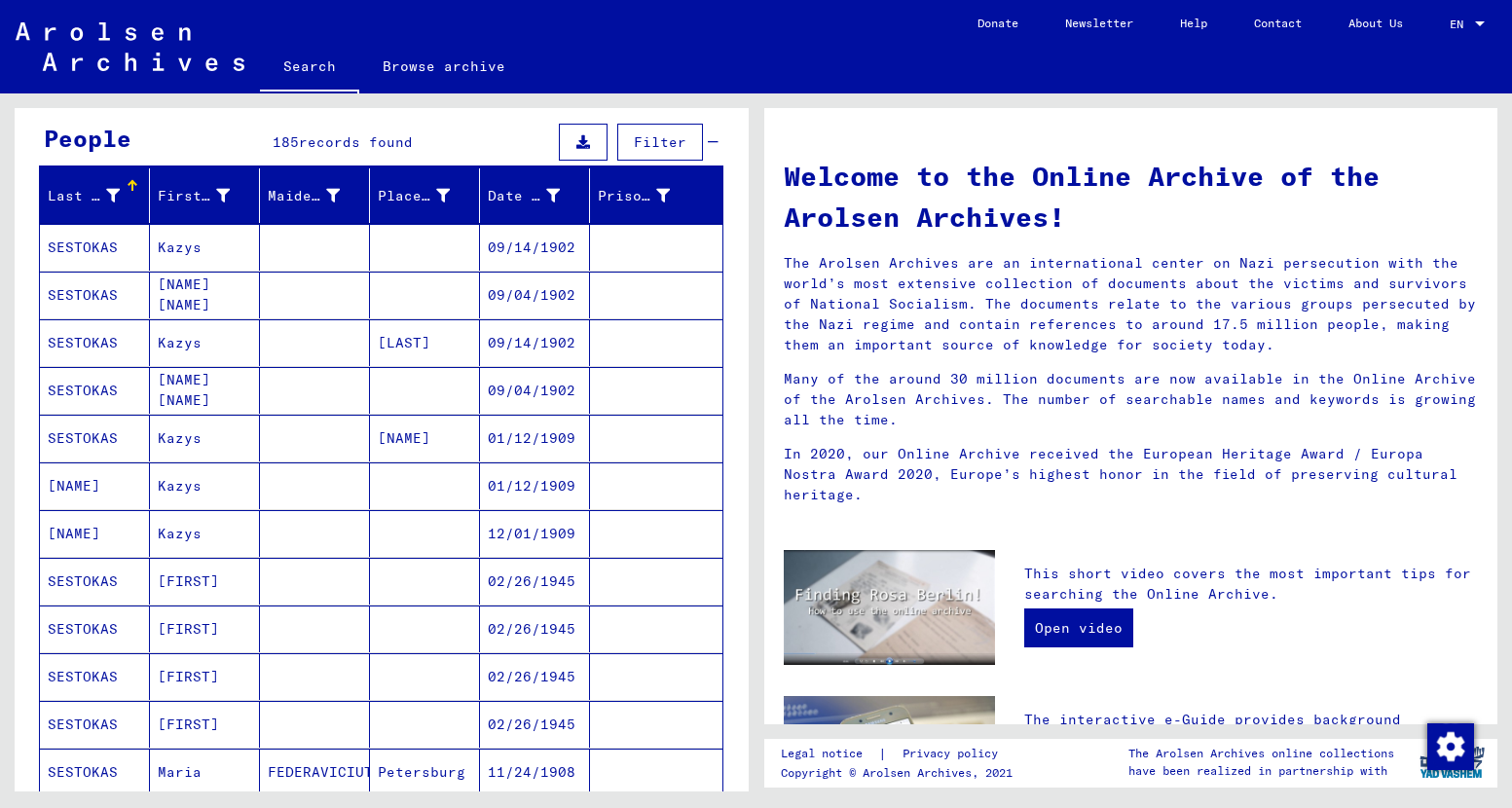 scroll, scrollTop: 164, scrollLeft: 0, axis: vertical 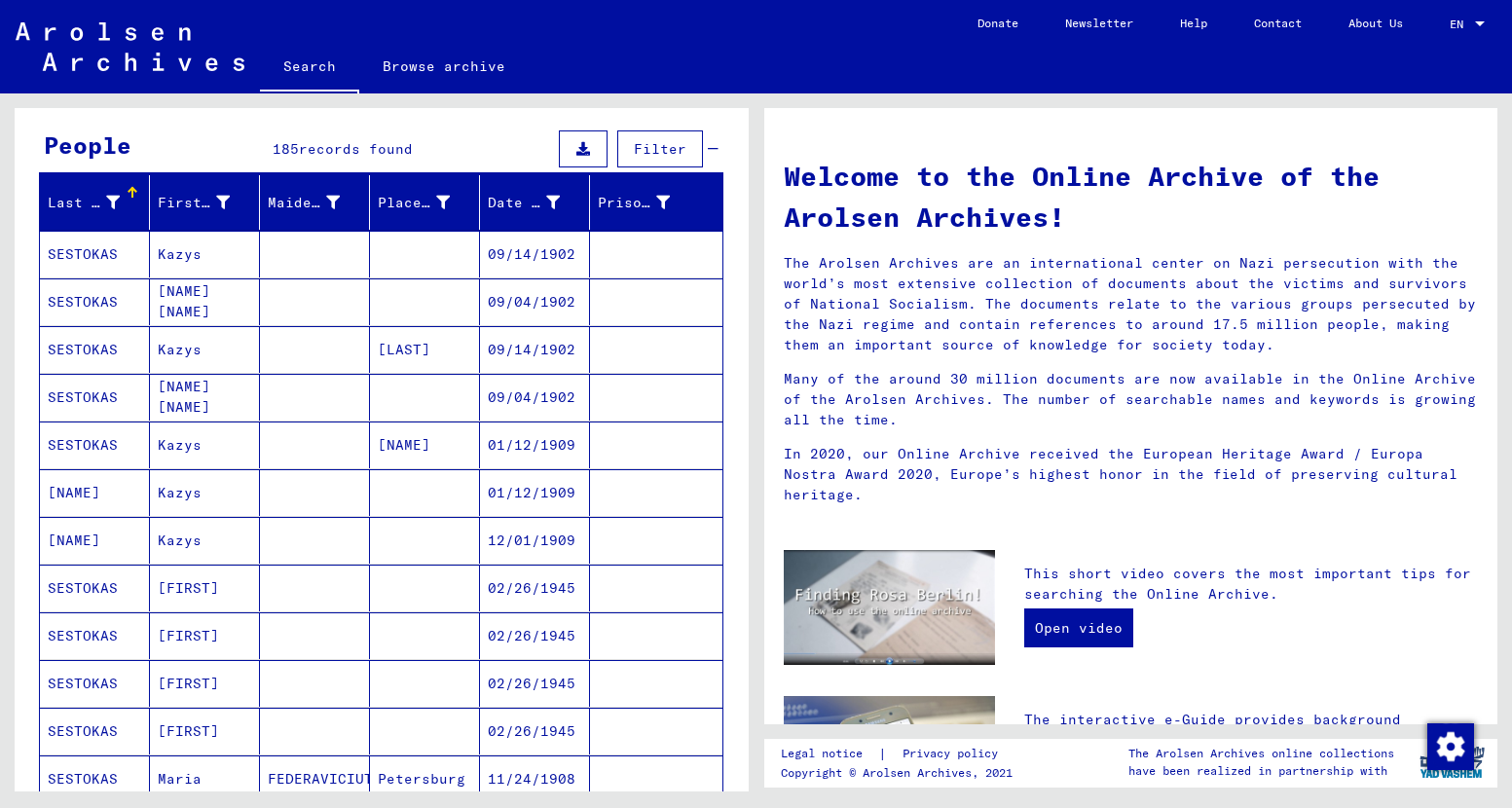 click on "SESTOKAS" at bounding box center [94, 302] 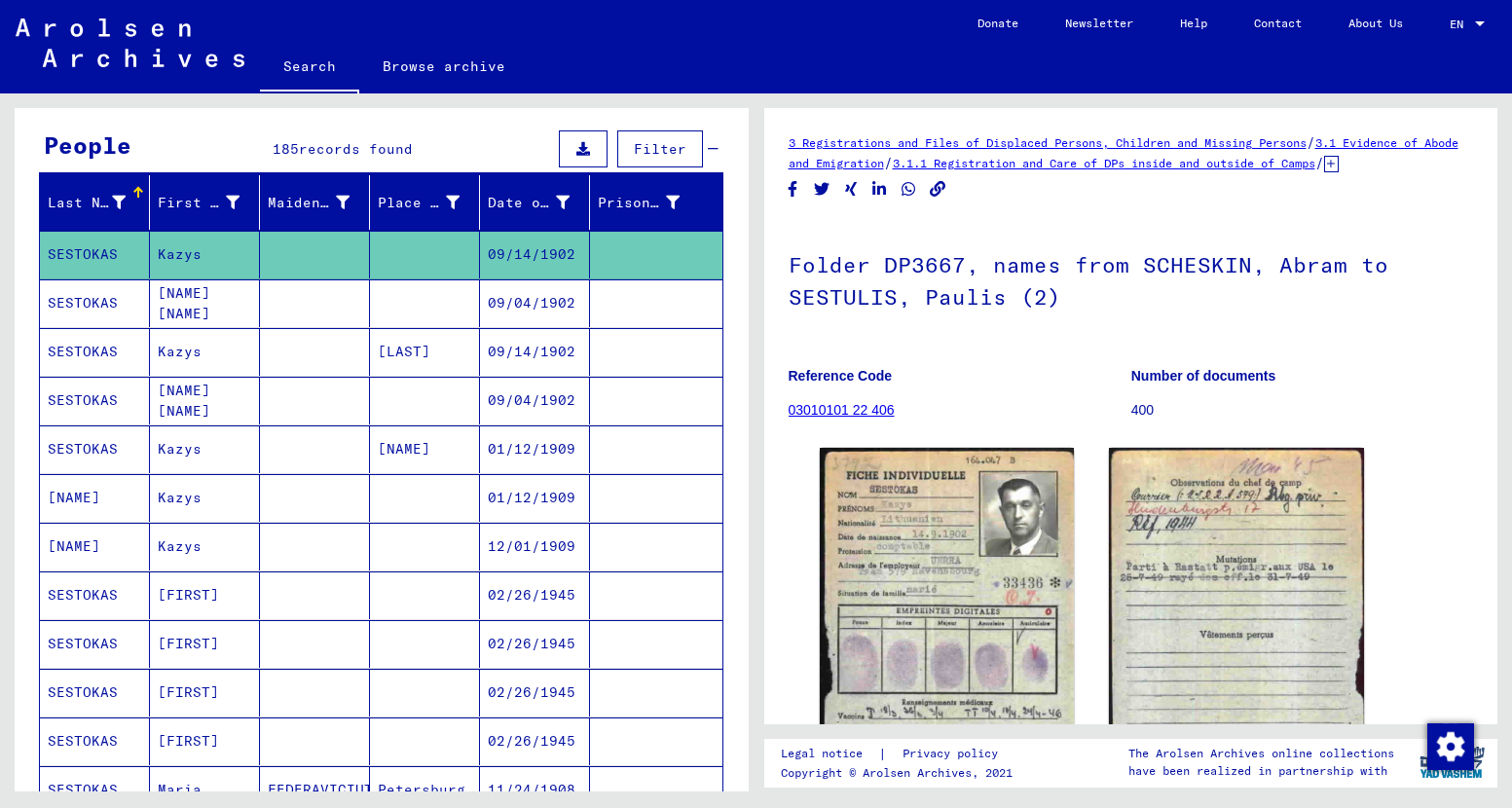 scroll, scrollTop: 0, scrollLeft: 0, axis: both 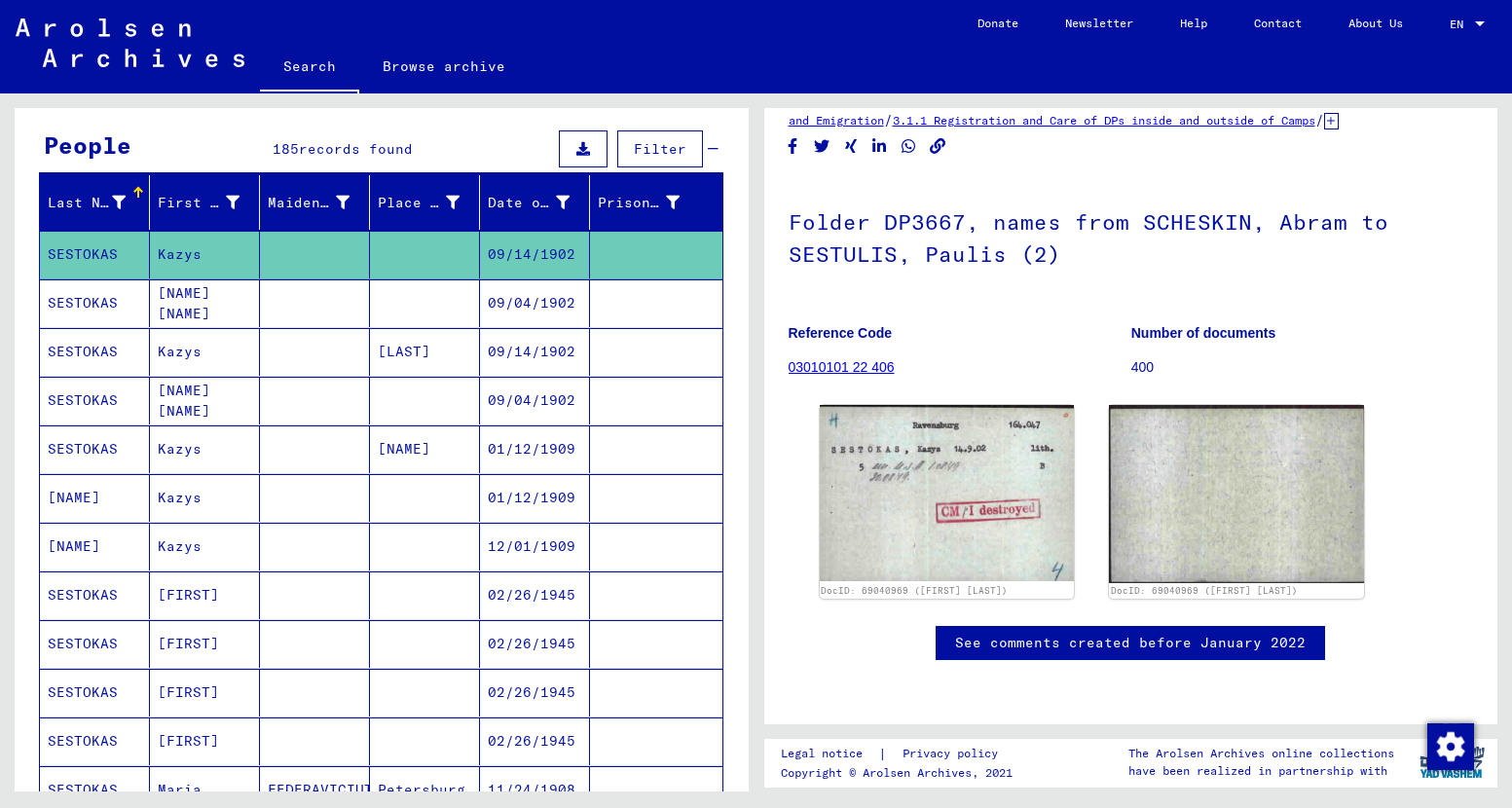 click on "SESTOKAS" at bounding box center (94, 351) 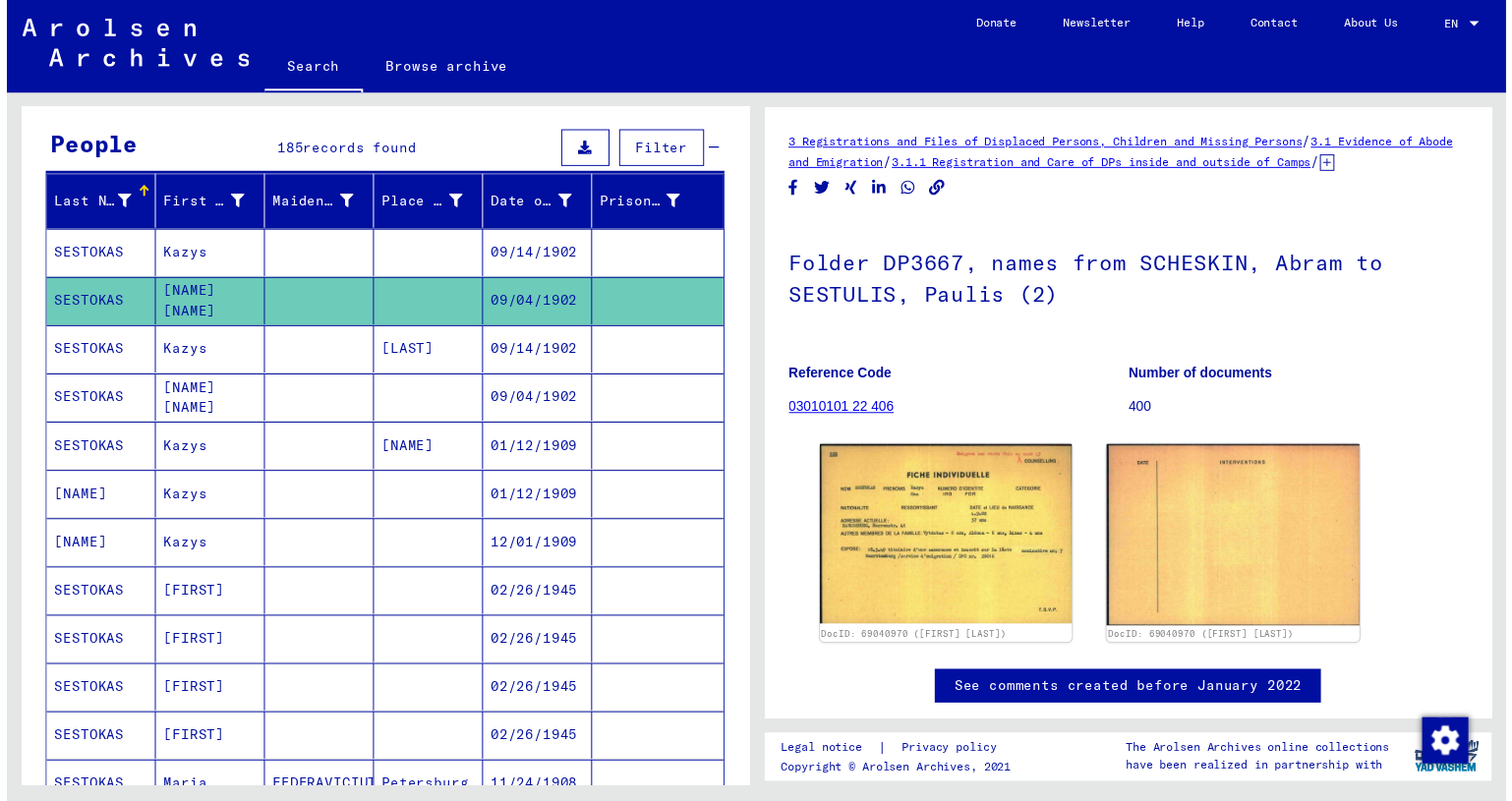 scroll, scrollTop: 0, scrollLeft: 0, axis: both 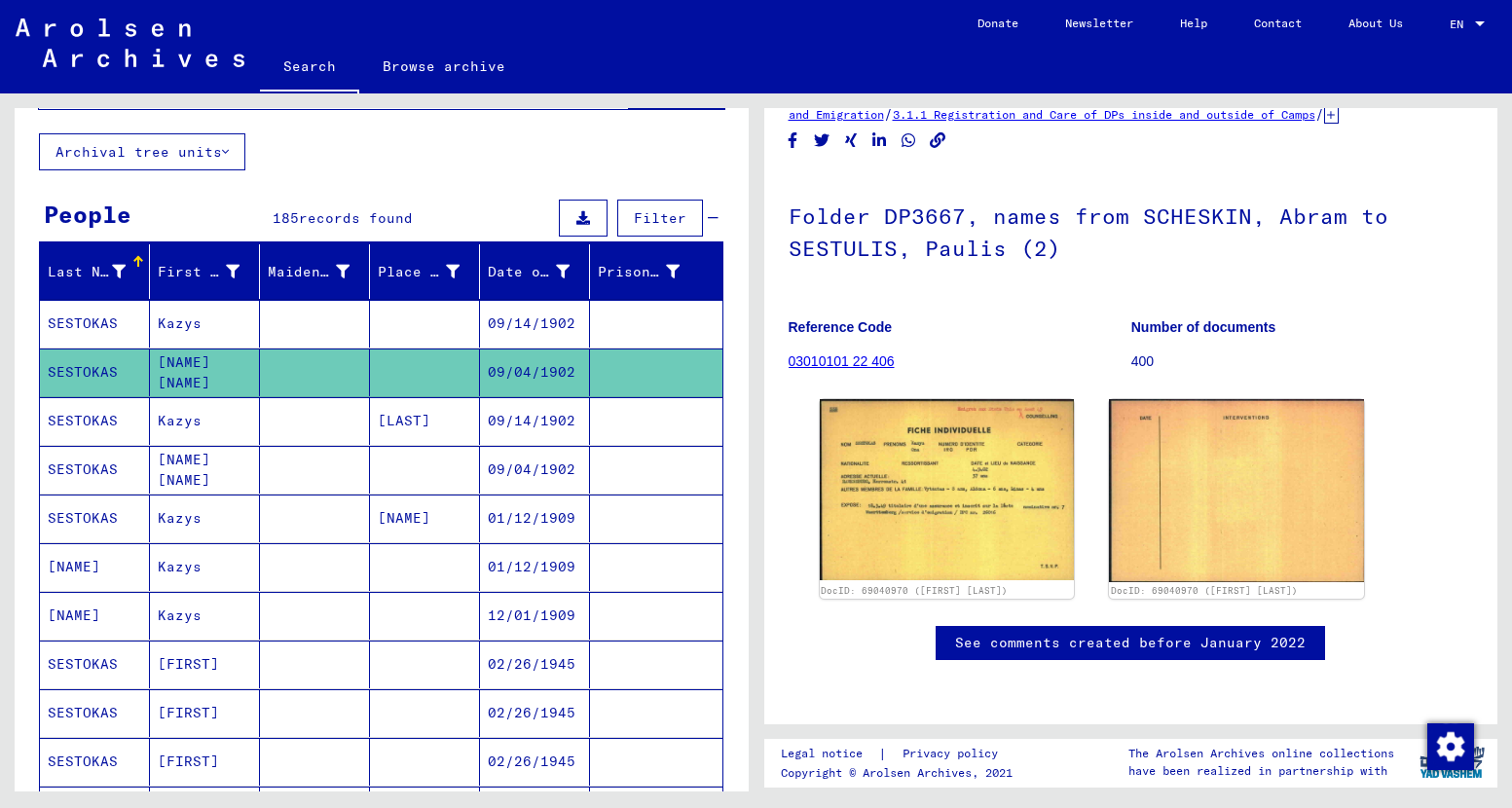 click on "SESTOKAS" at bounding box center [94, 469] 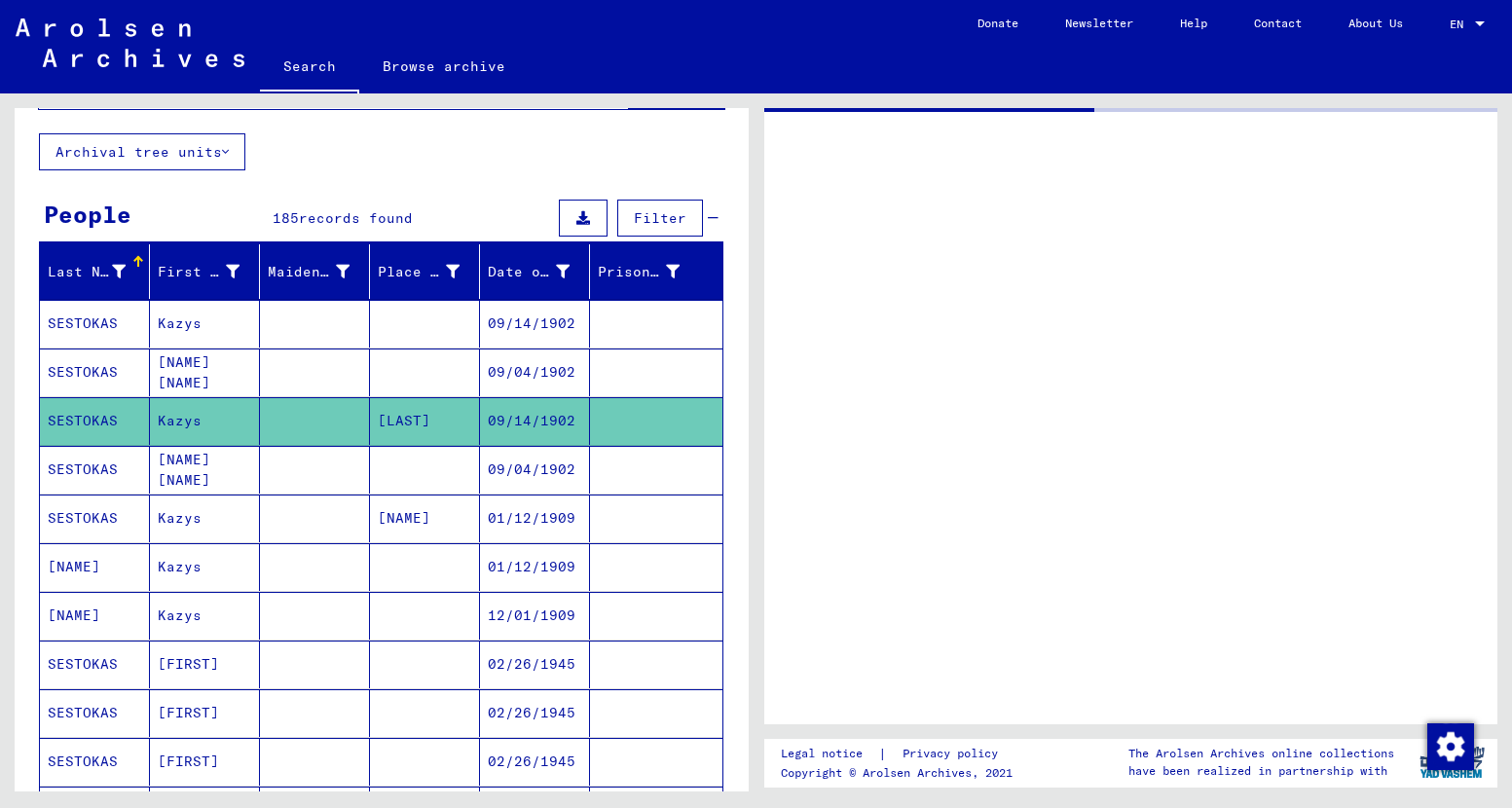 scroll, scrollTop: 0, scrollLeft: 0, axis: both 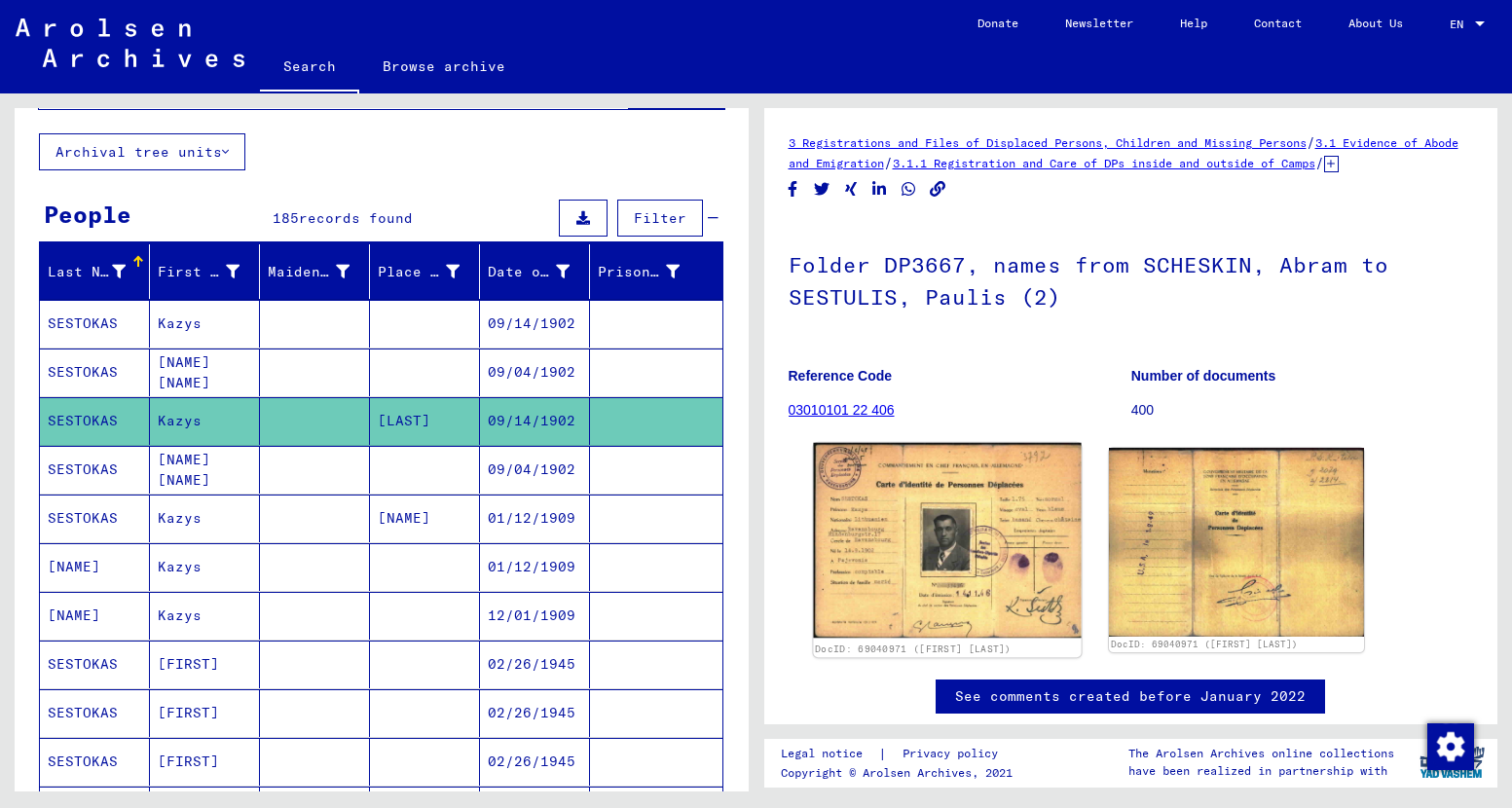 click 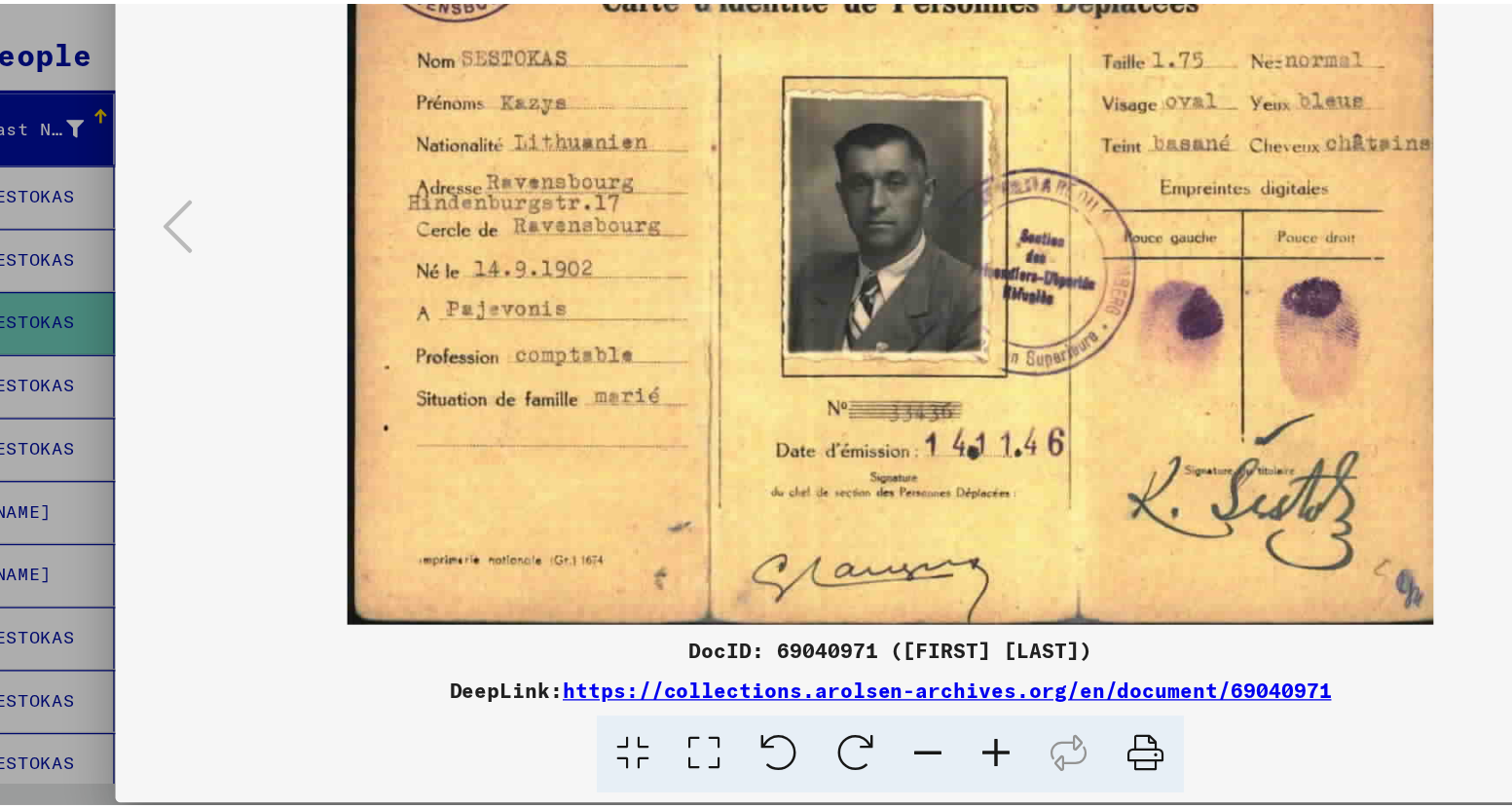 scroll, scrollTop: 0, scrollLeft: 0, axis: both 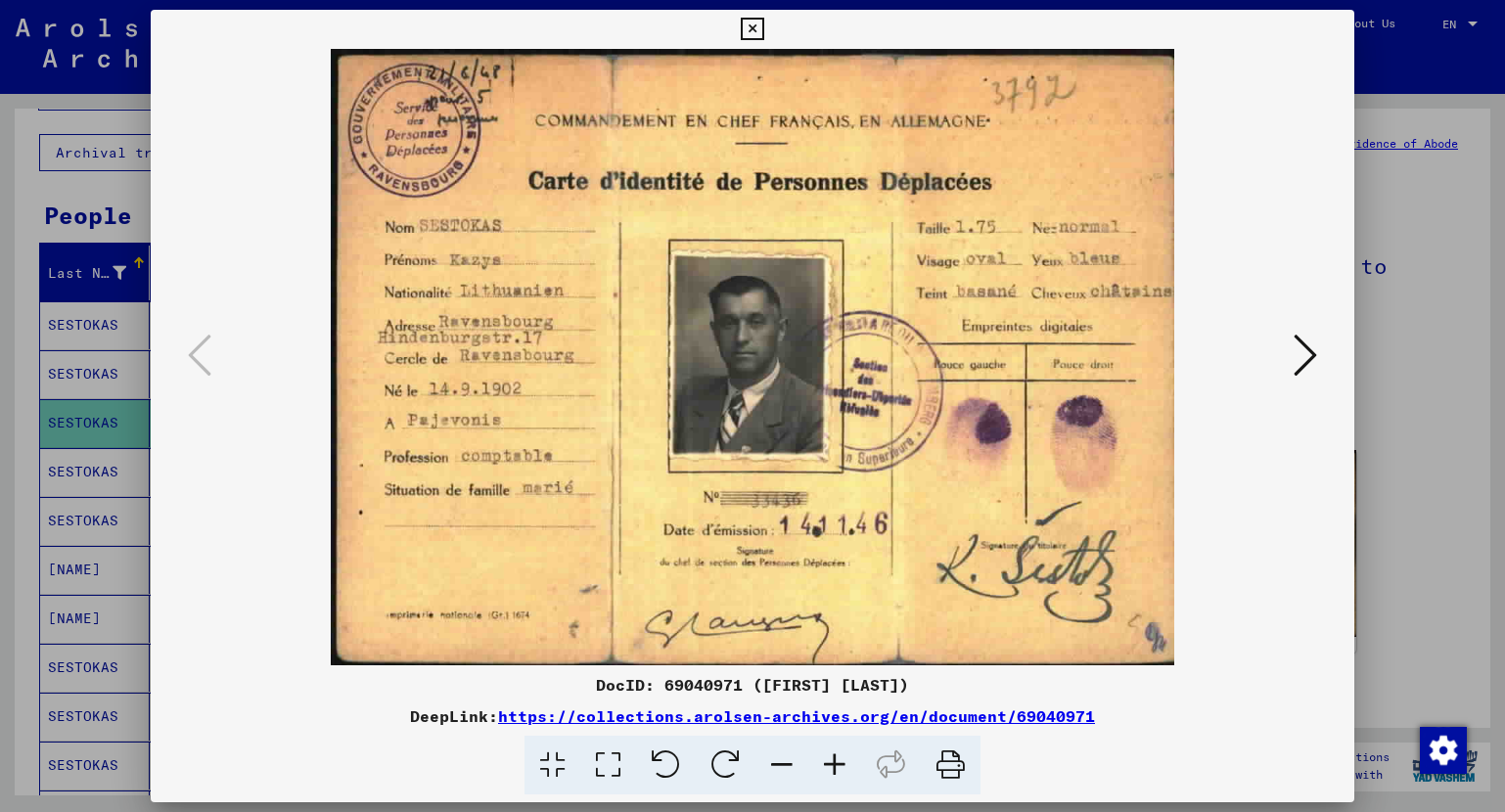 click at bounding box center (1305, 355) 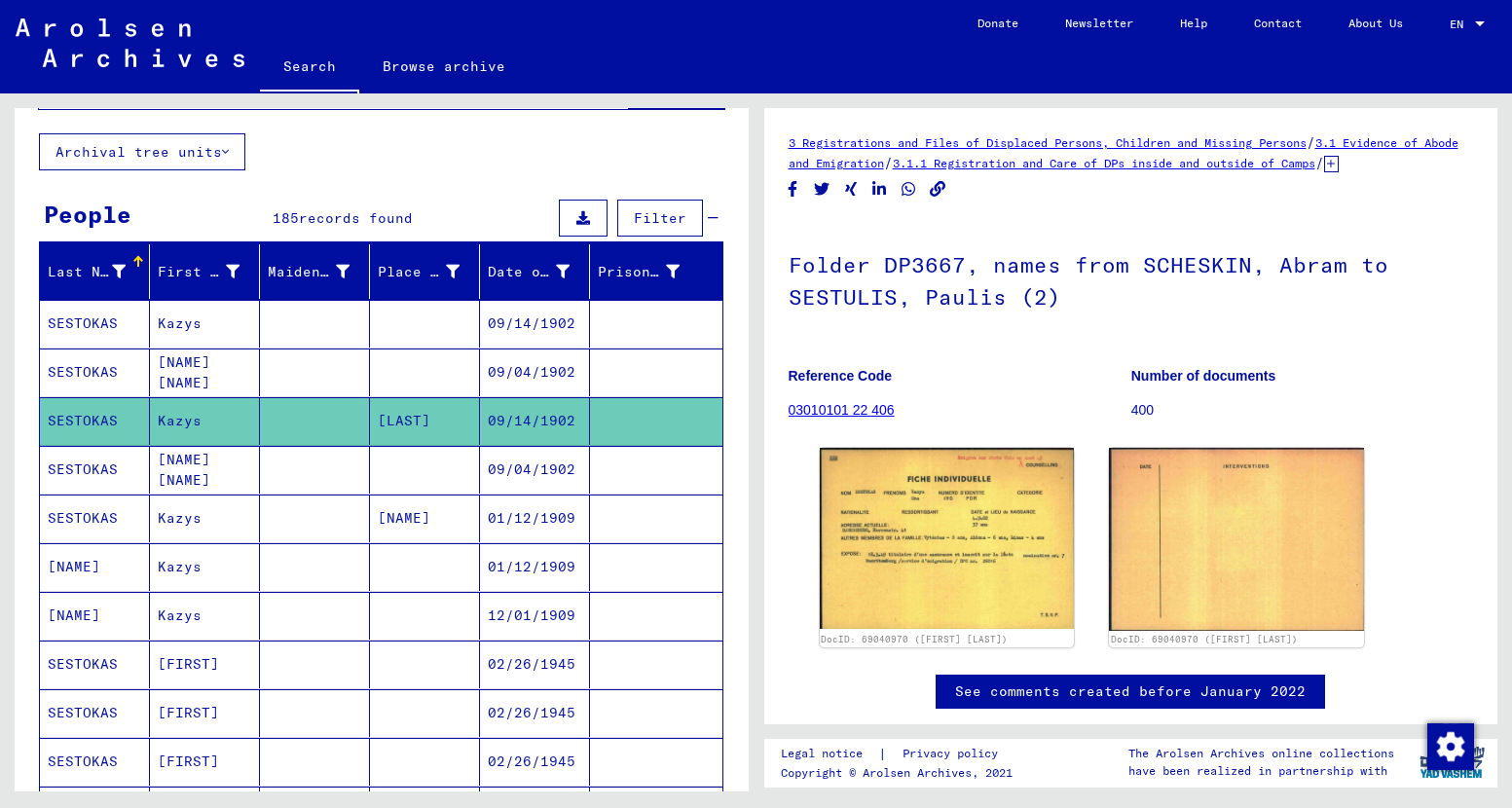 scroll, scrollTop: 0, scrollLeft: 0, axis: both 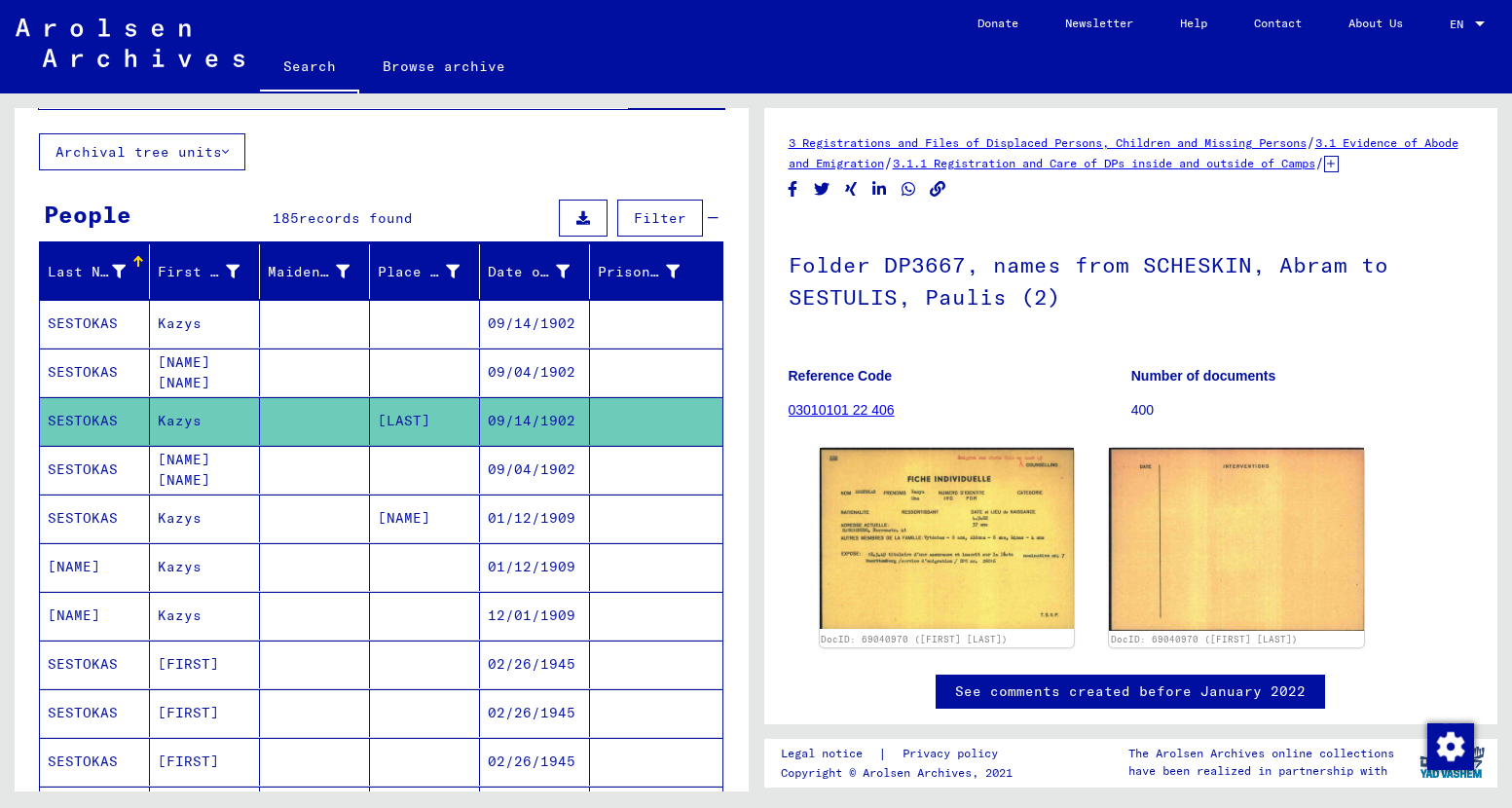 click on "[NAME] [NAME]" at bounding box center [204, 518] 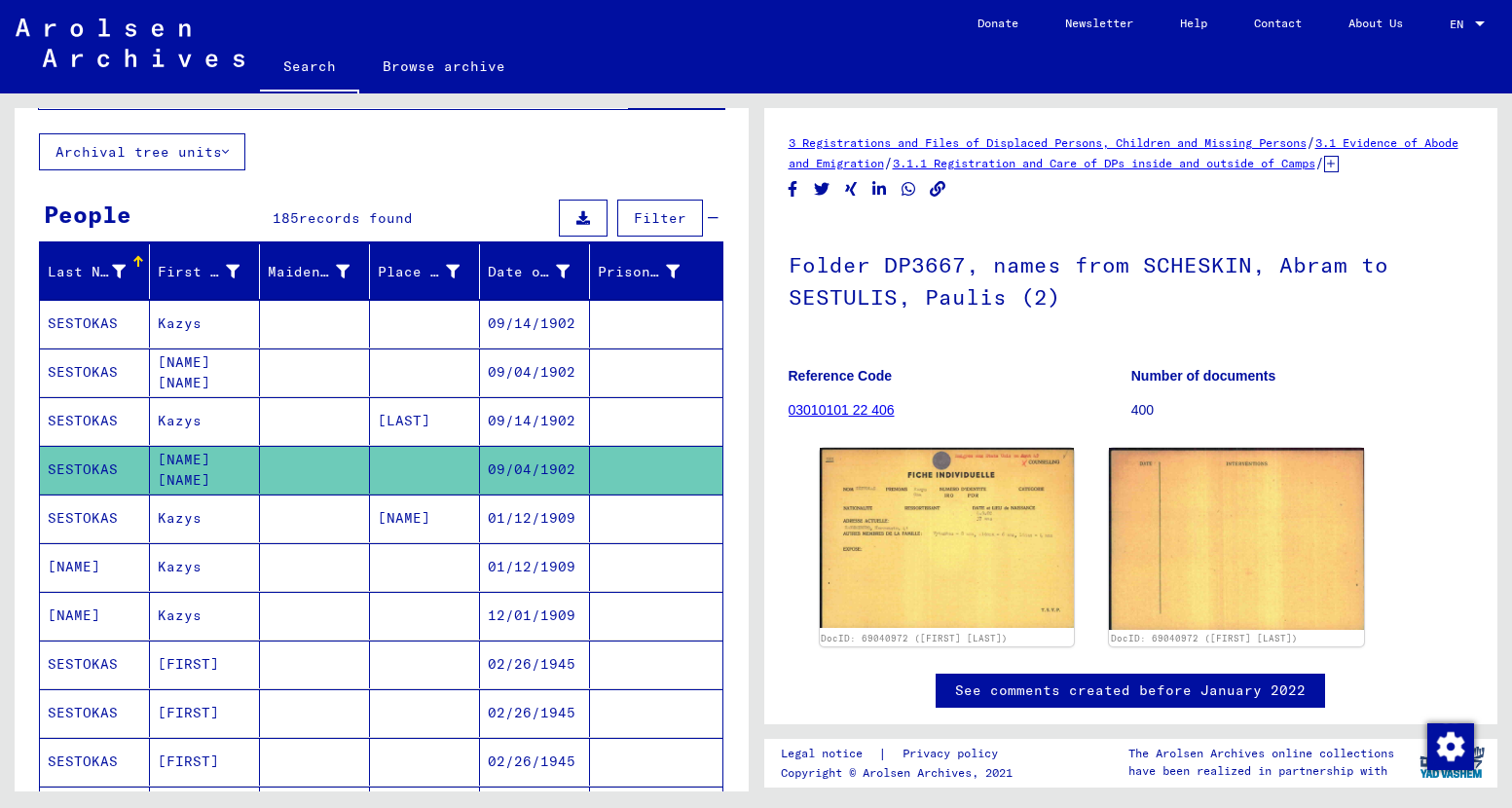 scroll, scrollTop: 0, scrollLeft: 0, axis: both 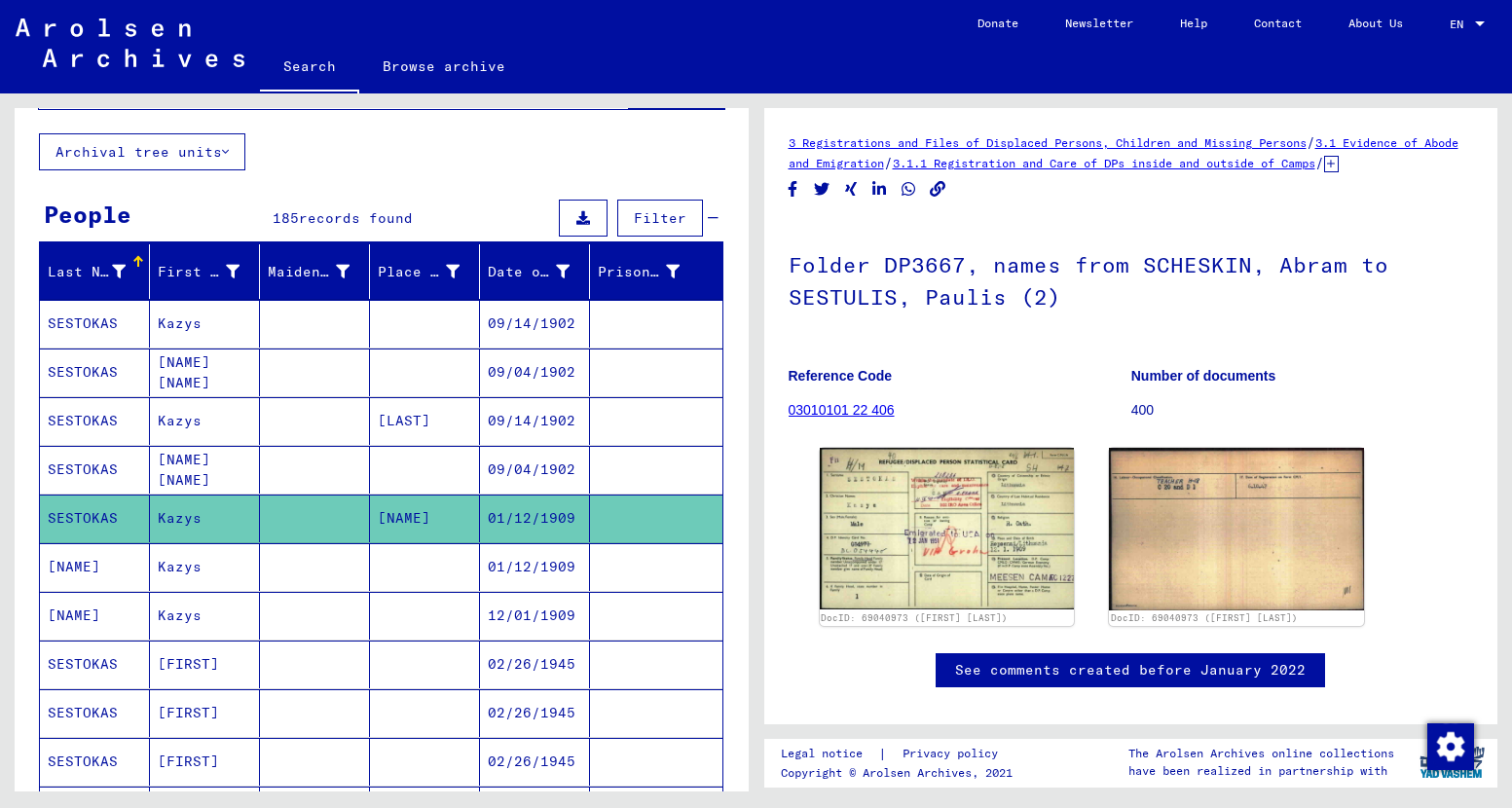 click on "Kazys" at bounding box center (204, 372) 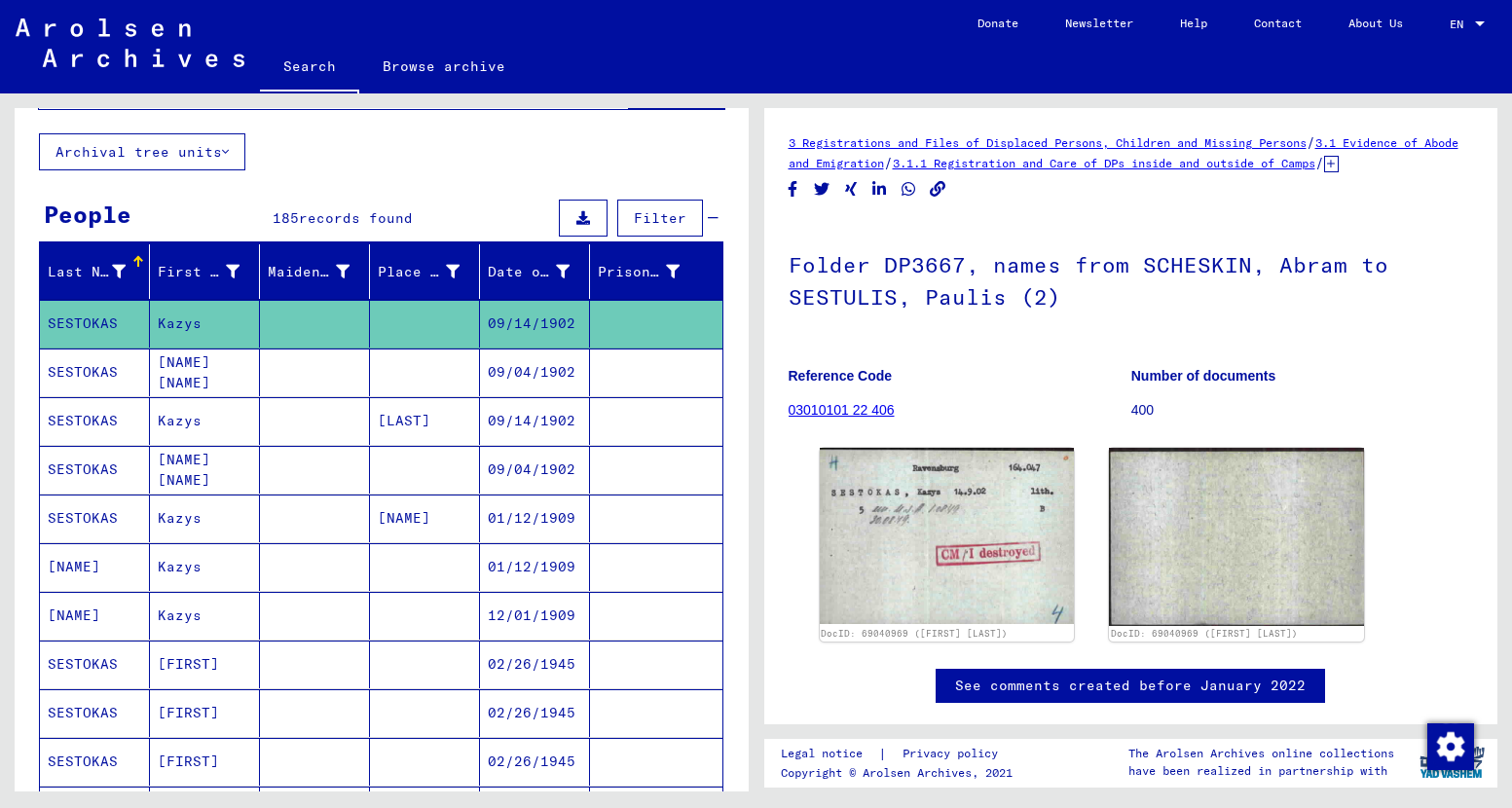 scroll, scrollTop: 0, scrollLeft: 0, axis: both 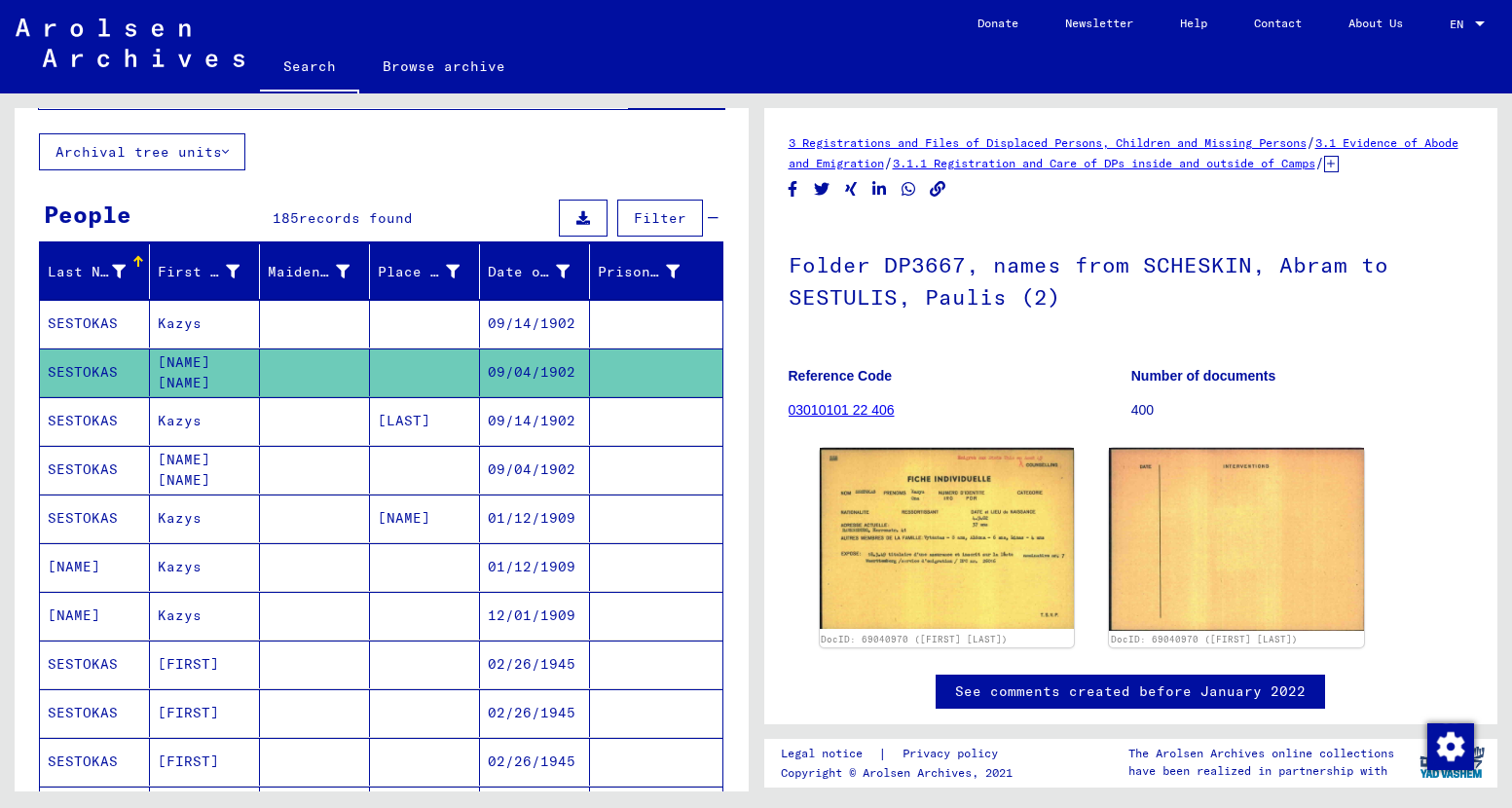 click on "Kazys" at bounding box center [204, 469] 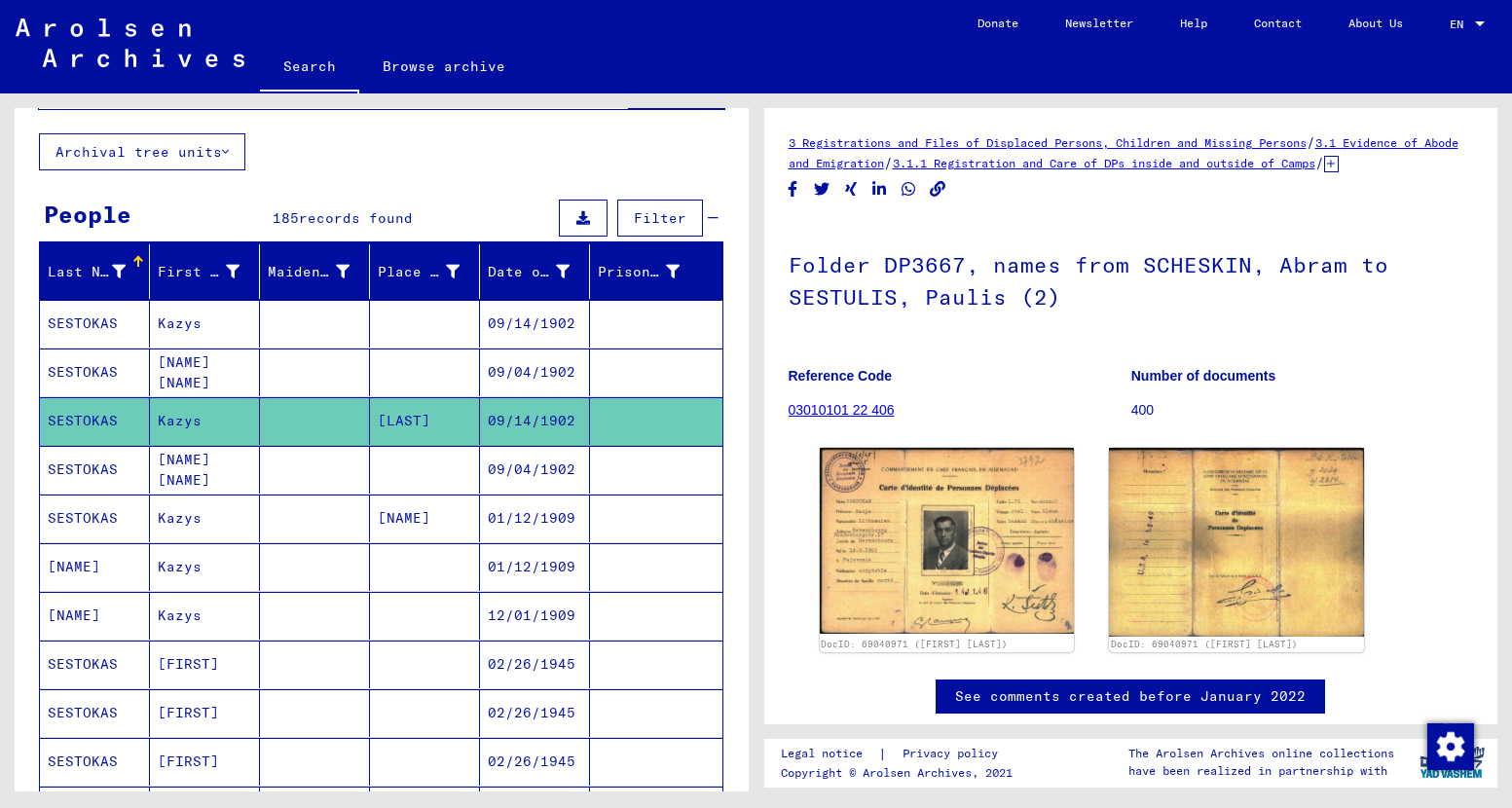scroll, scrollTop: 0, scrollLeft: 0, axis: both 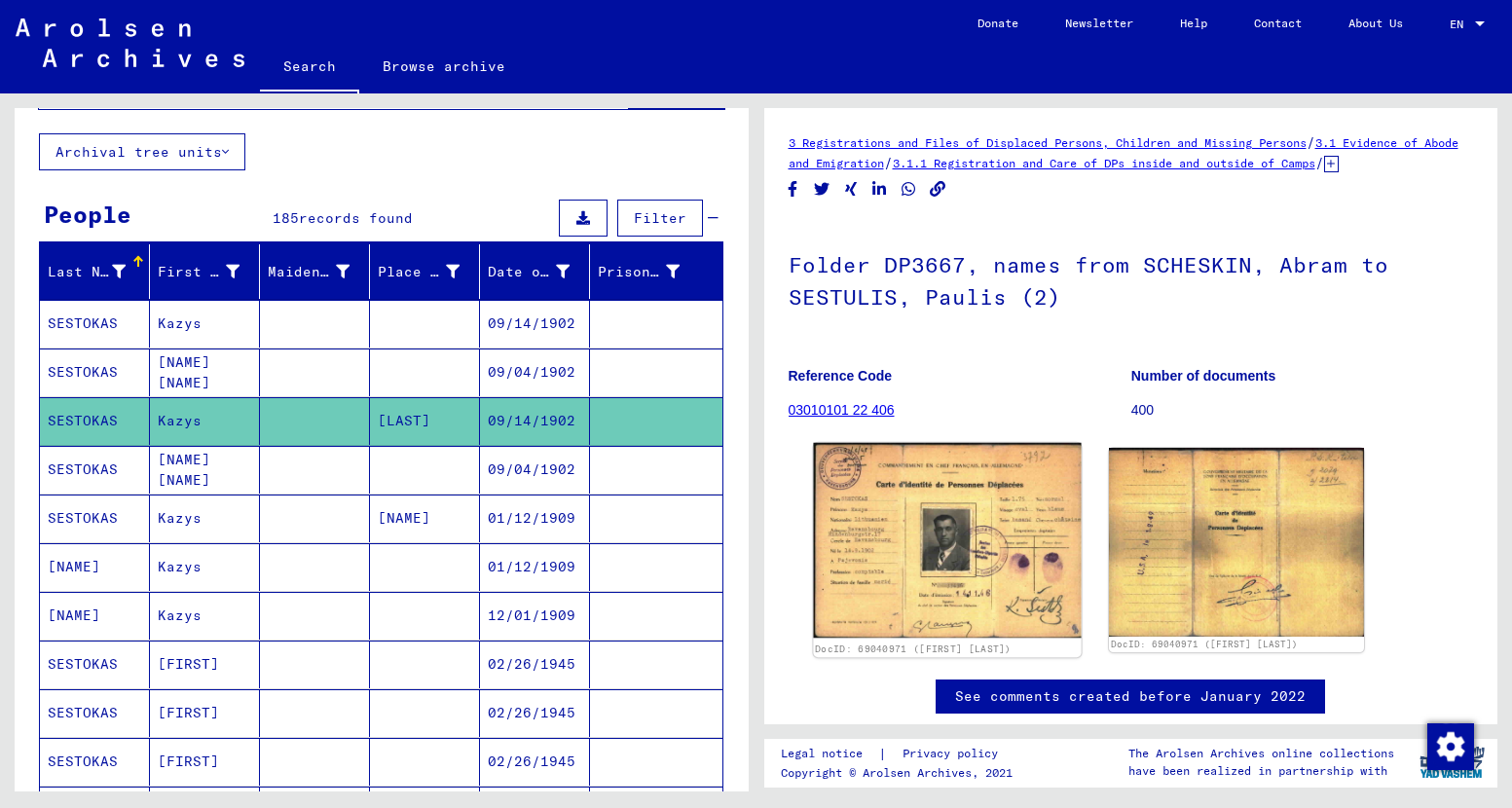 click 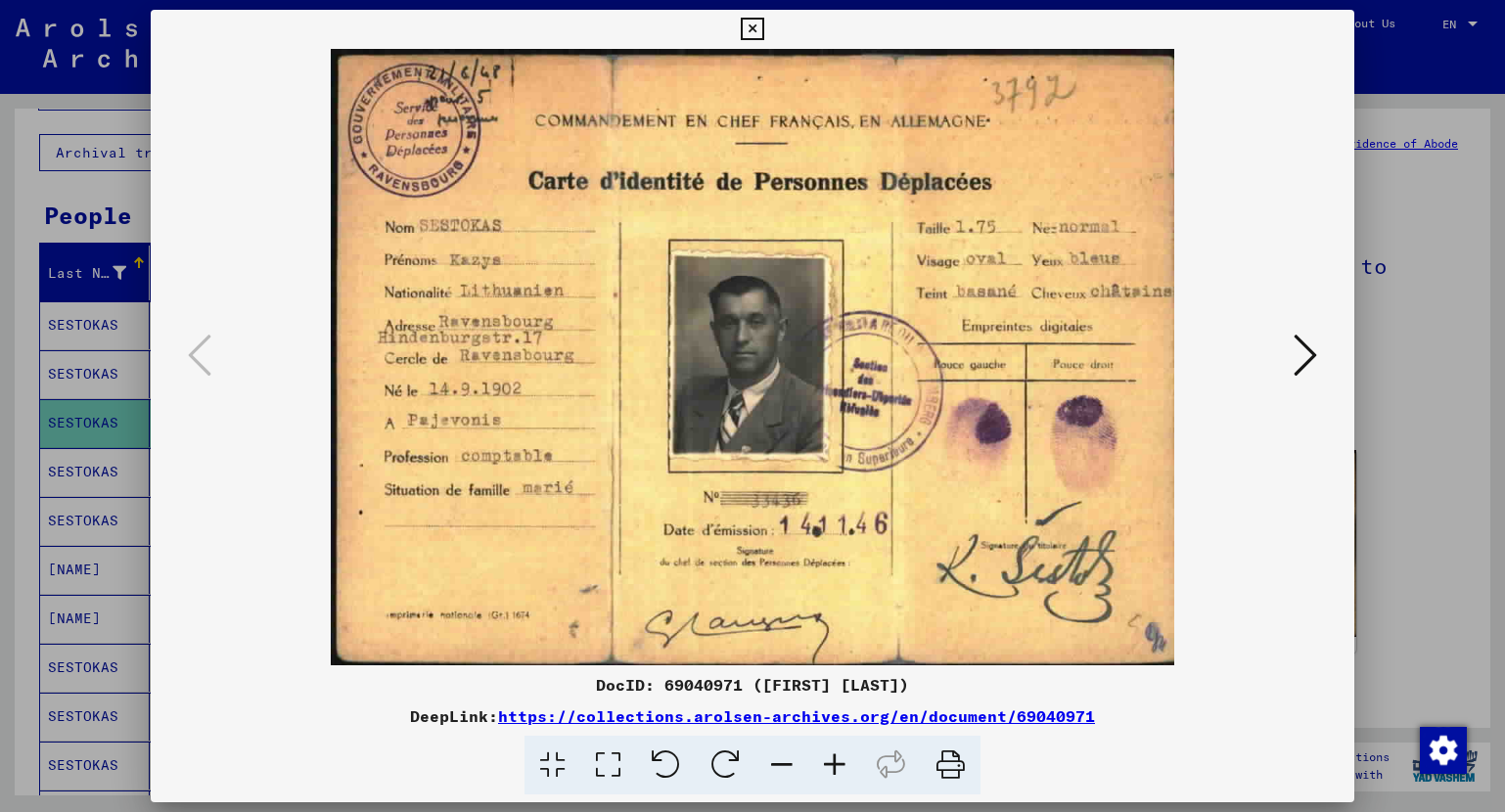 click at bounding box center (752, 29) 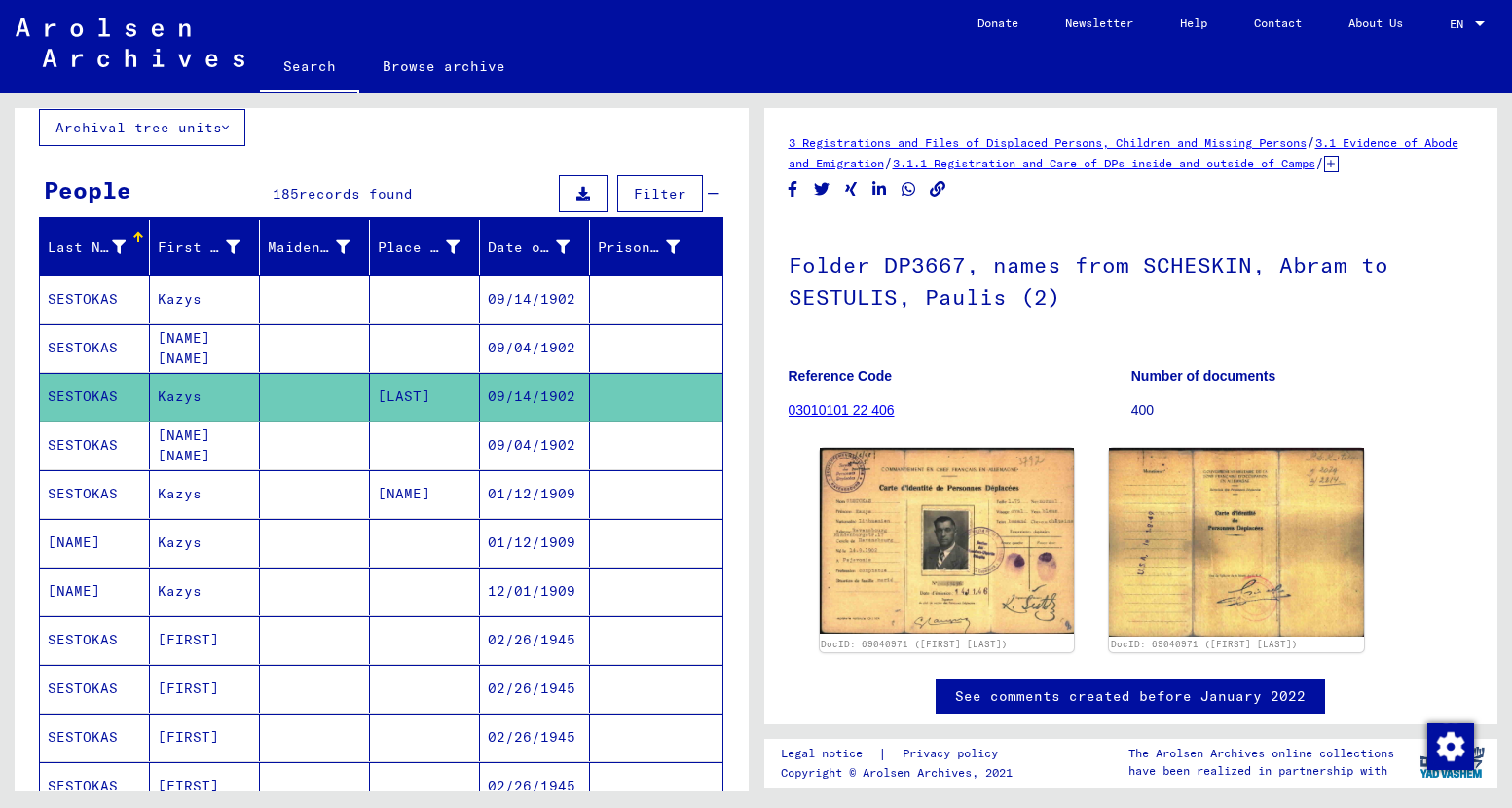 scroll, scrollTop: 123, scrollLeft: 0, axis: vertical 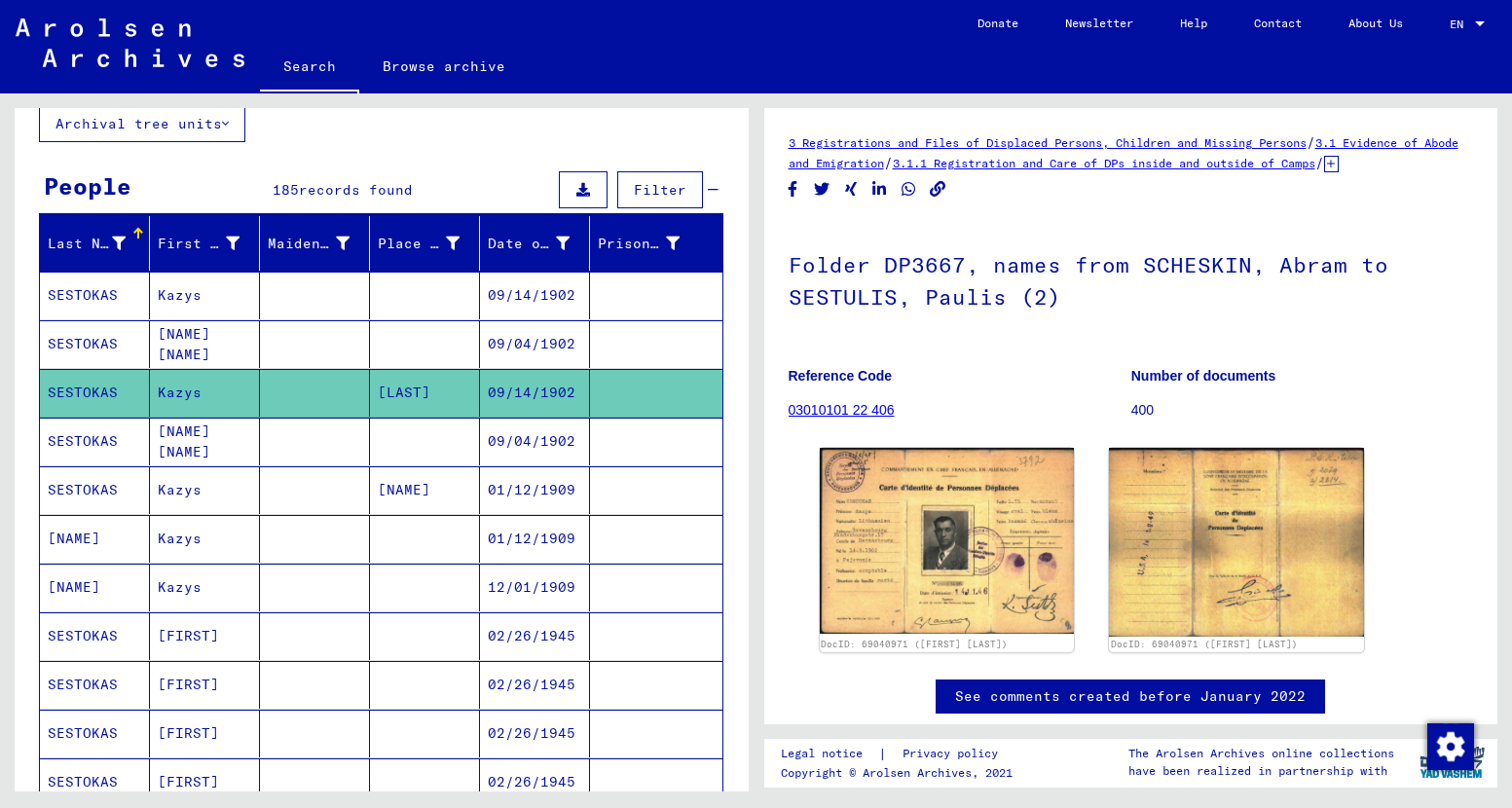 click on "SESTOKAS" at bounding box center [94, 490] 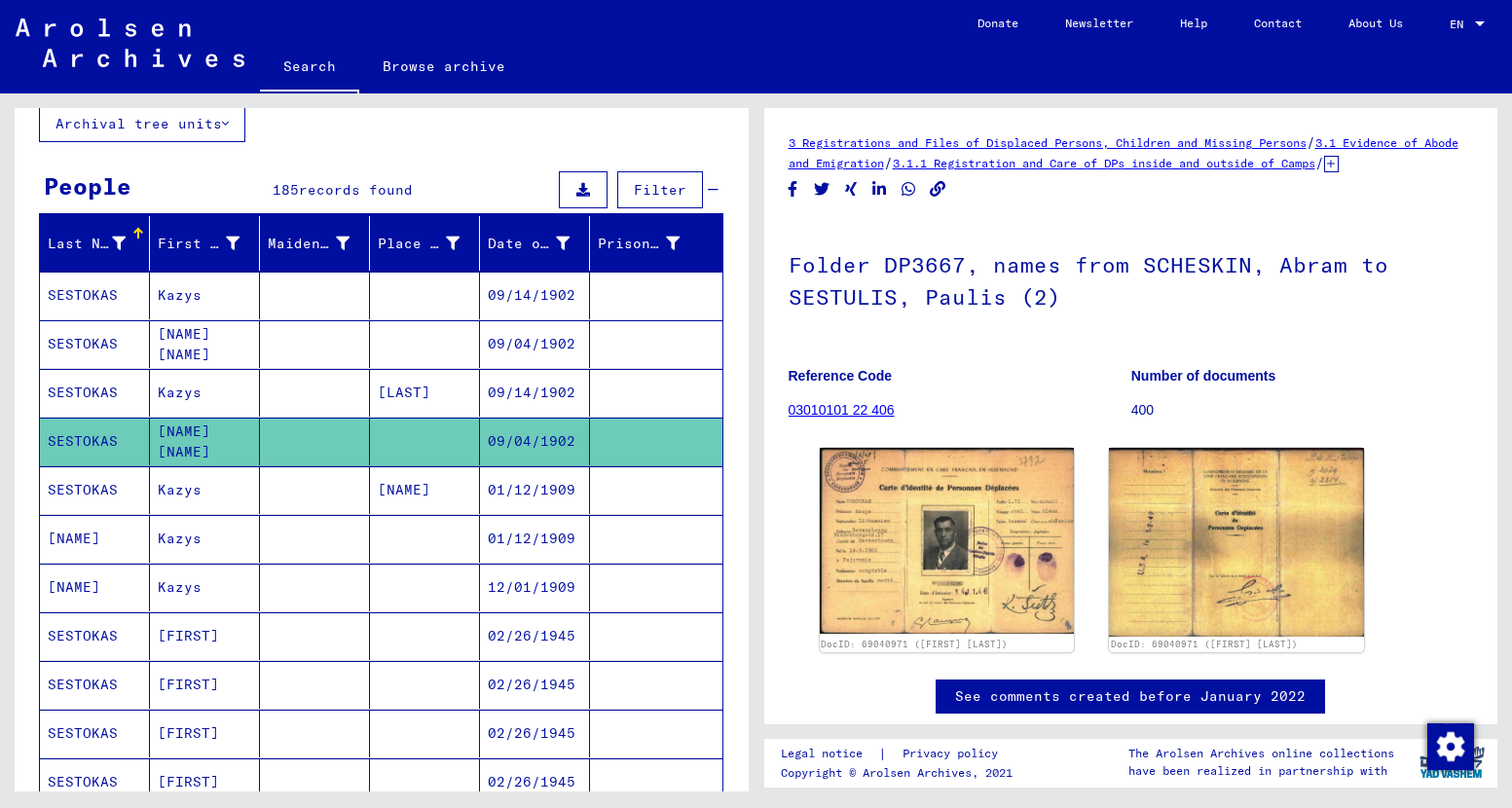 scroll, scrollTop: 0, scrollLeft: 0, axis: both 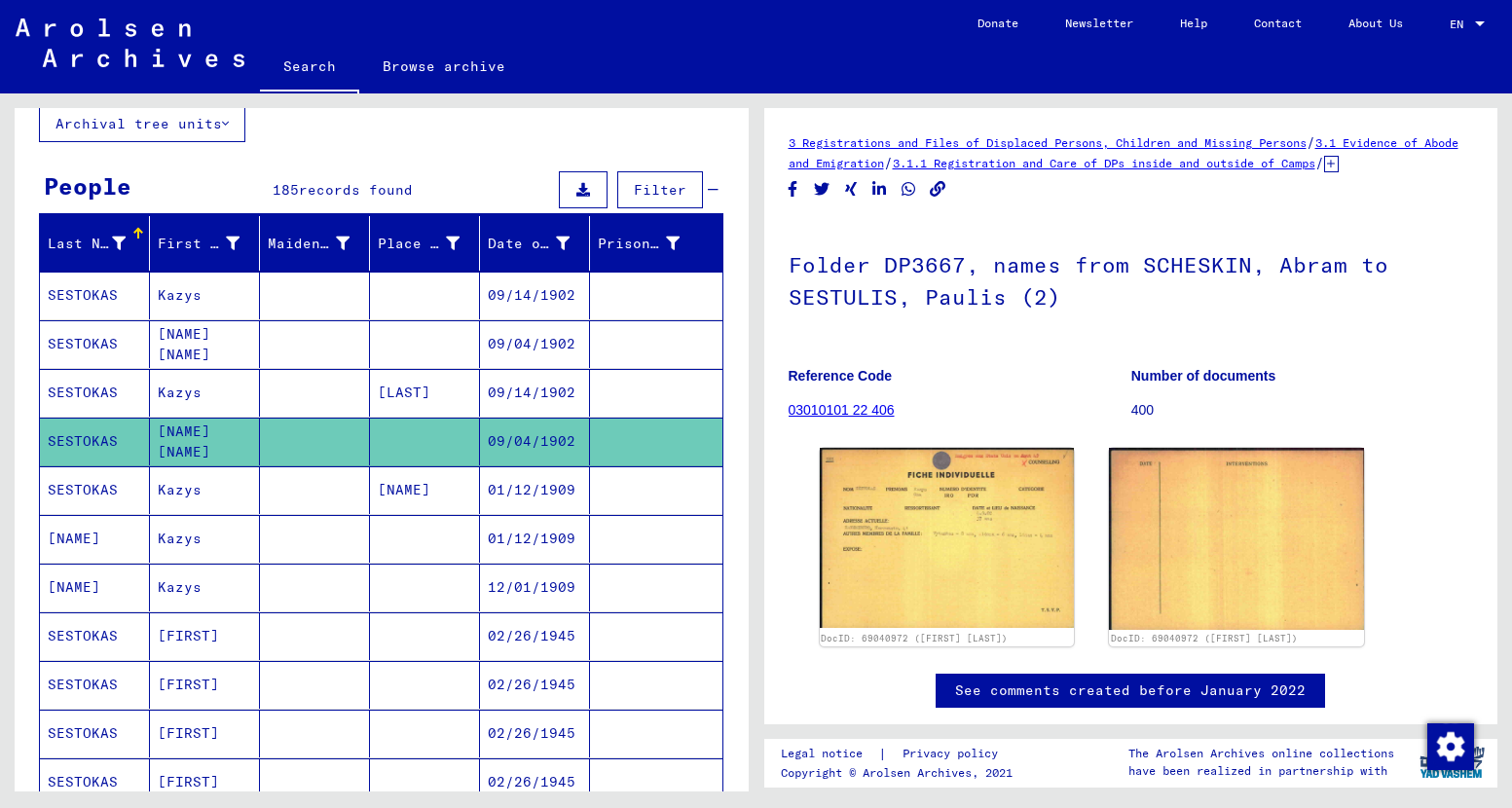 click on "03010101 22 406" 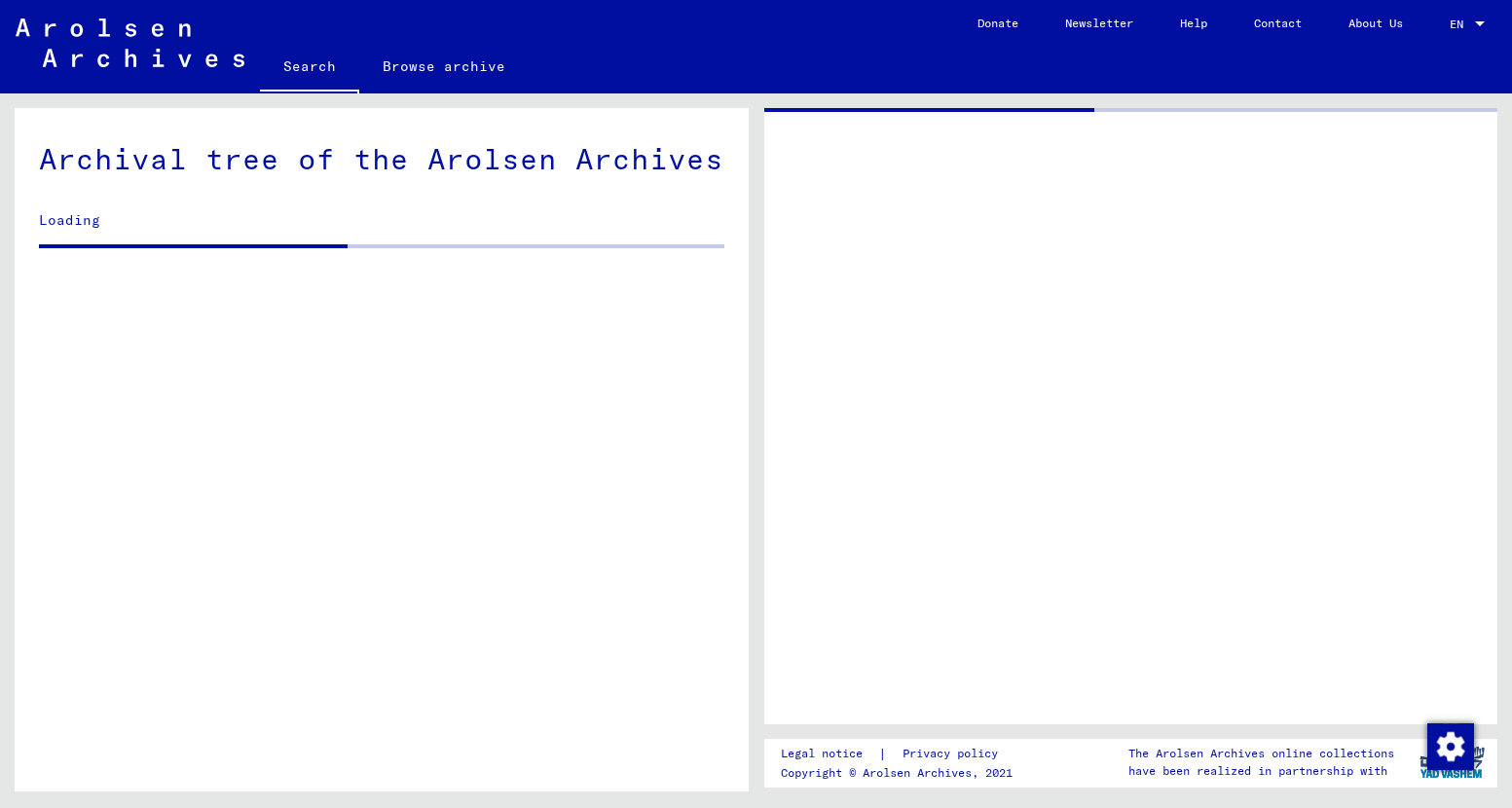 click 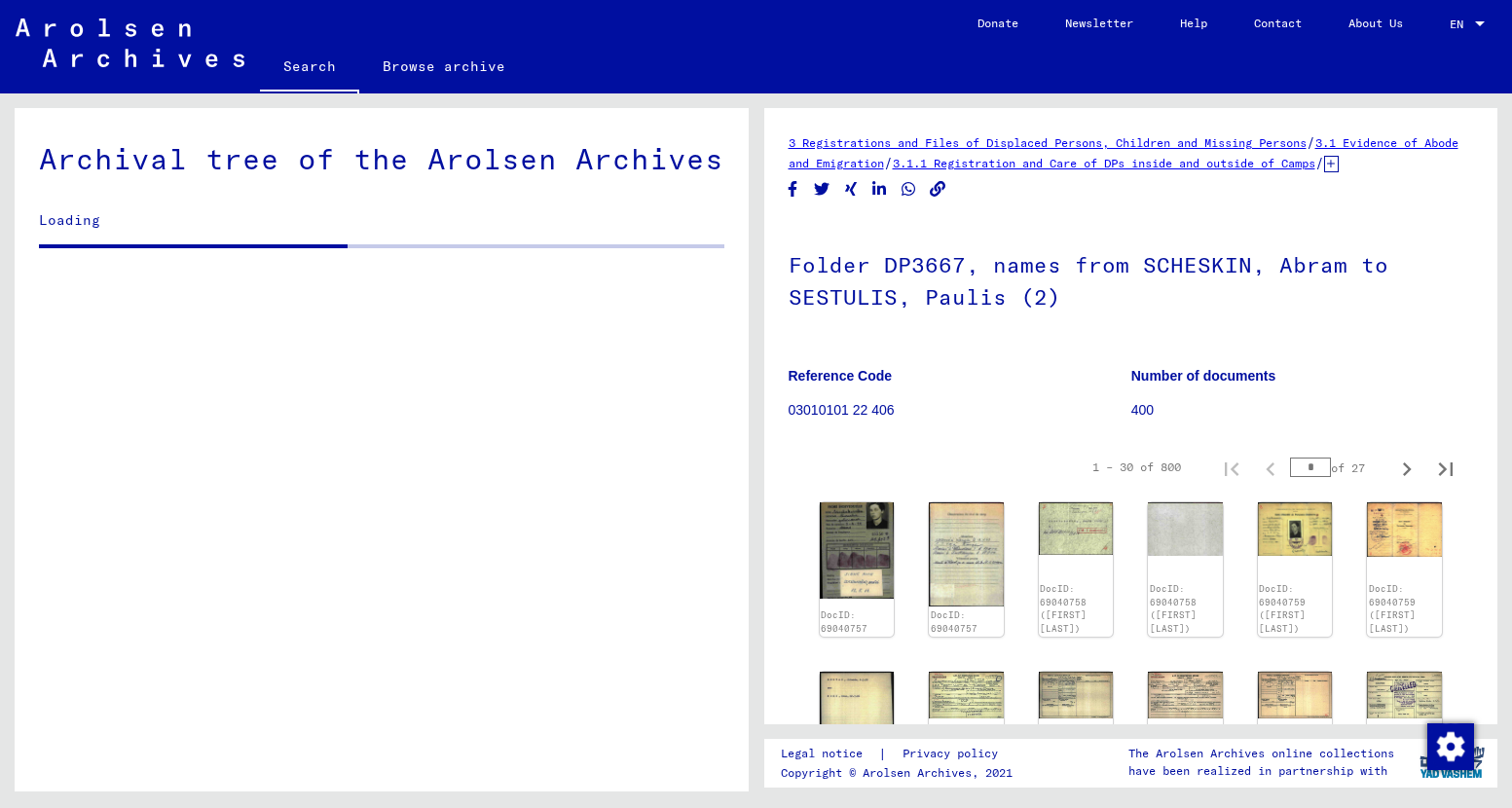 scroll, scrollTop: 35505, scrollLeft: 0, axis: vertical 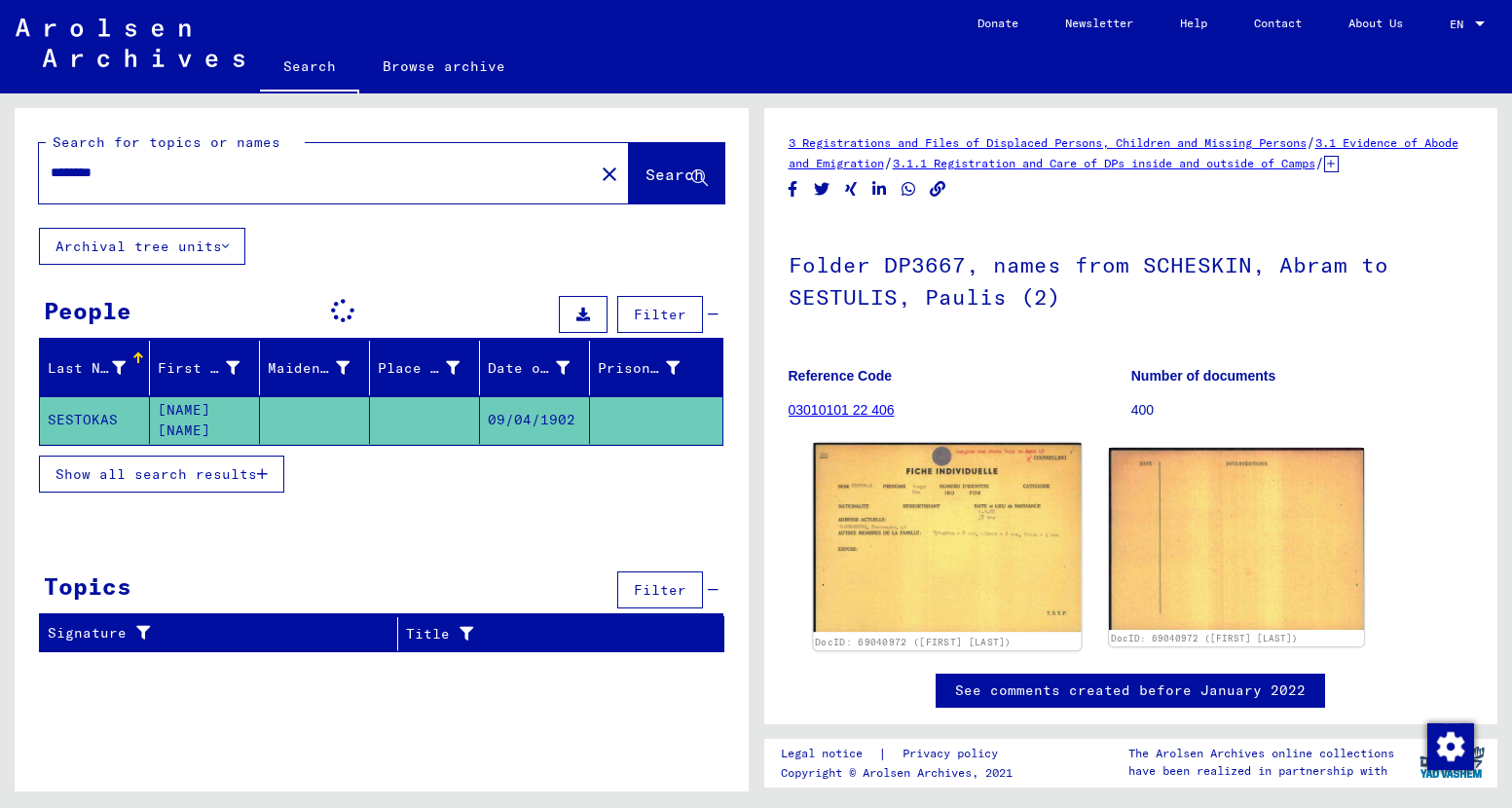 click 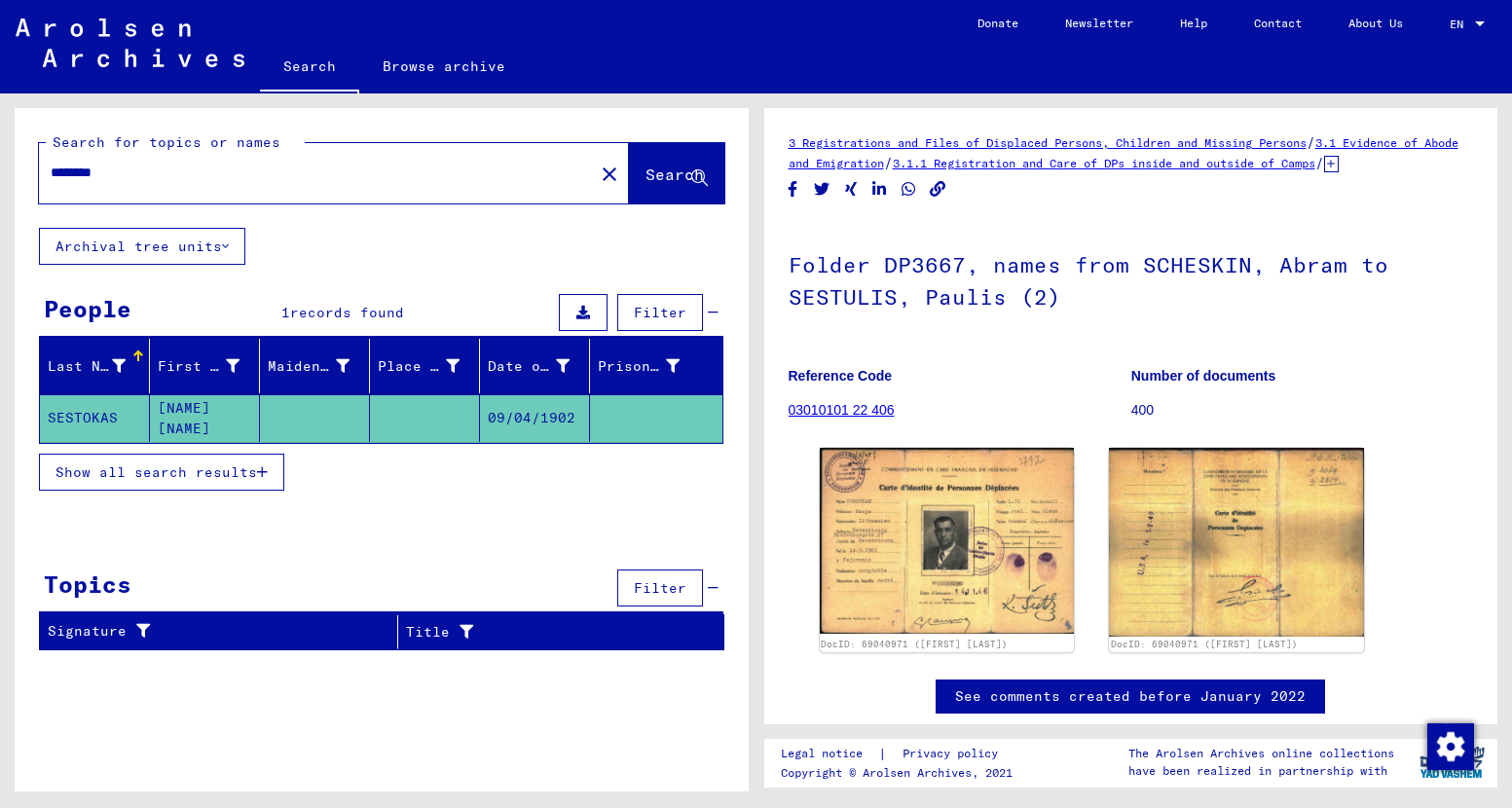 scroll, scrollTop: 0, scrollLeft: 0, axis: both 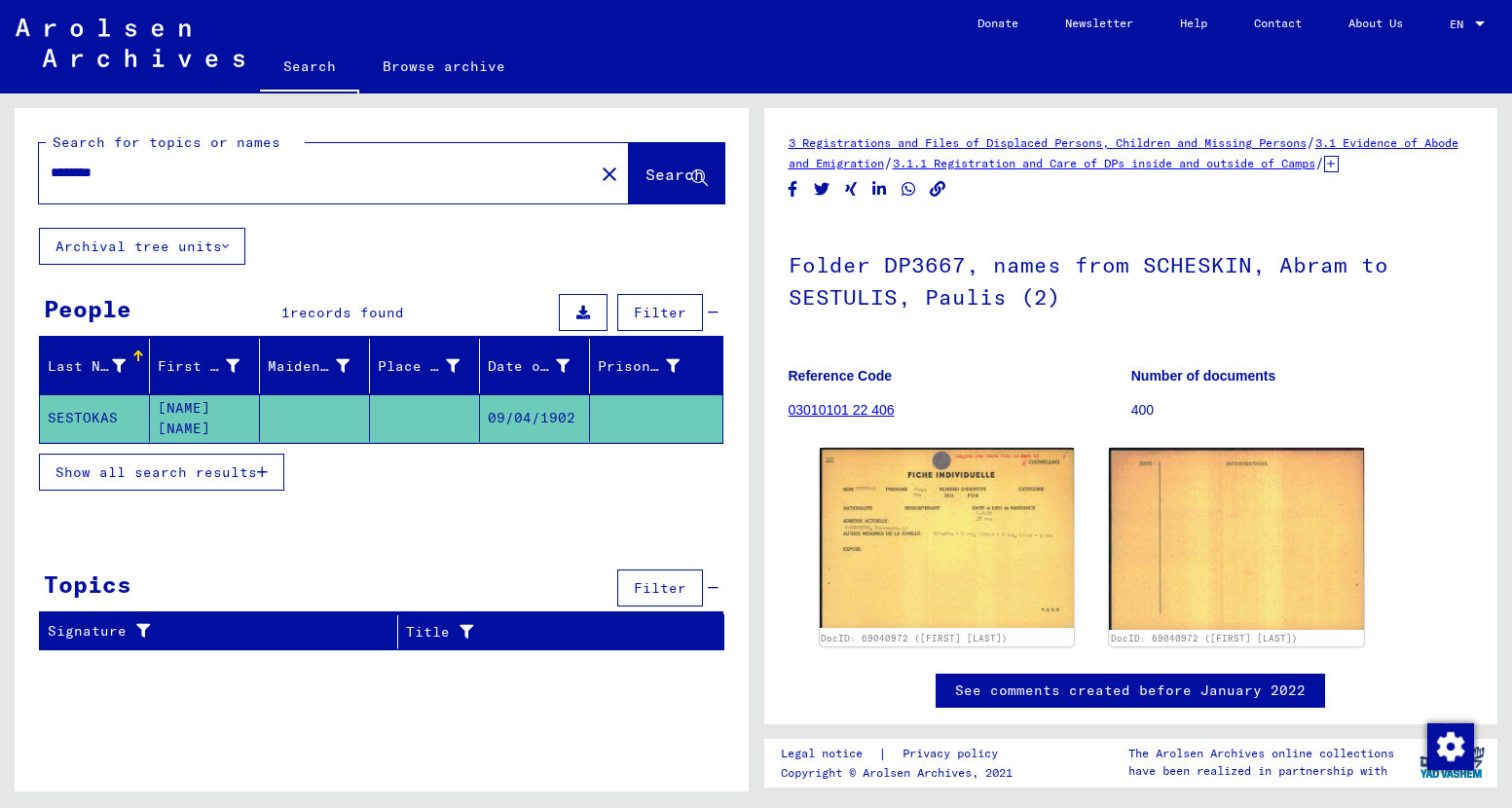 click on "Show all search results" at bounding box center [156, 472] 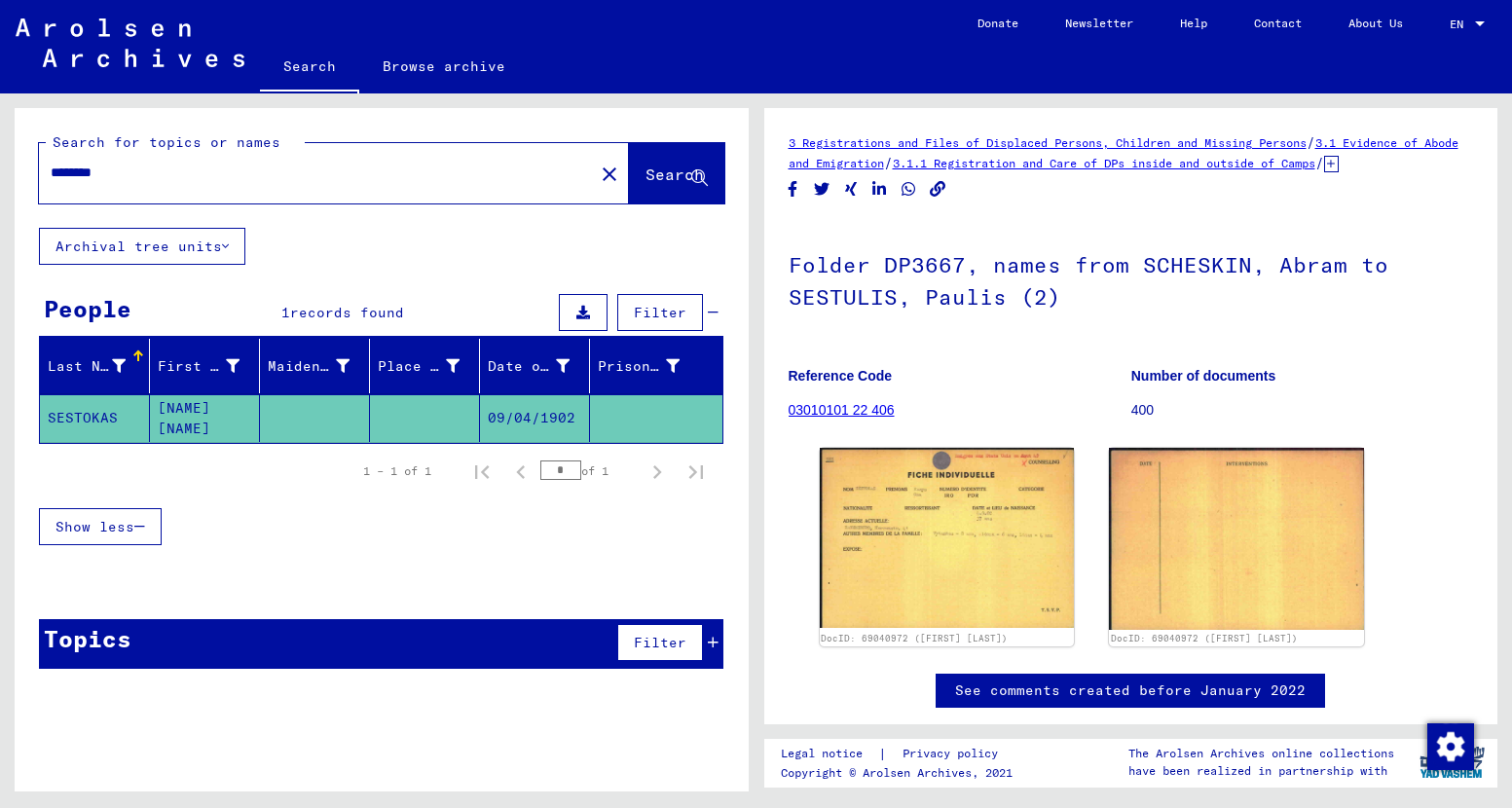 scroll, scrollTop: 0, scrollLeft: 0, axis: both 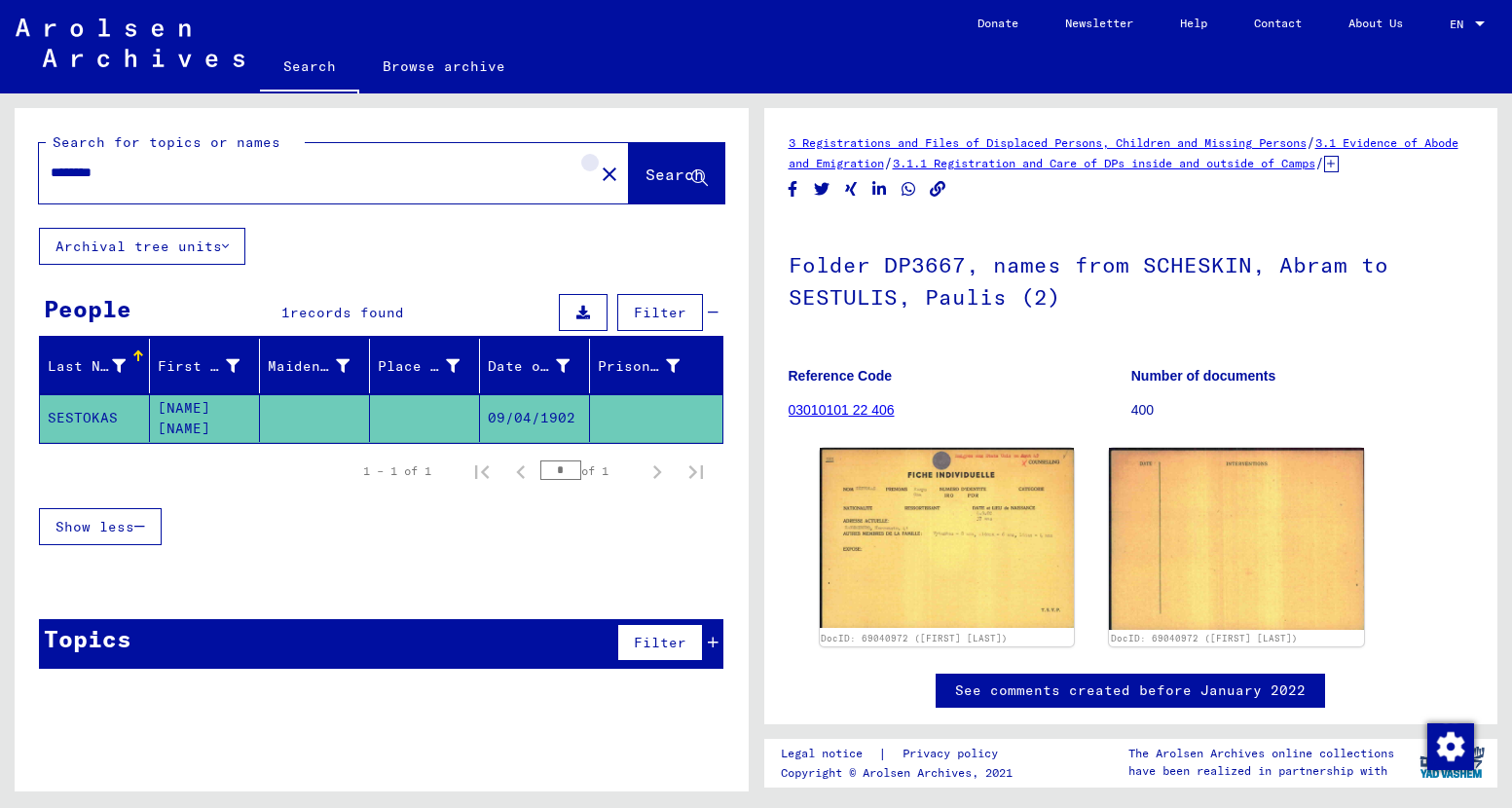 click on "close" 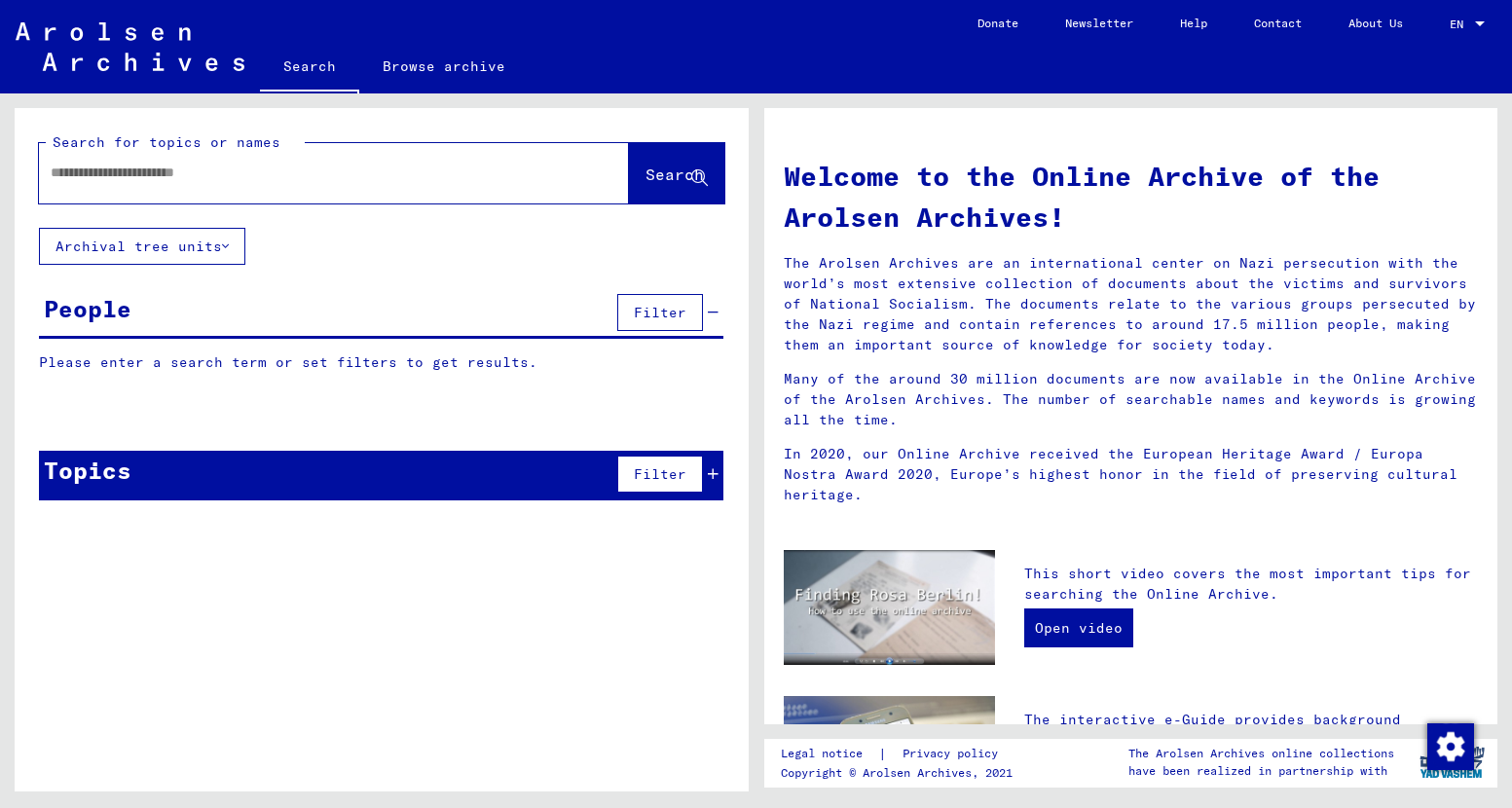 click 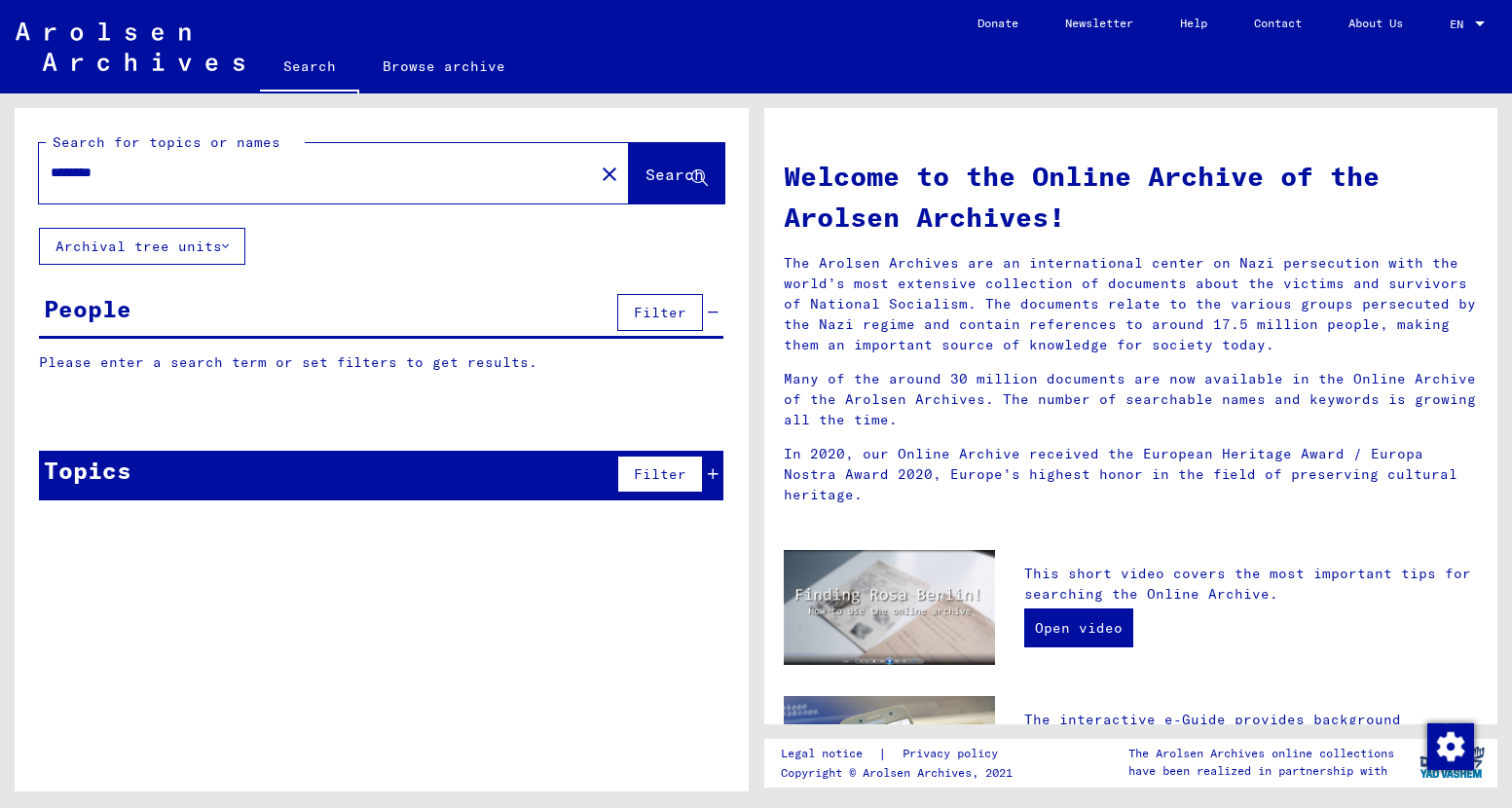 type on "********" 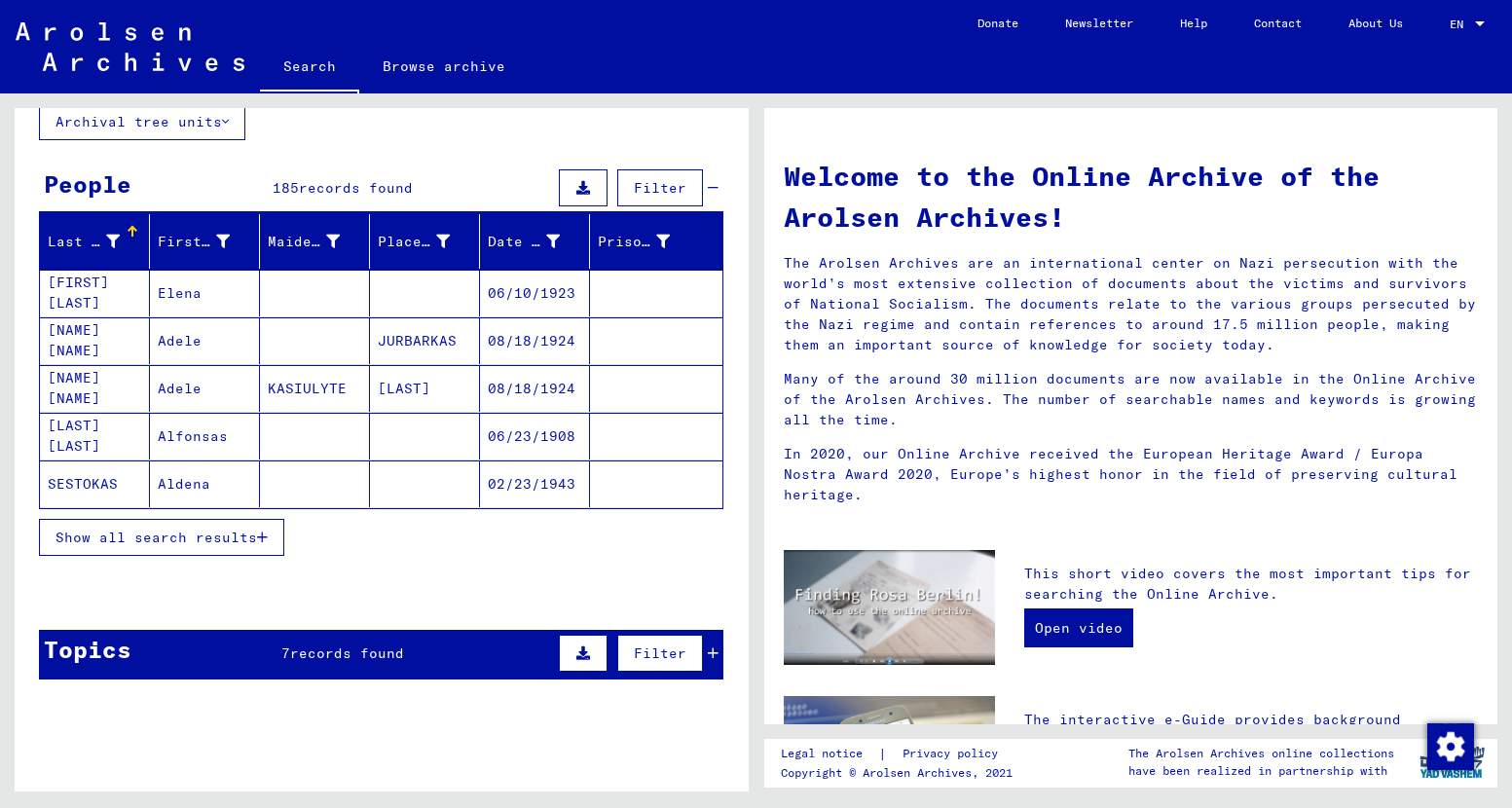scroll, scrollTop: 127, scrollLeft: 0, axis: vertical 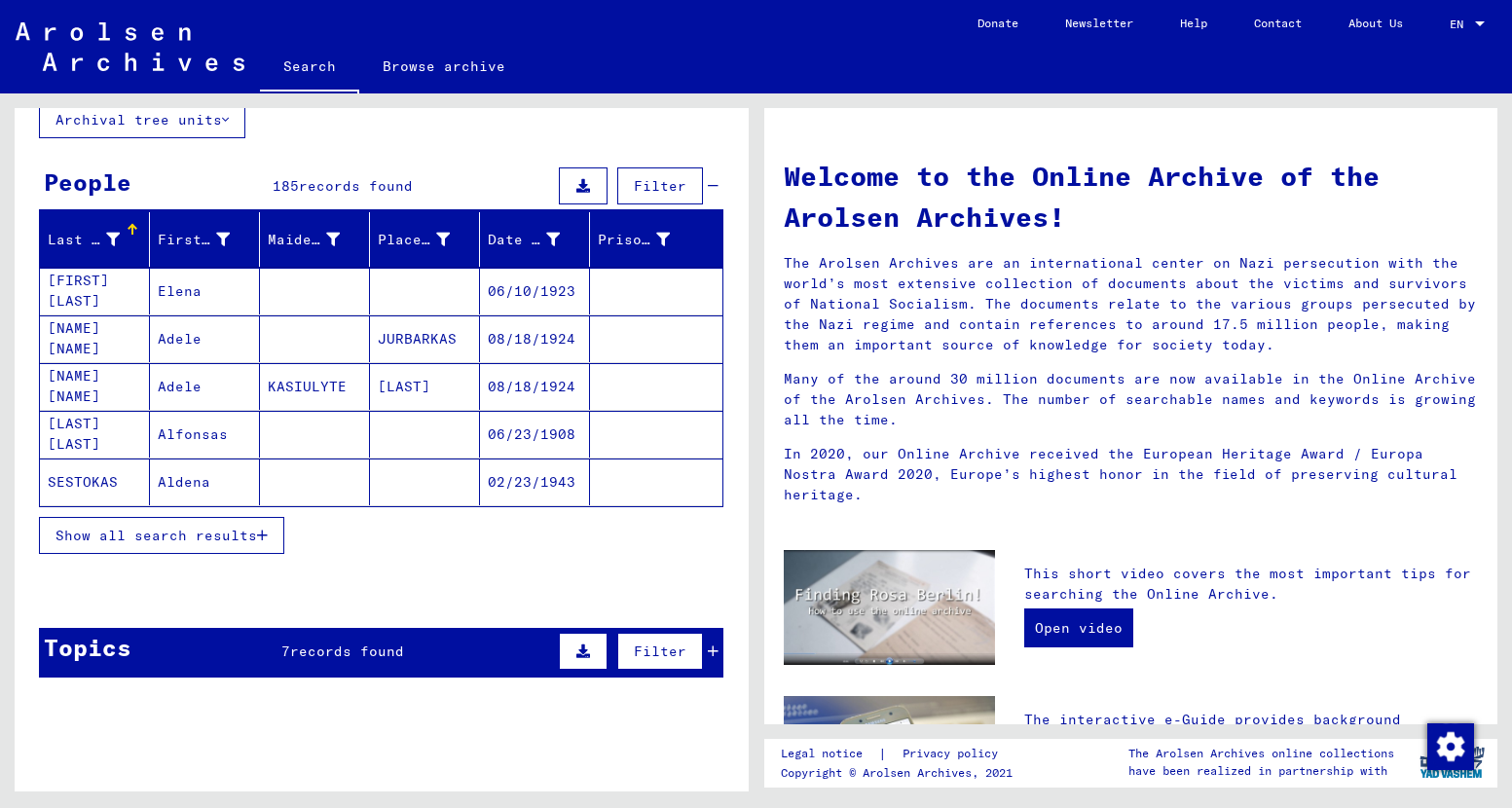 click on "SESTOKAS" 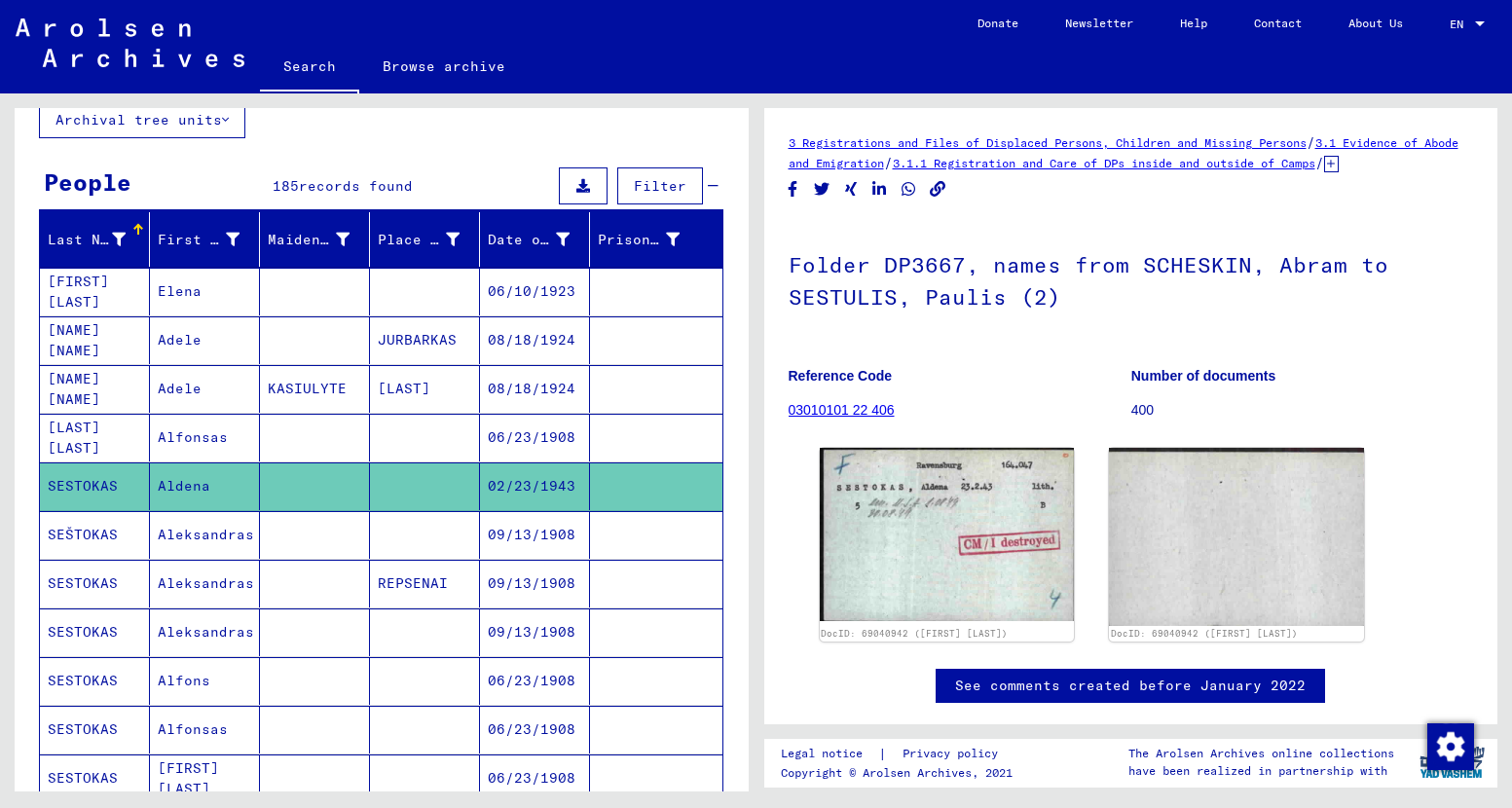 scroll, scrollTop: 0, scrollLeft: 0, axis: both 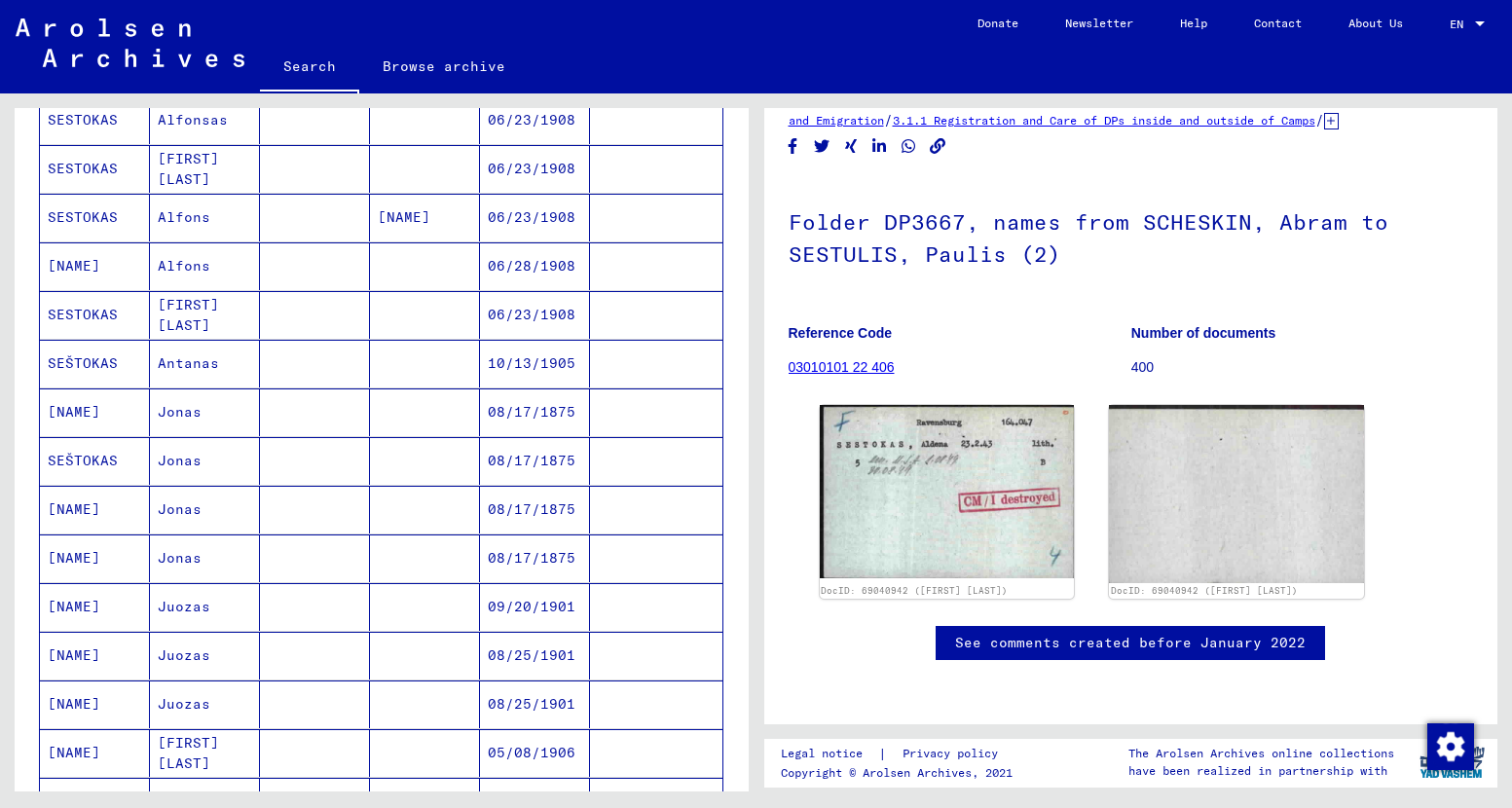 click on "SEŠTOKAS" at bounding box center (94, 412) 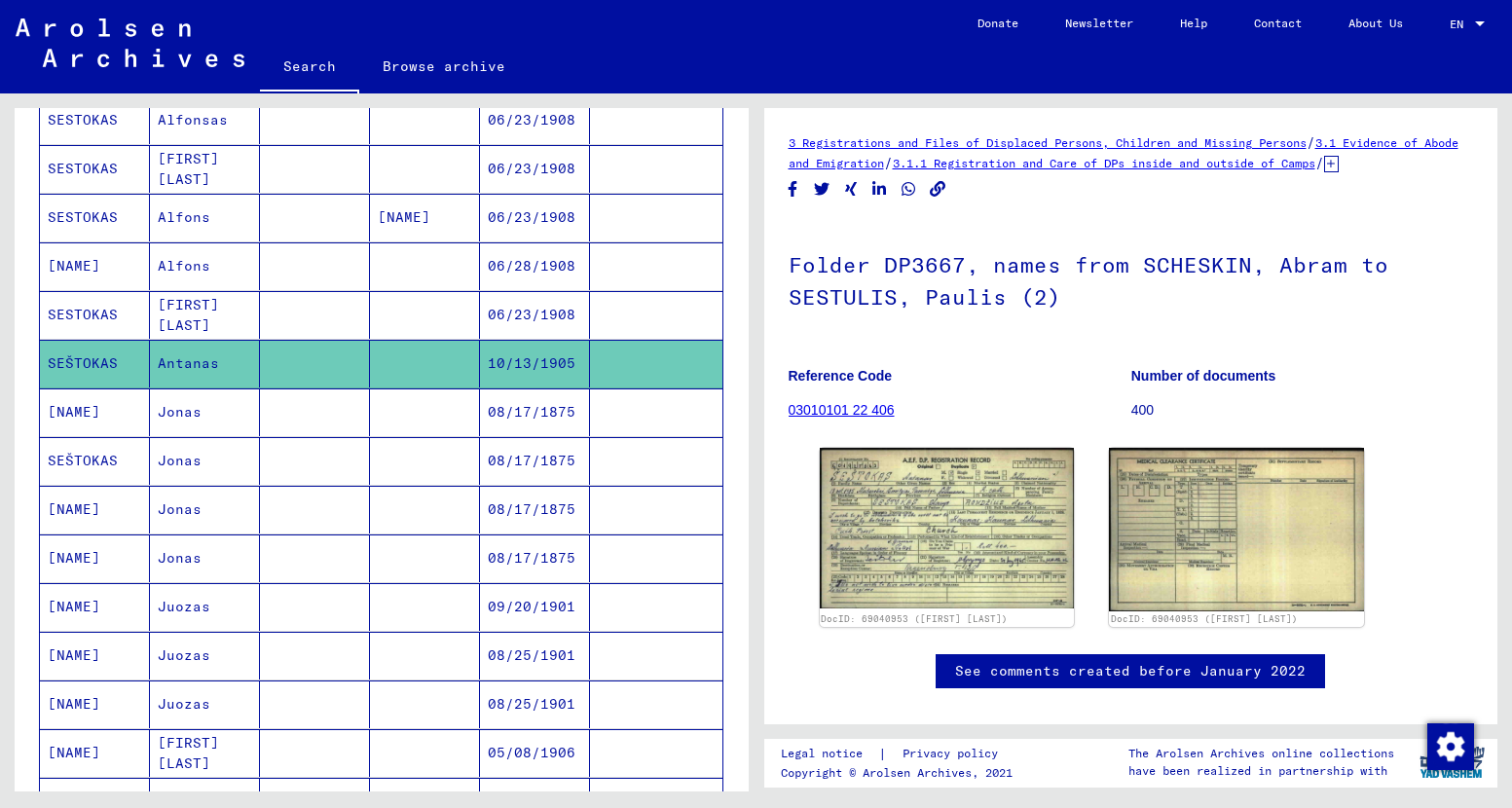 scroll, scrollTop: 0, scrollLeft: 0, axis: both 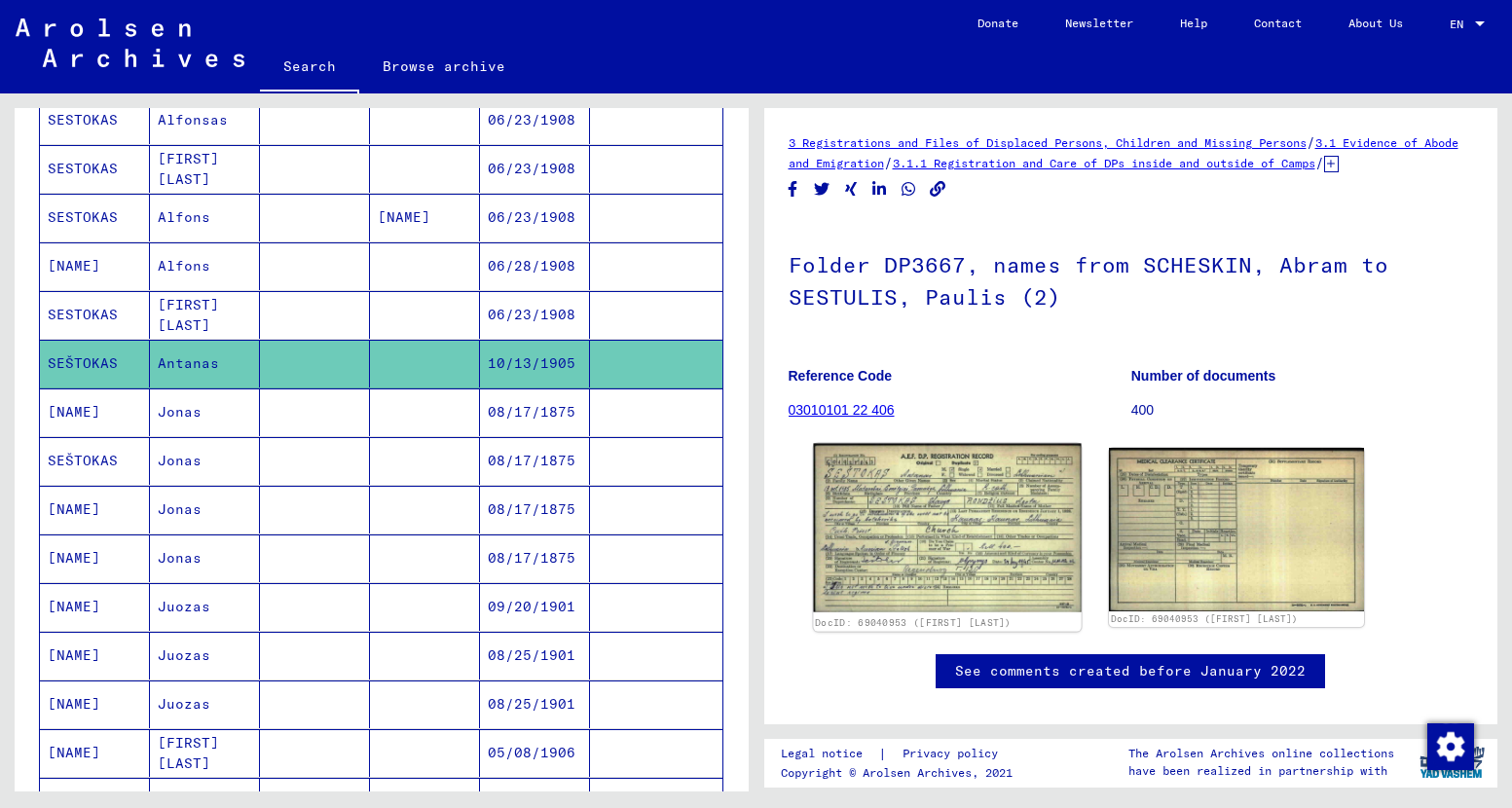click 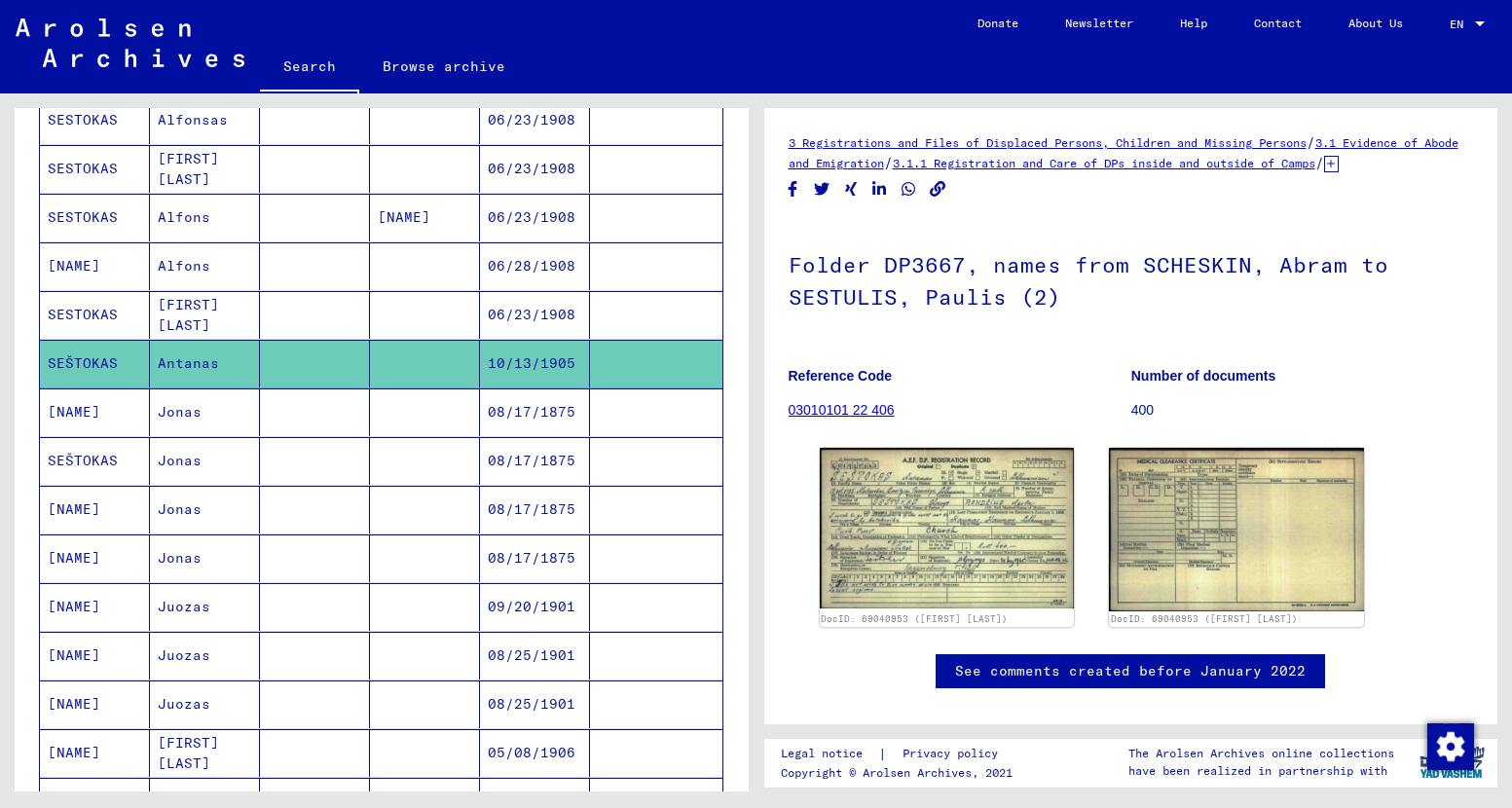 scroll, scrollTop: 0, scrollLeft: 0, axis: both 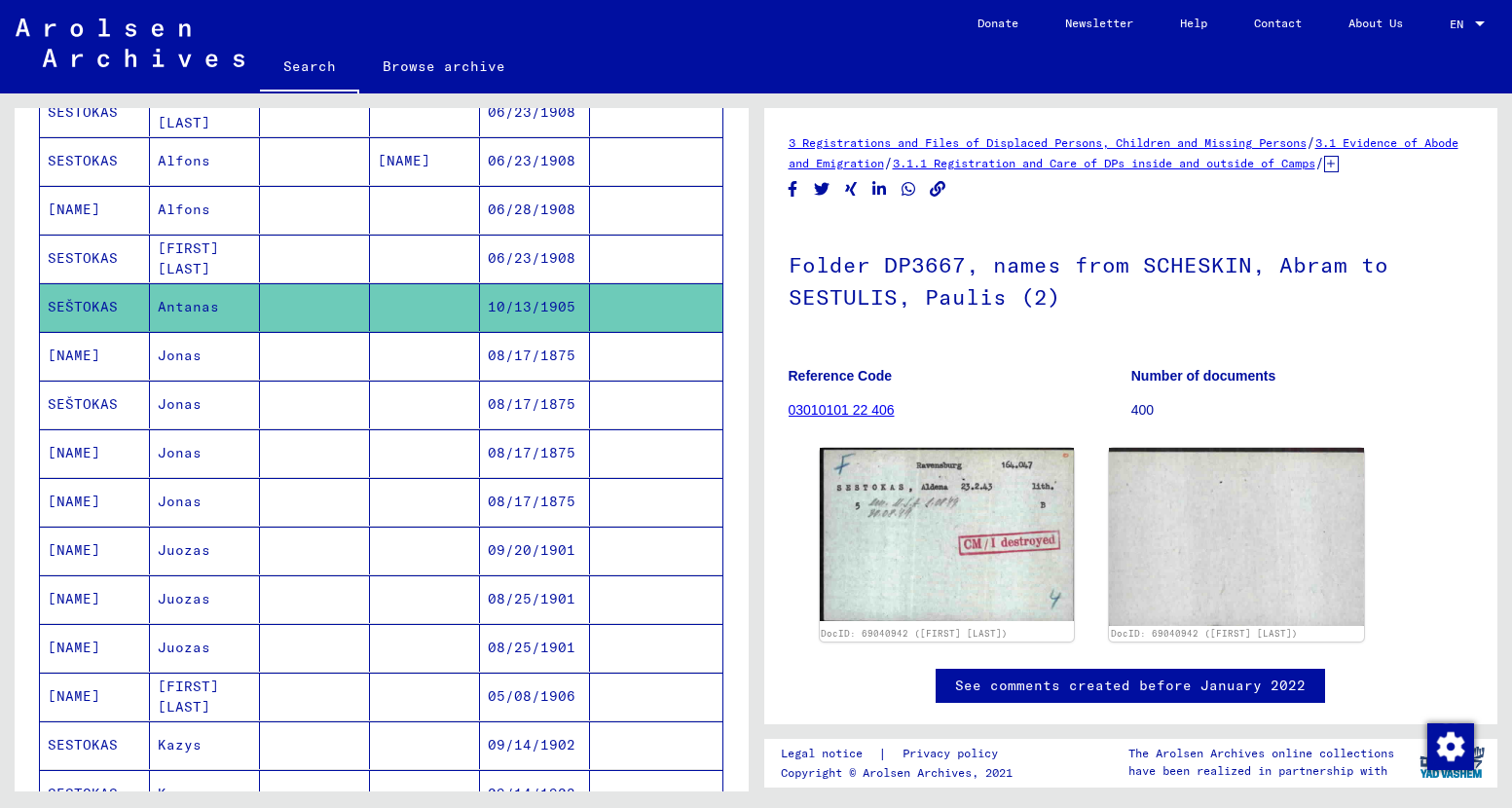 click on "[NAME]" at bounding box center (94, 404) 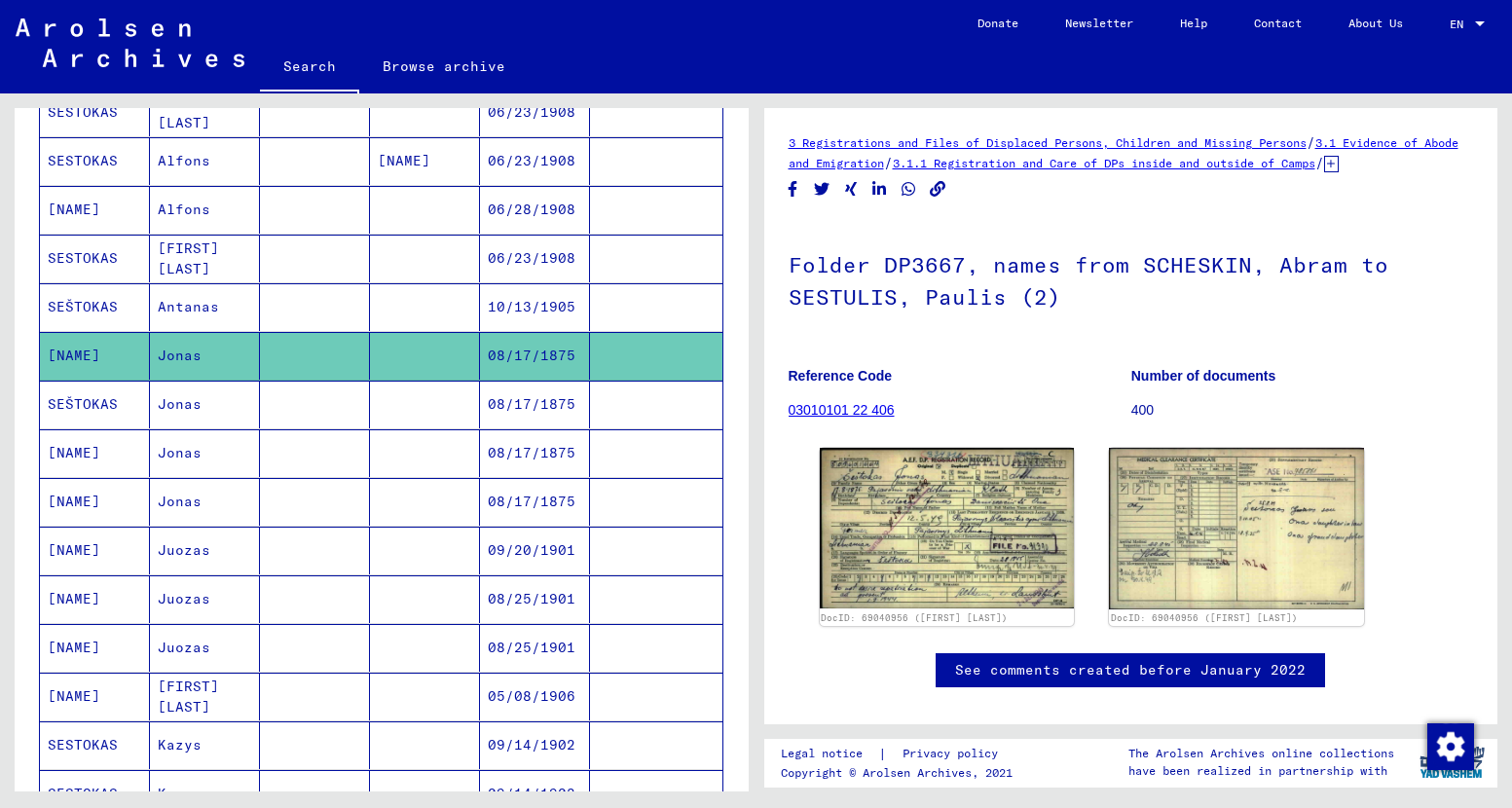 scroll, scrollTop: 0, scrollLeft: 0, axis: both 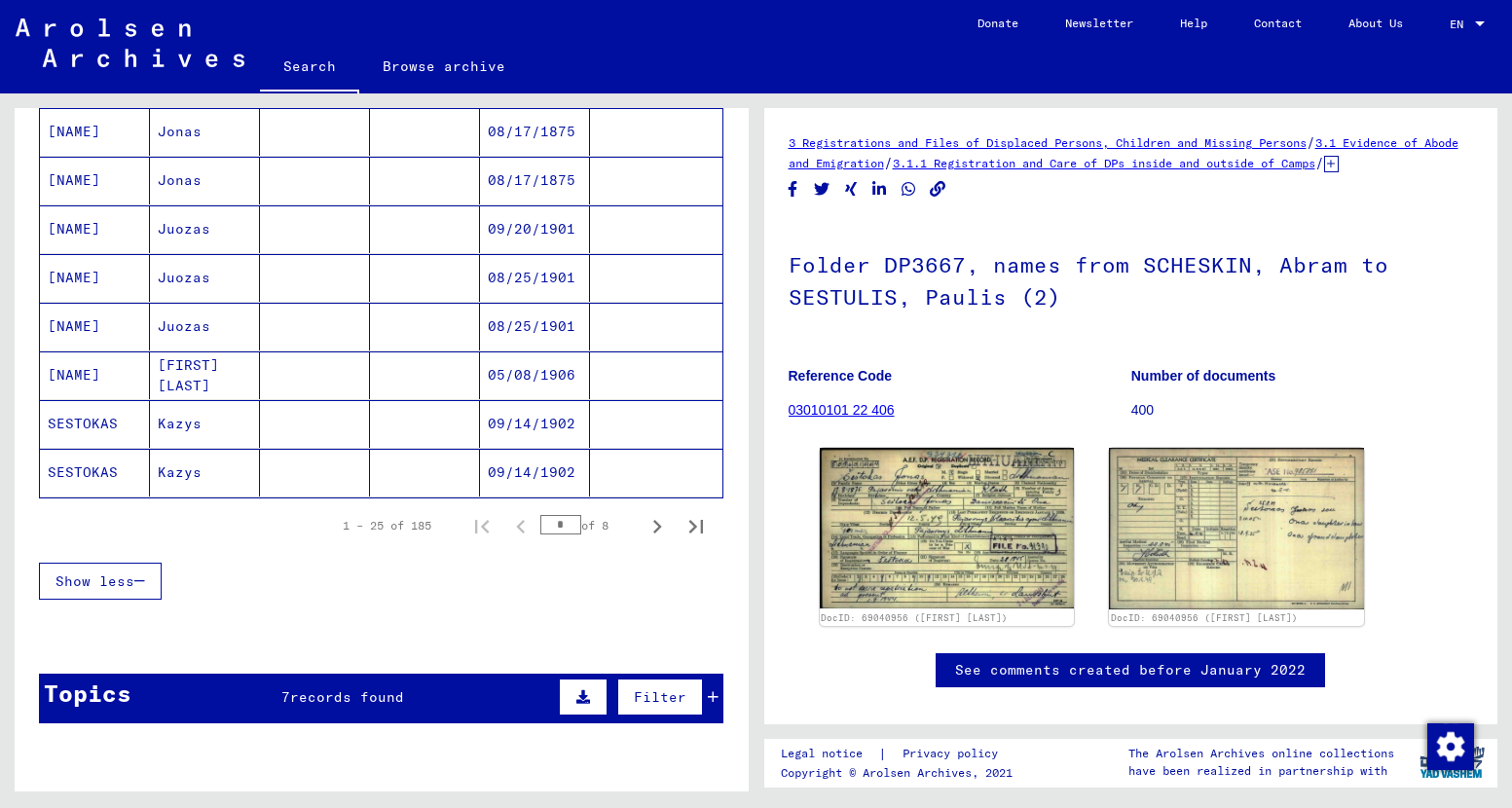 click on "SESTOKAS" at bounding box center [94, 472] 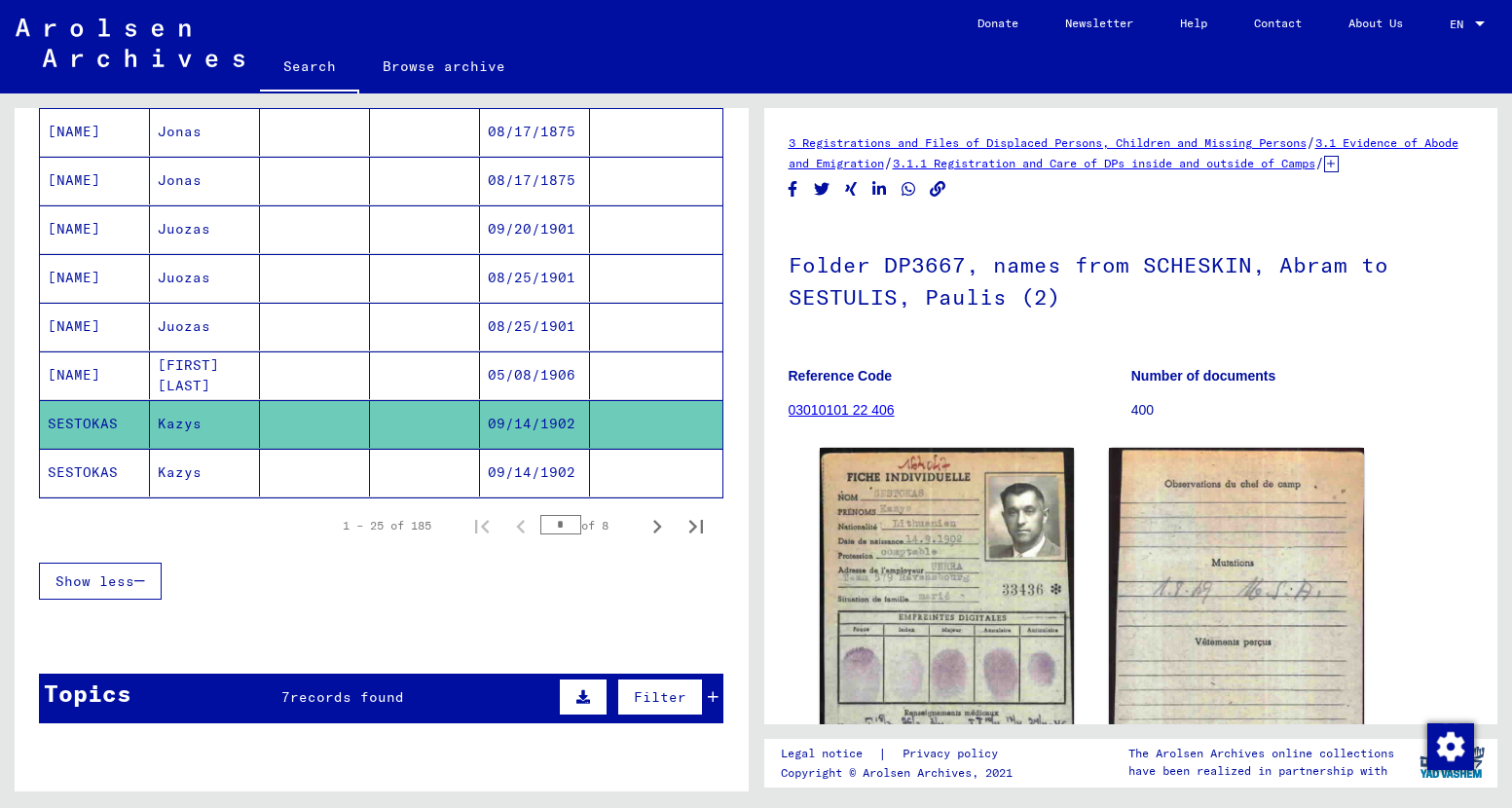 scroll, scrollTop: 0, scrollLeft: 0, axis: both 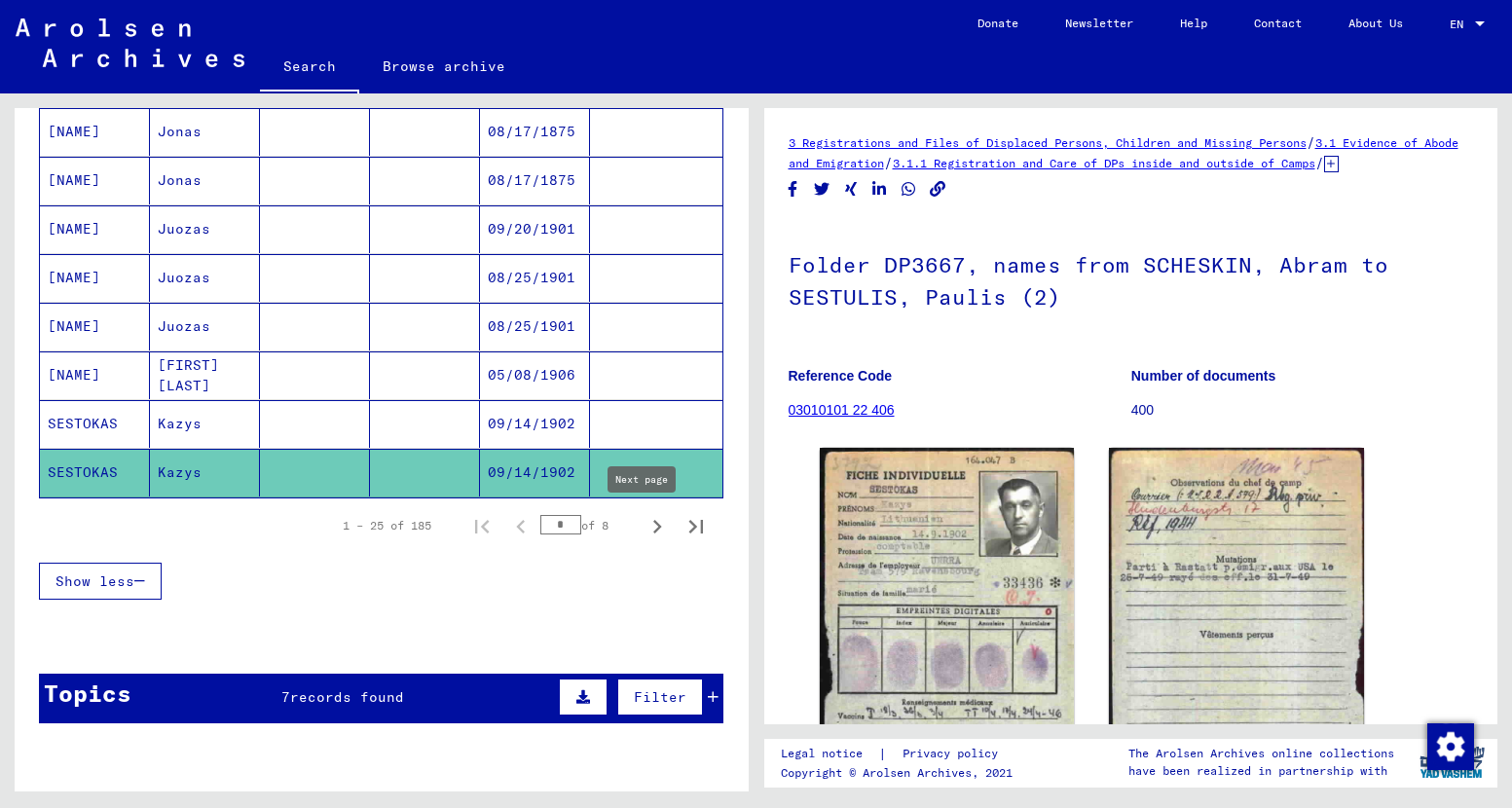 click 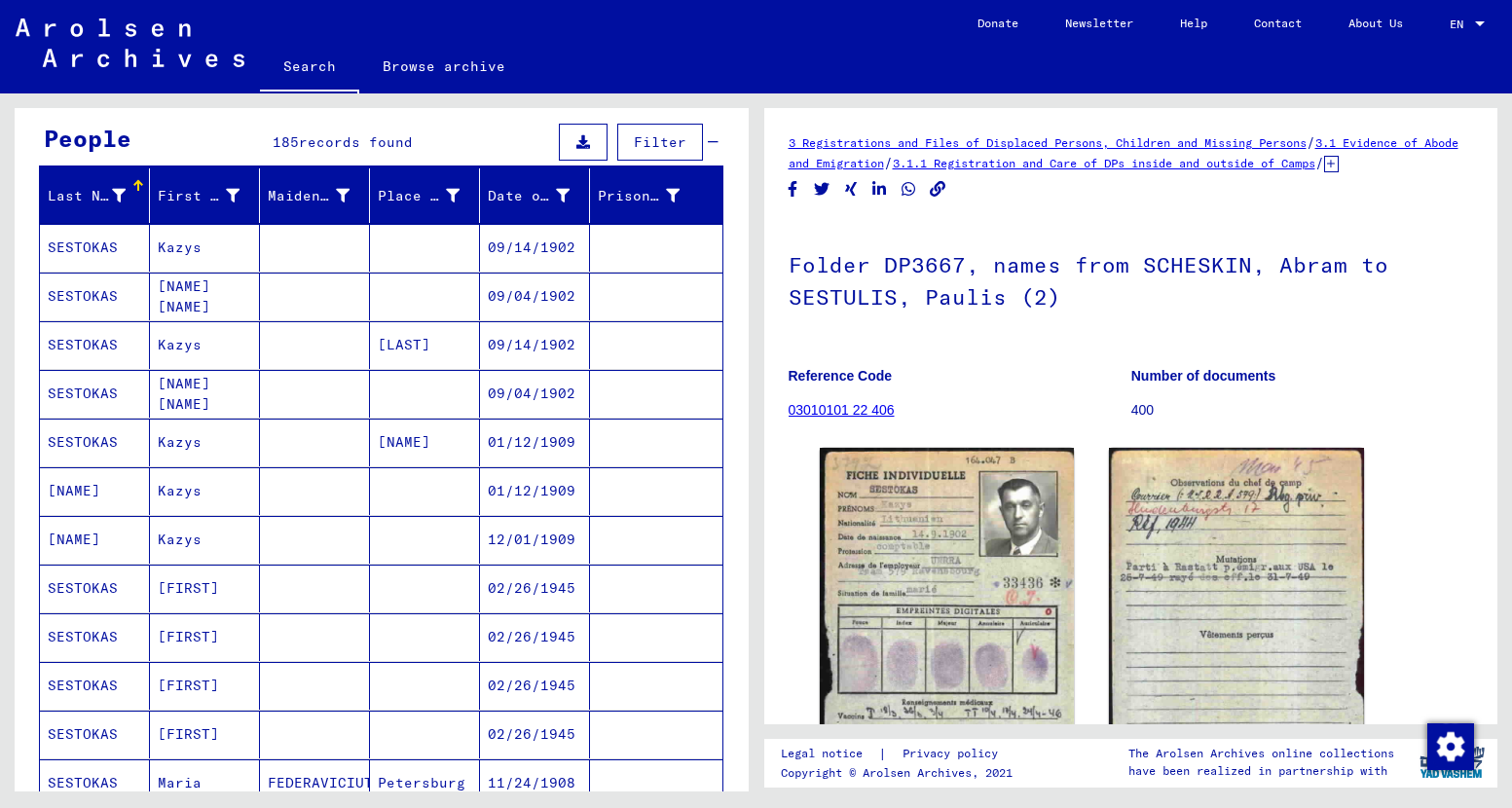scroll, scrollTop: 181, scrollLeft: 0, axis: vertical 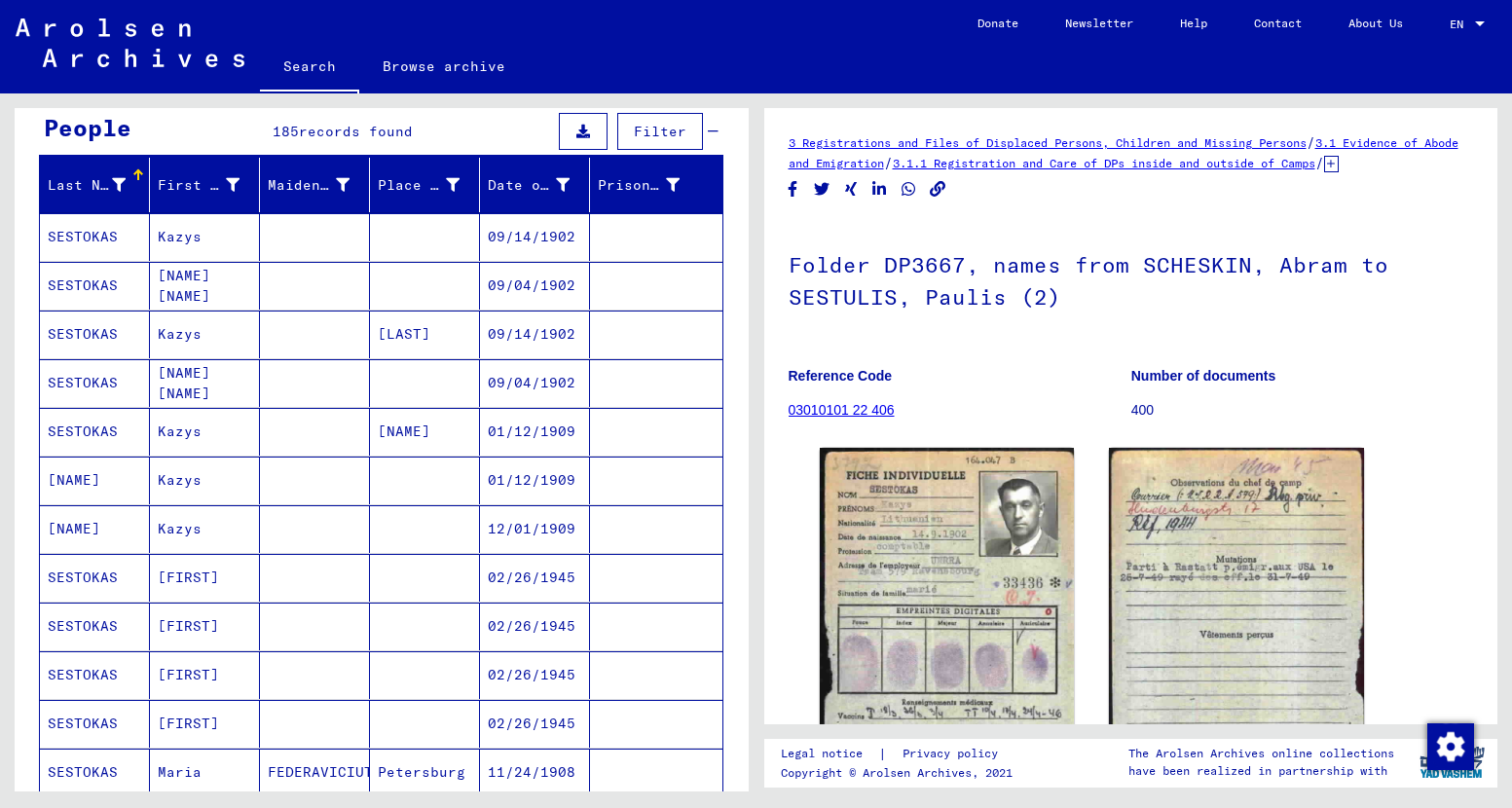 click on "SESTOKAS" at bounding box center [94, 285] 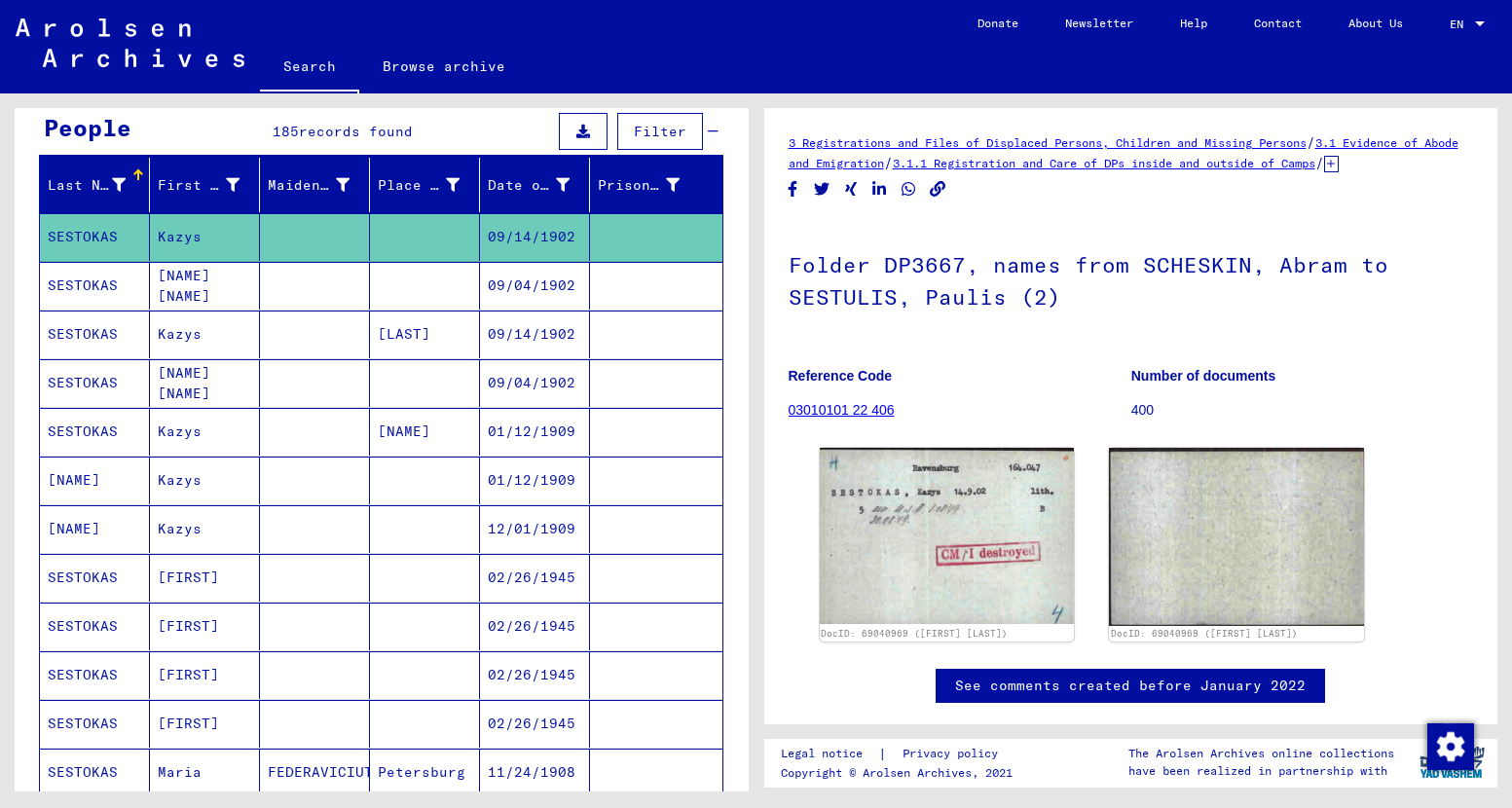 scroll, scrollTop: 0, scrollLeft: 0, axis: both 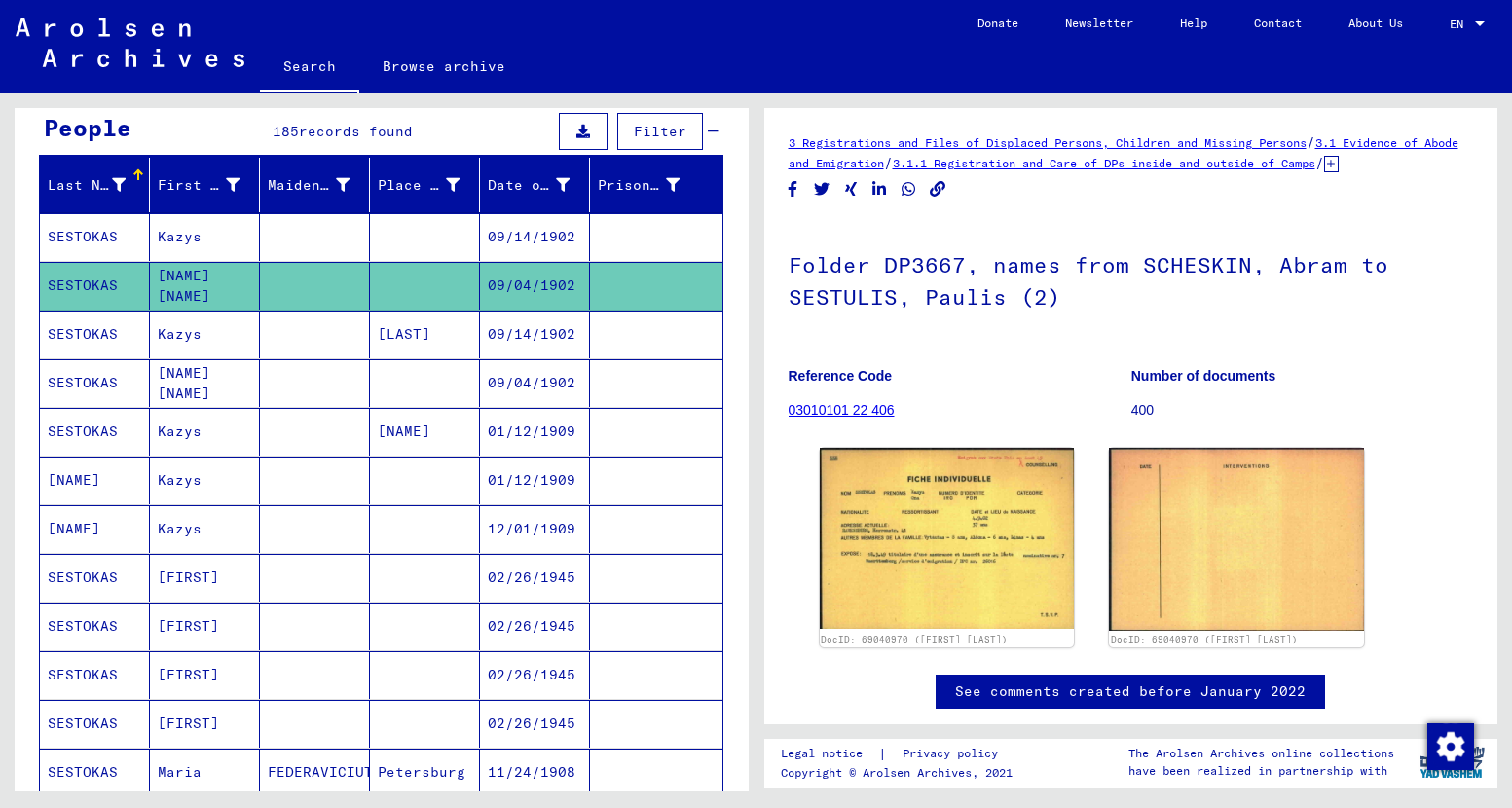 click on "SESTOKAS" at bounding box center [94, 383] 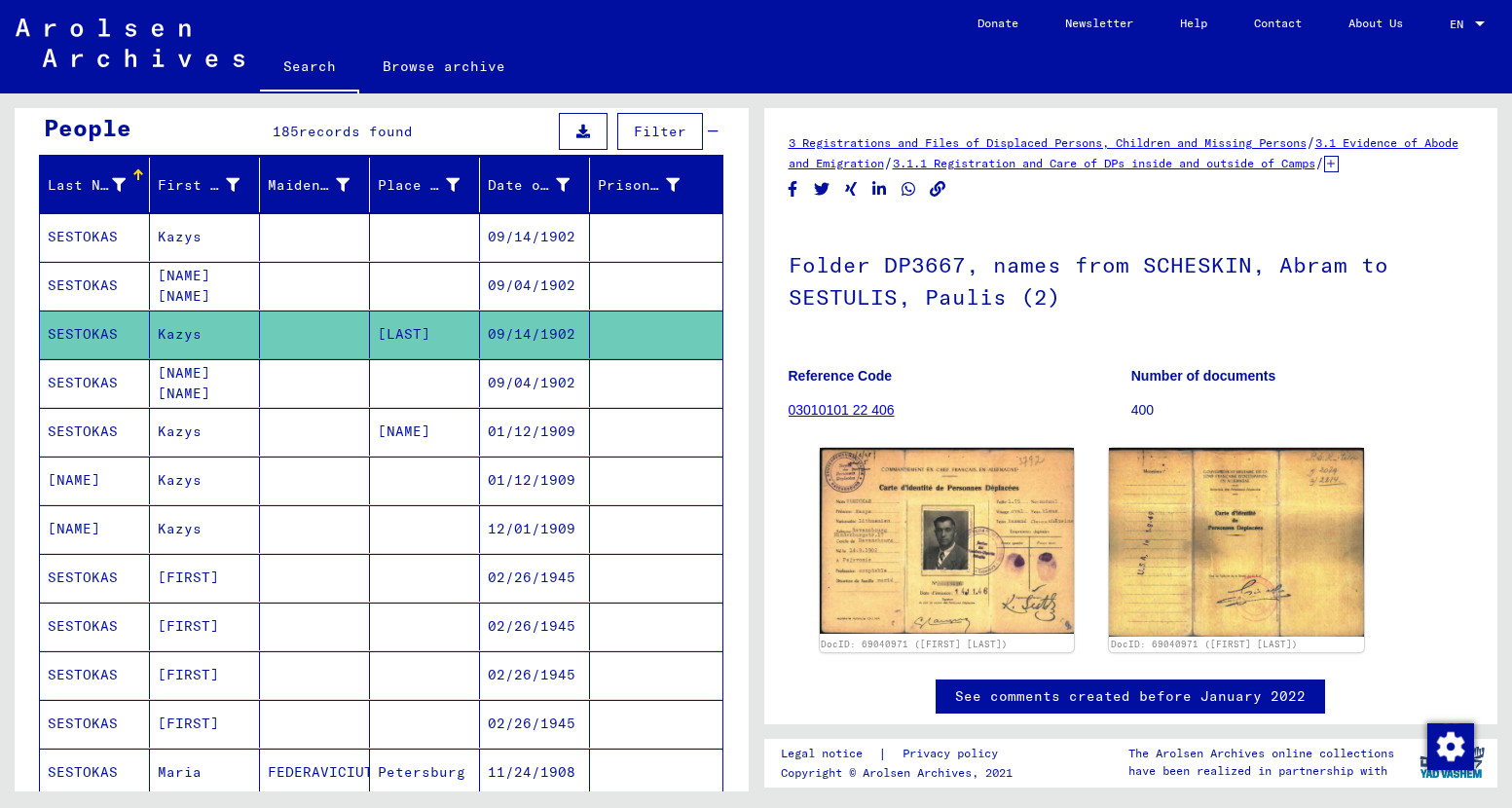 scroll, scrollTop: 0, scrollLeft: 0, axis: both 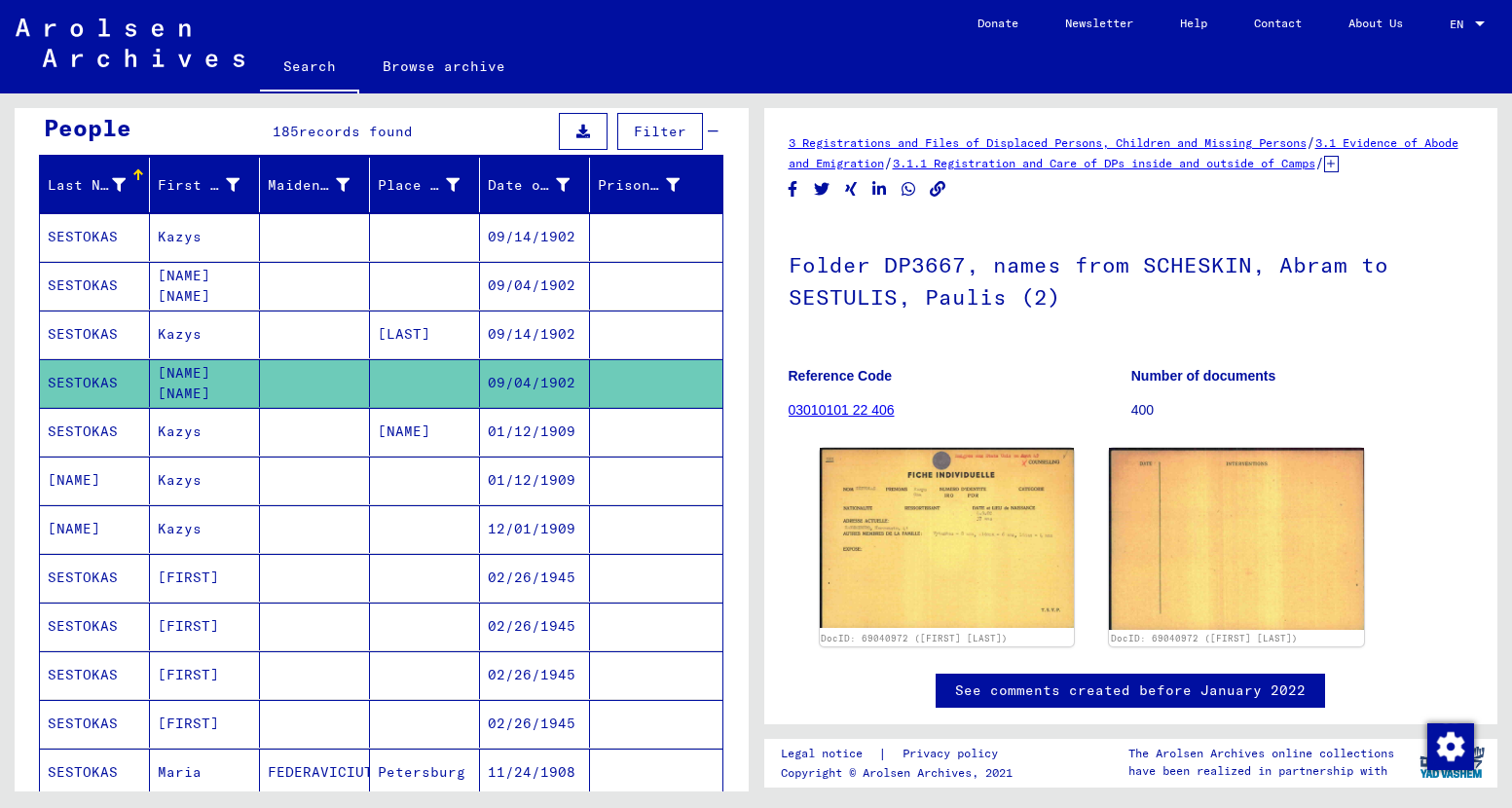 click on "SESTOKAS" at bounding box center (94, 480) 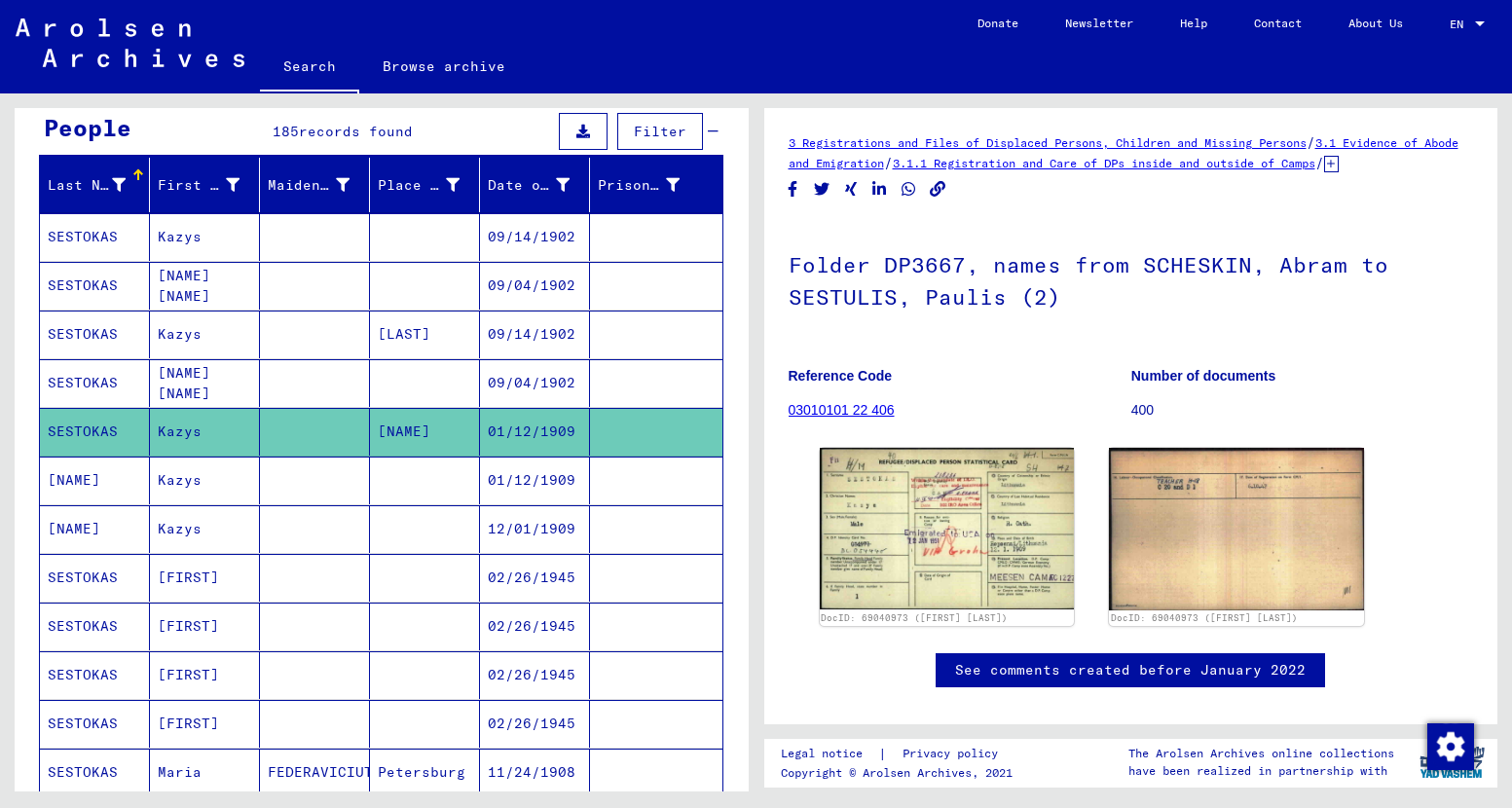scroll, scrollTop: 0, scrollLeft: 0, axis: both 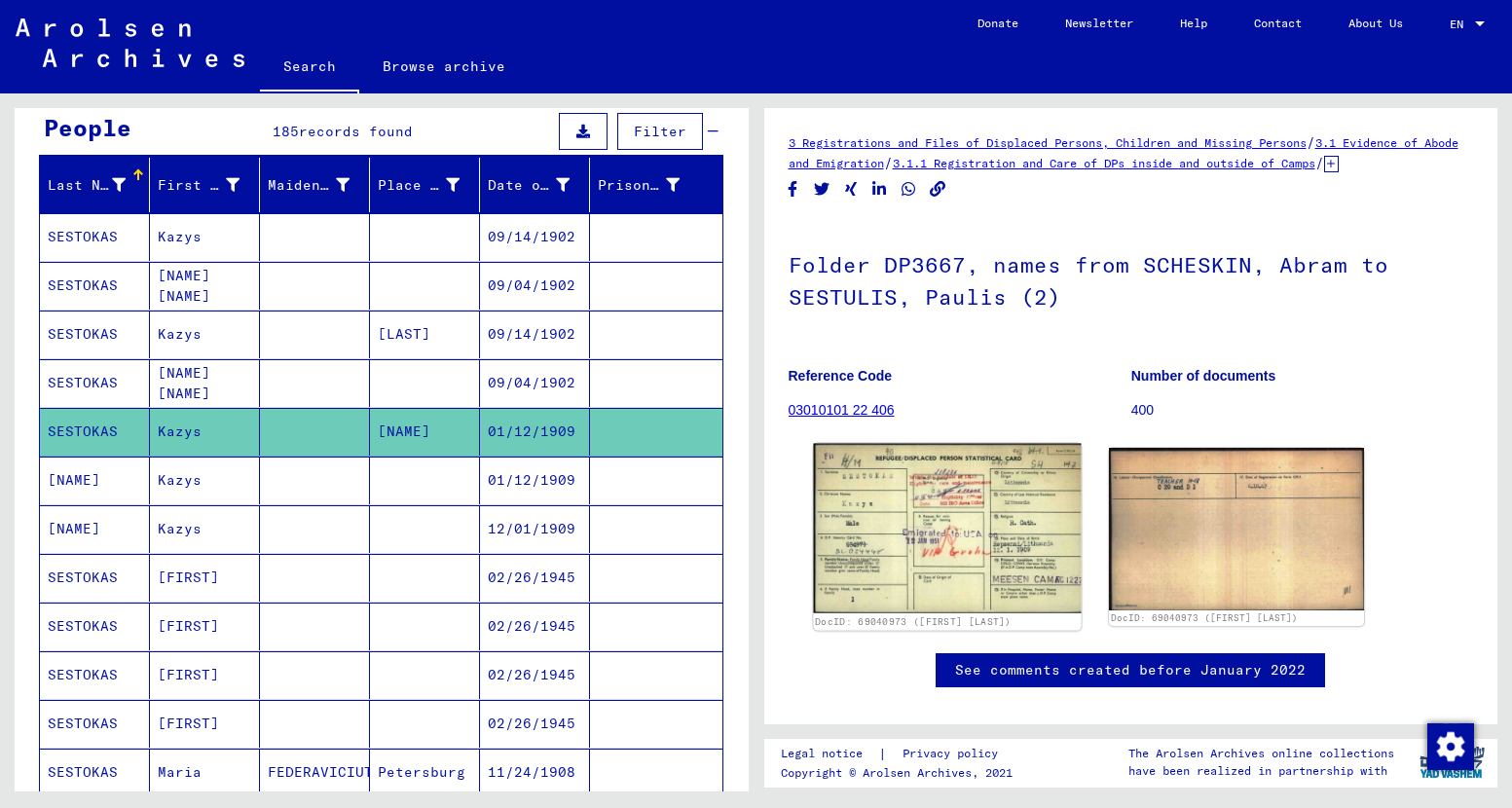 click 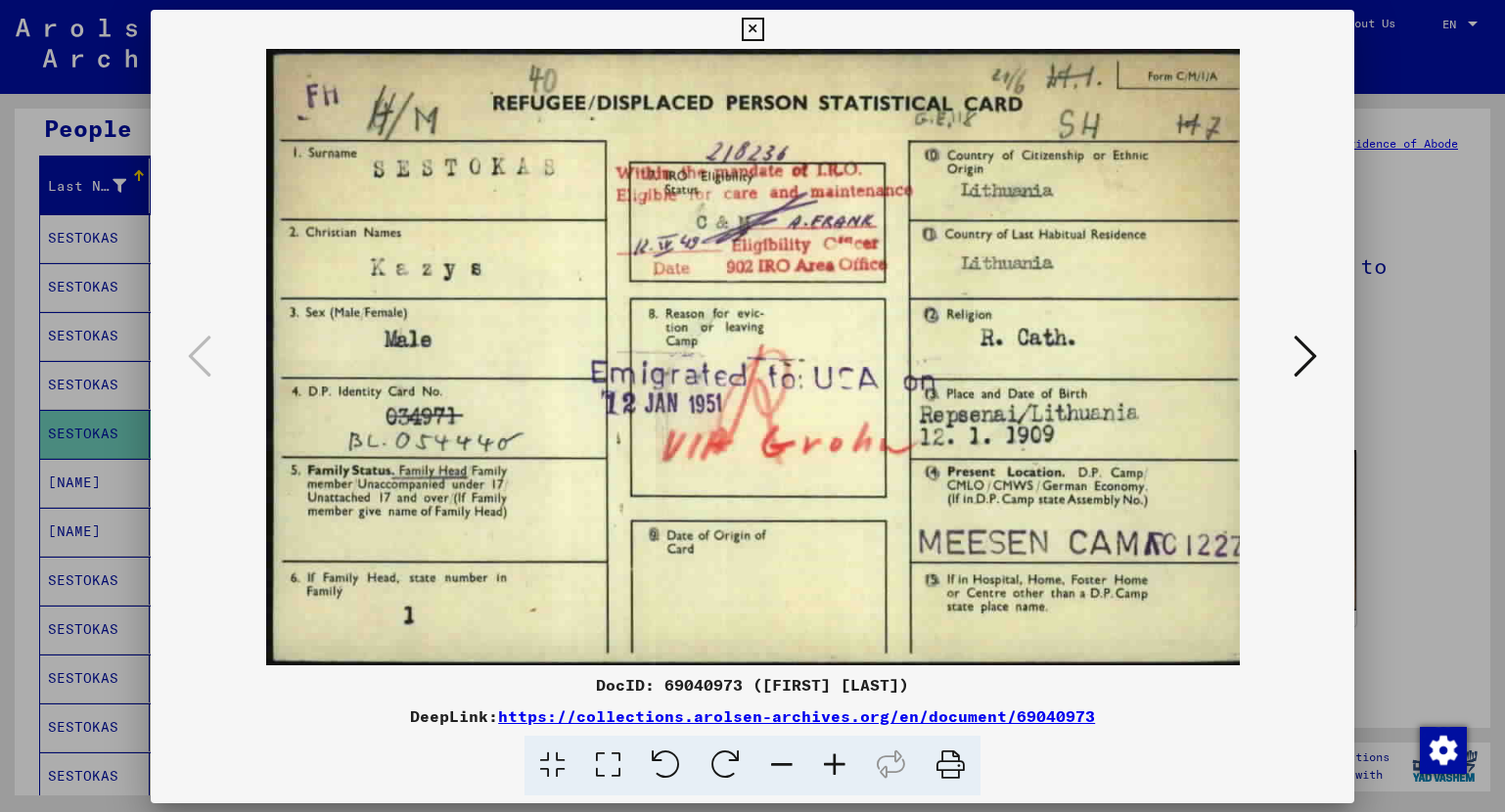 click at bounding box center (752, 357) 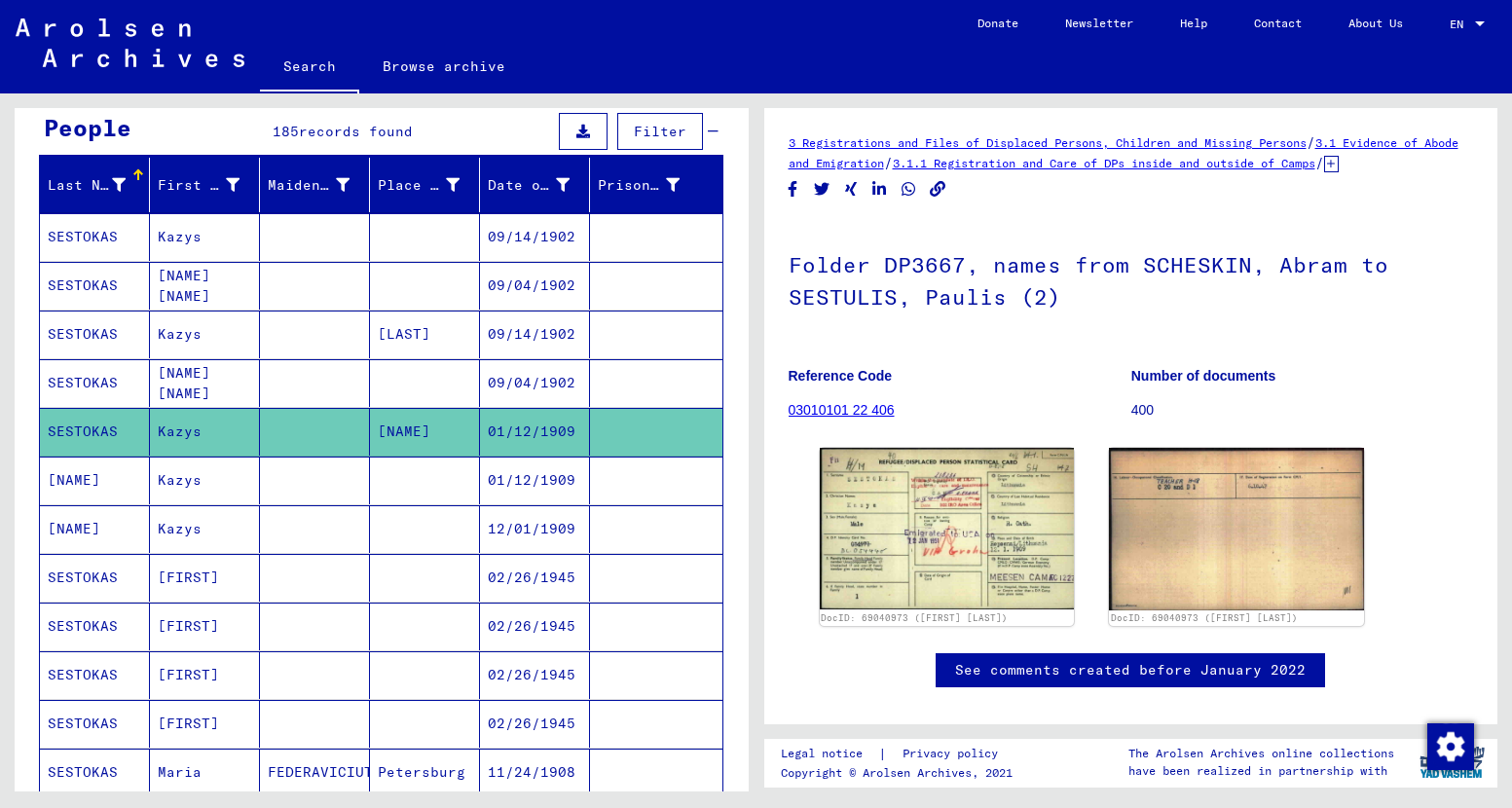 scroll, scrollTop: 0, scrollLeft: 0, axis: both 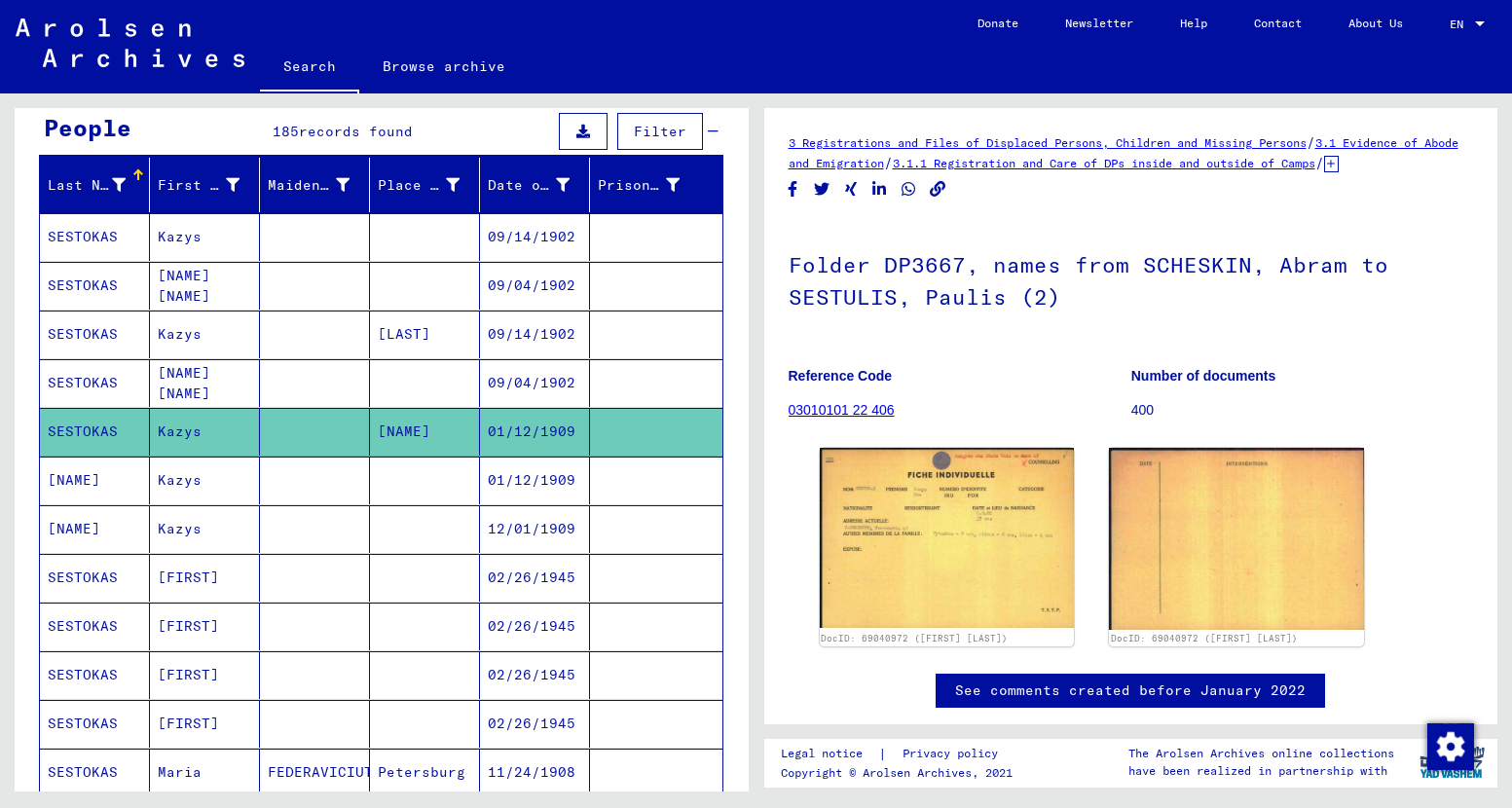 click on "[NAME]" at bounding box center [94, 529] 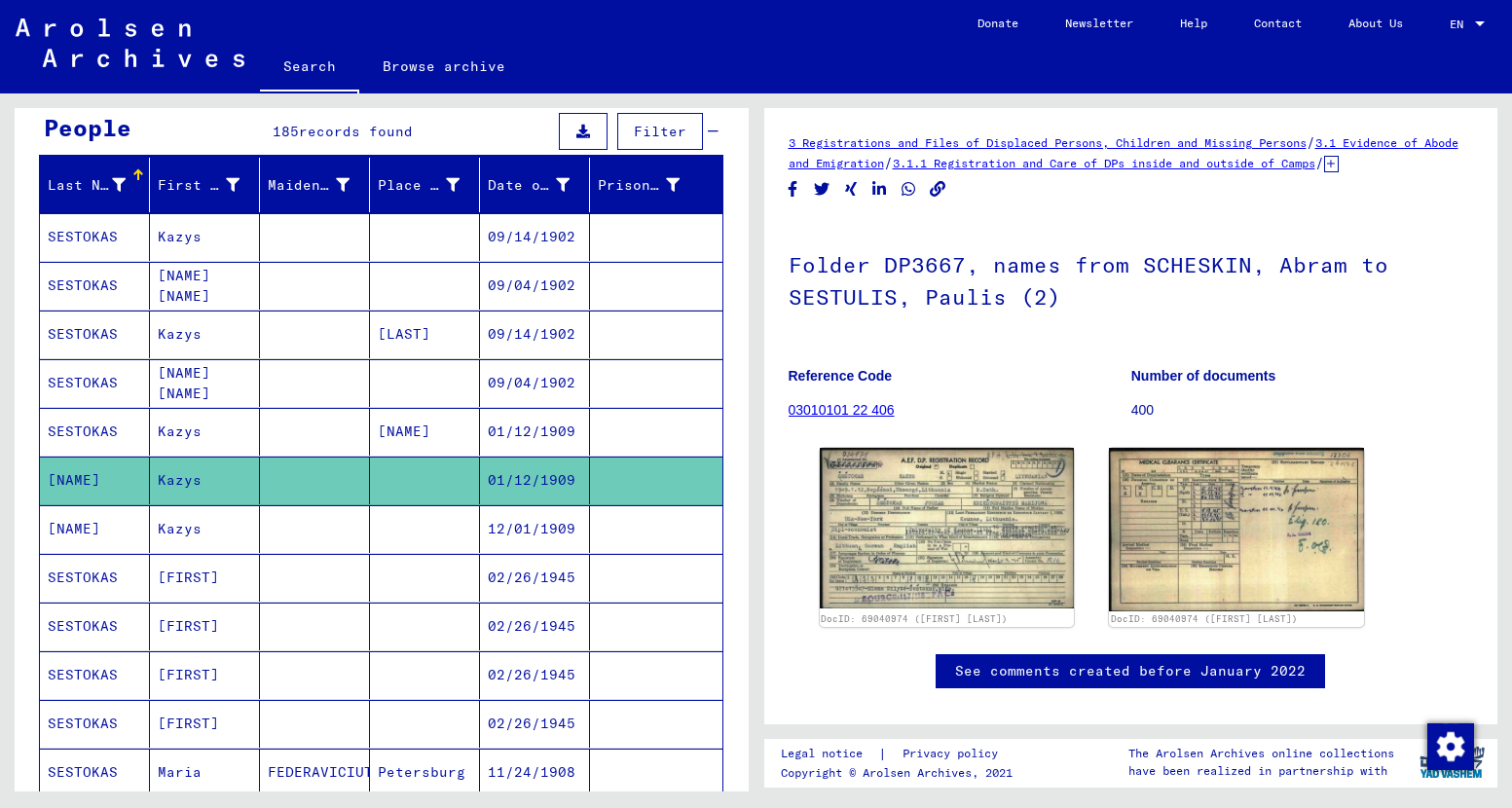 scroll, scrollTop: 0, scrollLeft: 0, axis: both 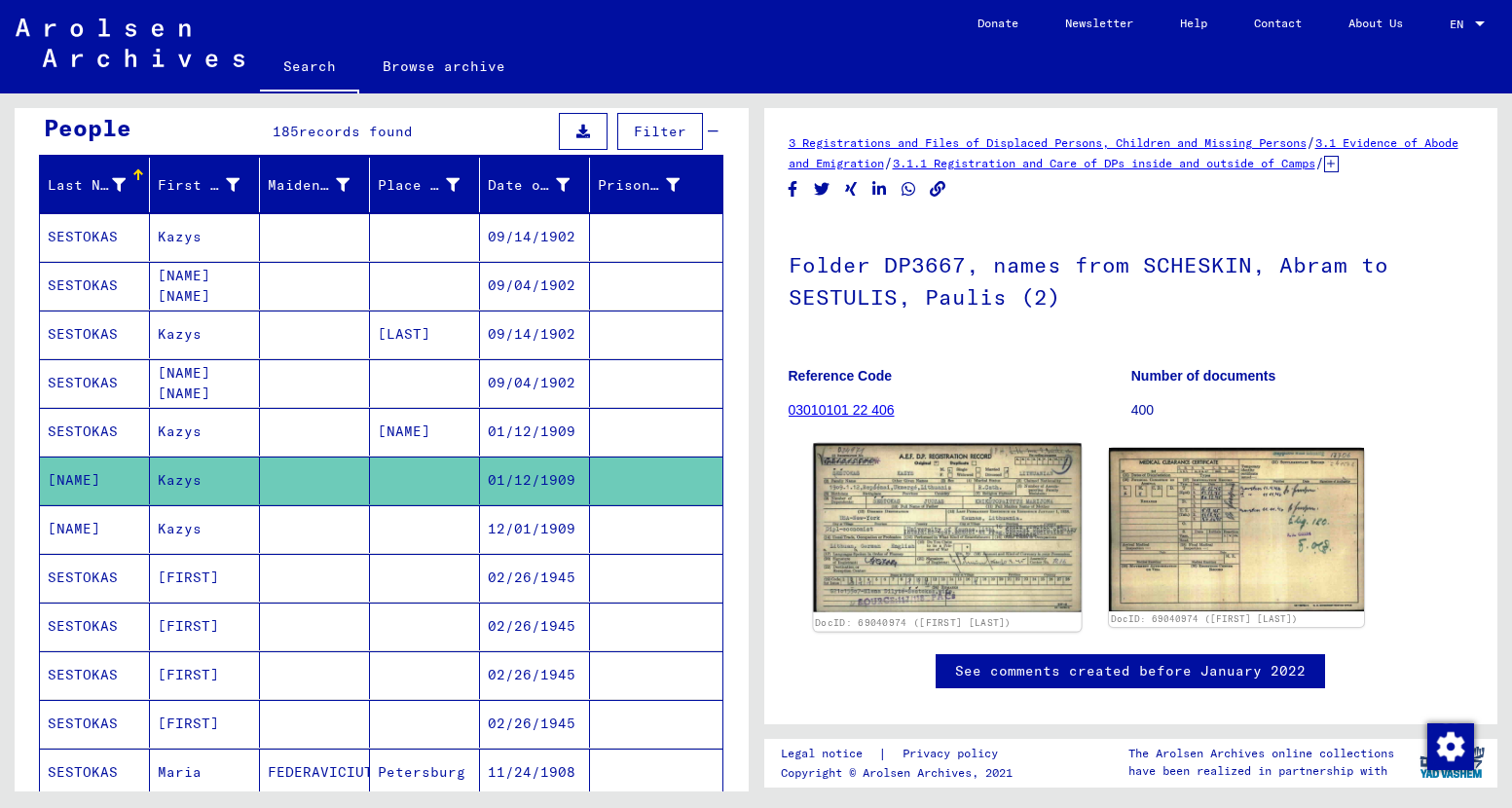 click 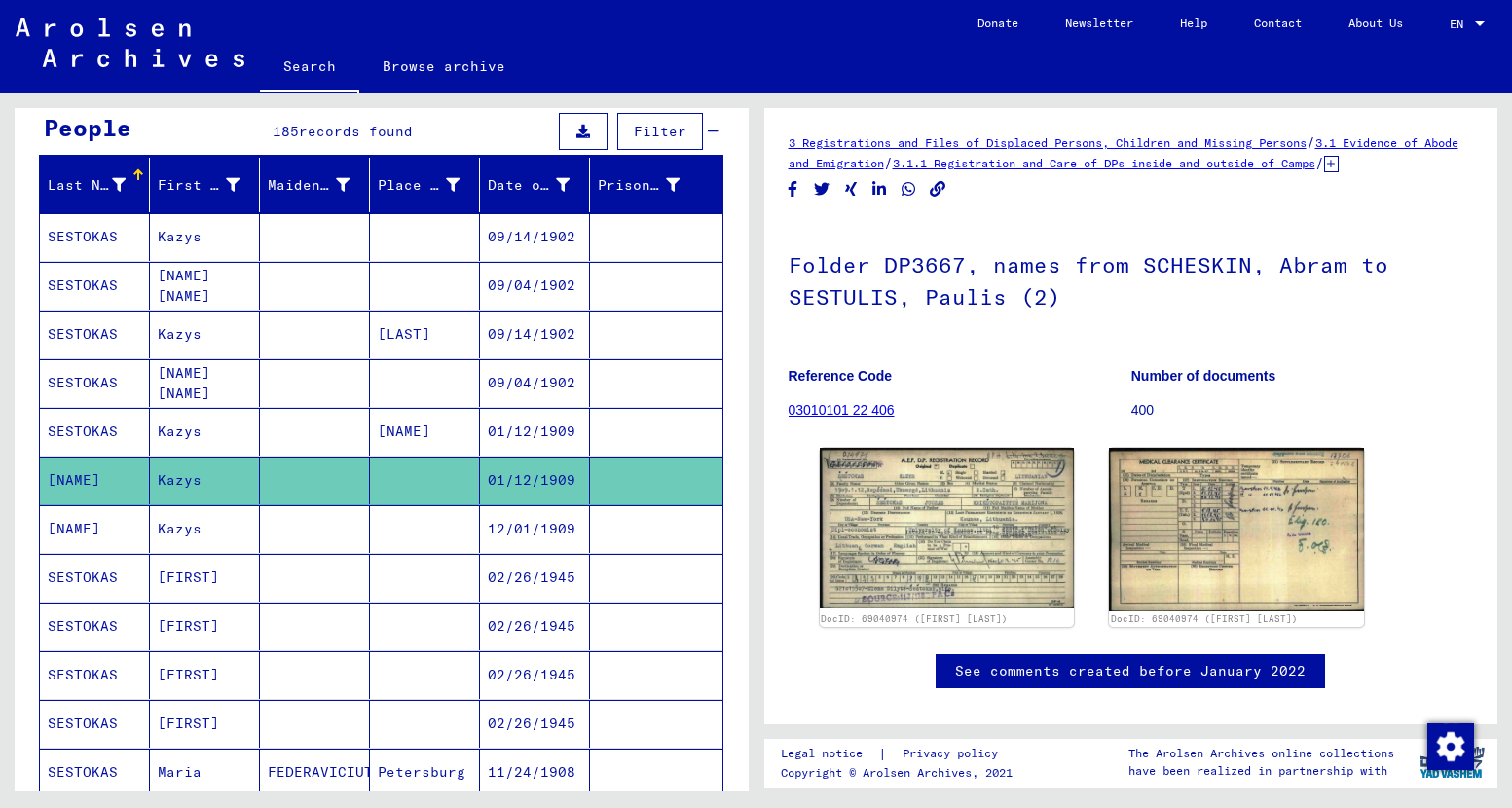 scroll, scrollTop: 0, scrollLeft: 0, axis: both 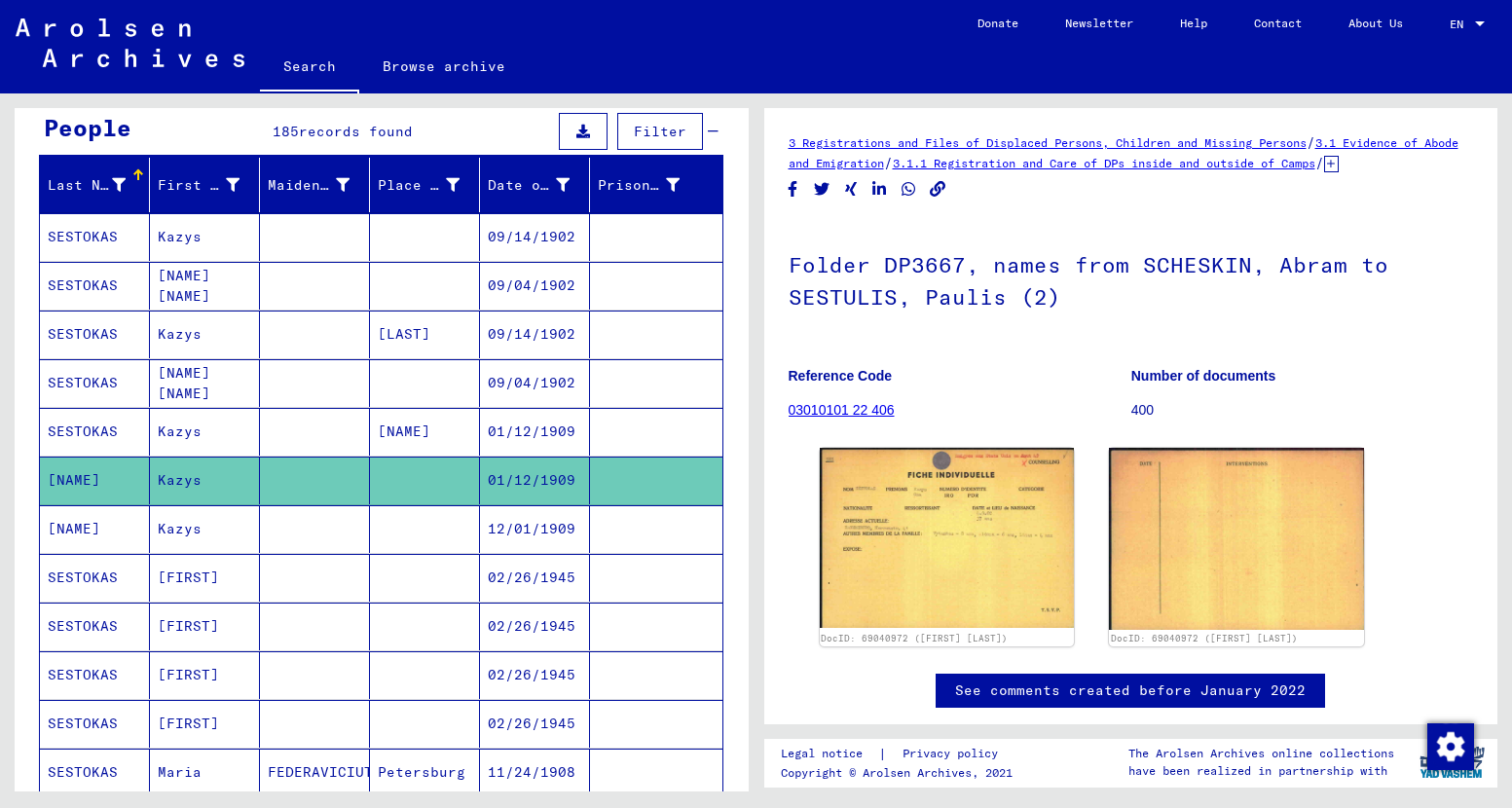 click on "[NAME]" at bounding box center [94, 577] 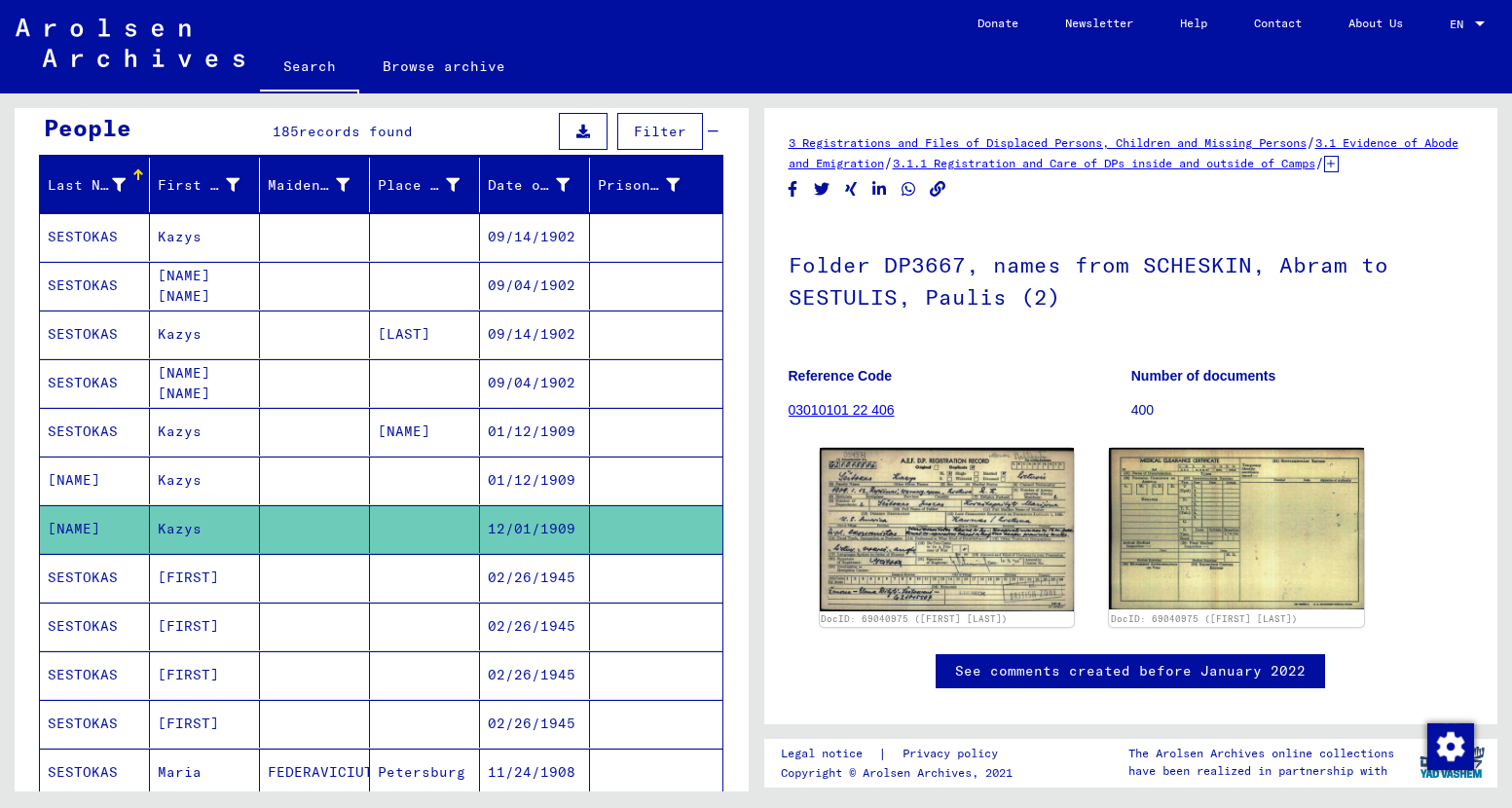 scroll, scrollTop: 0, scrollLeft: 0, axis: both 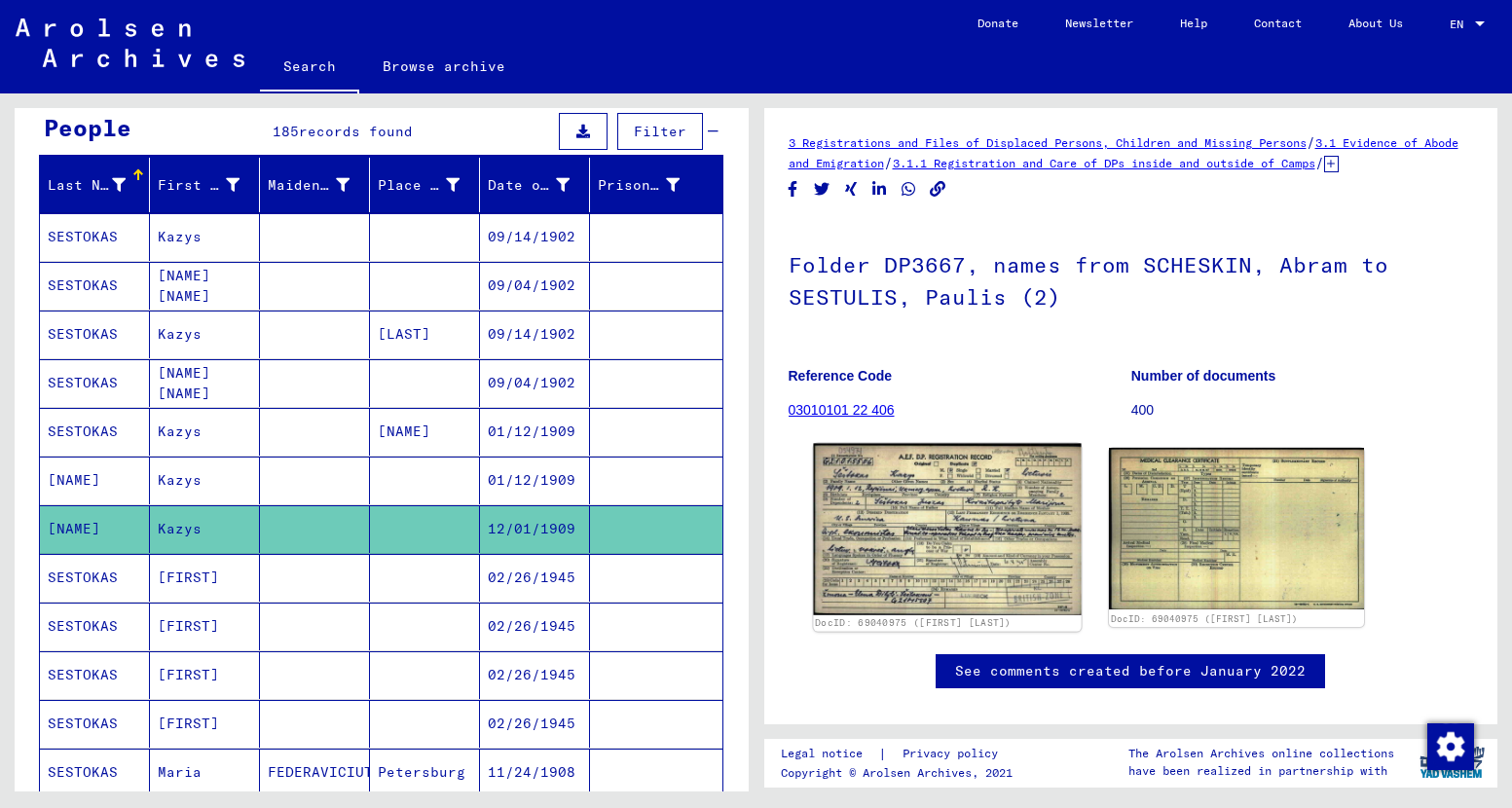 click 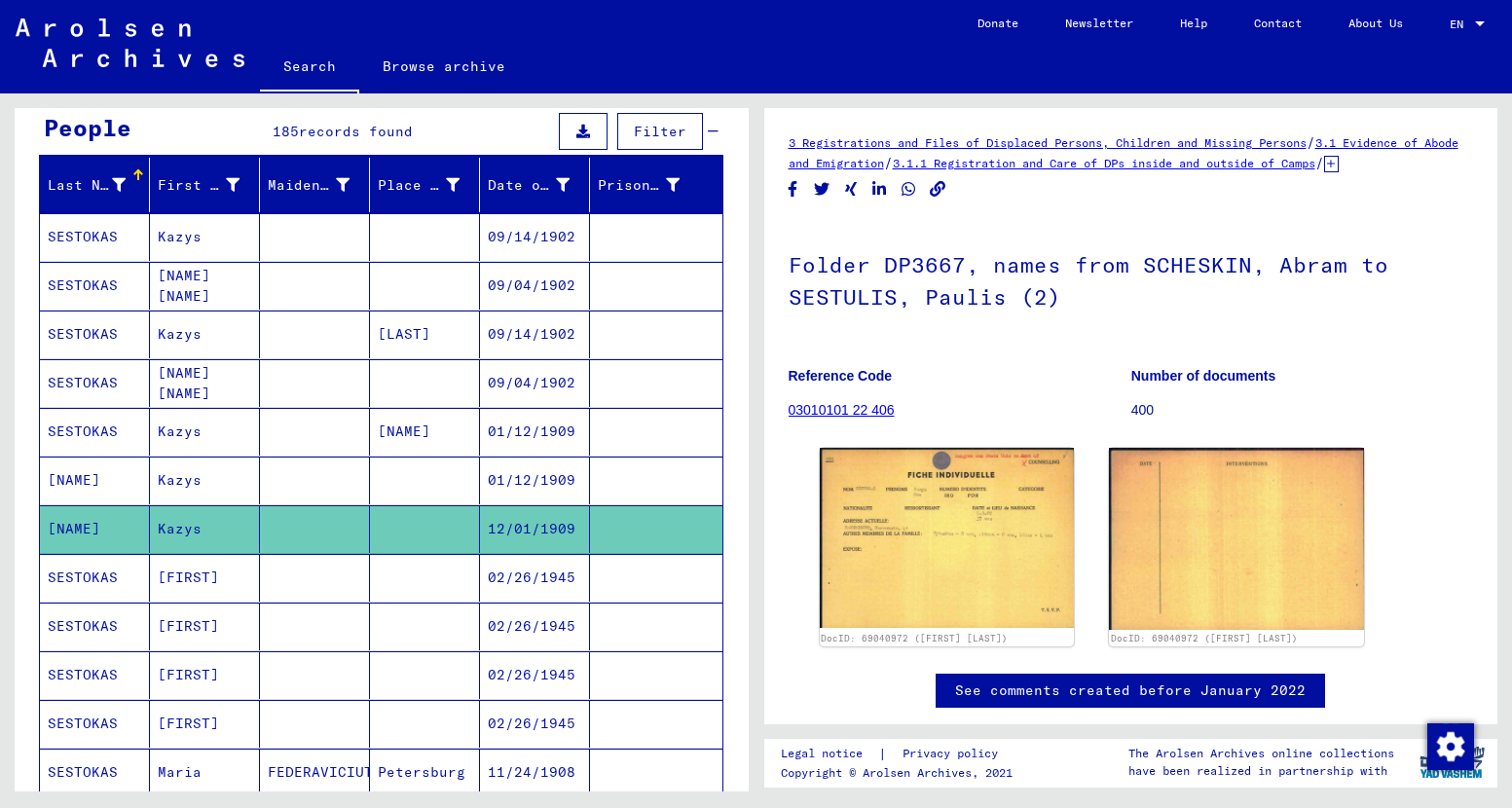 scroll, scrollTop: 0, scrollLeft: 0, axis: both 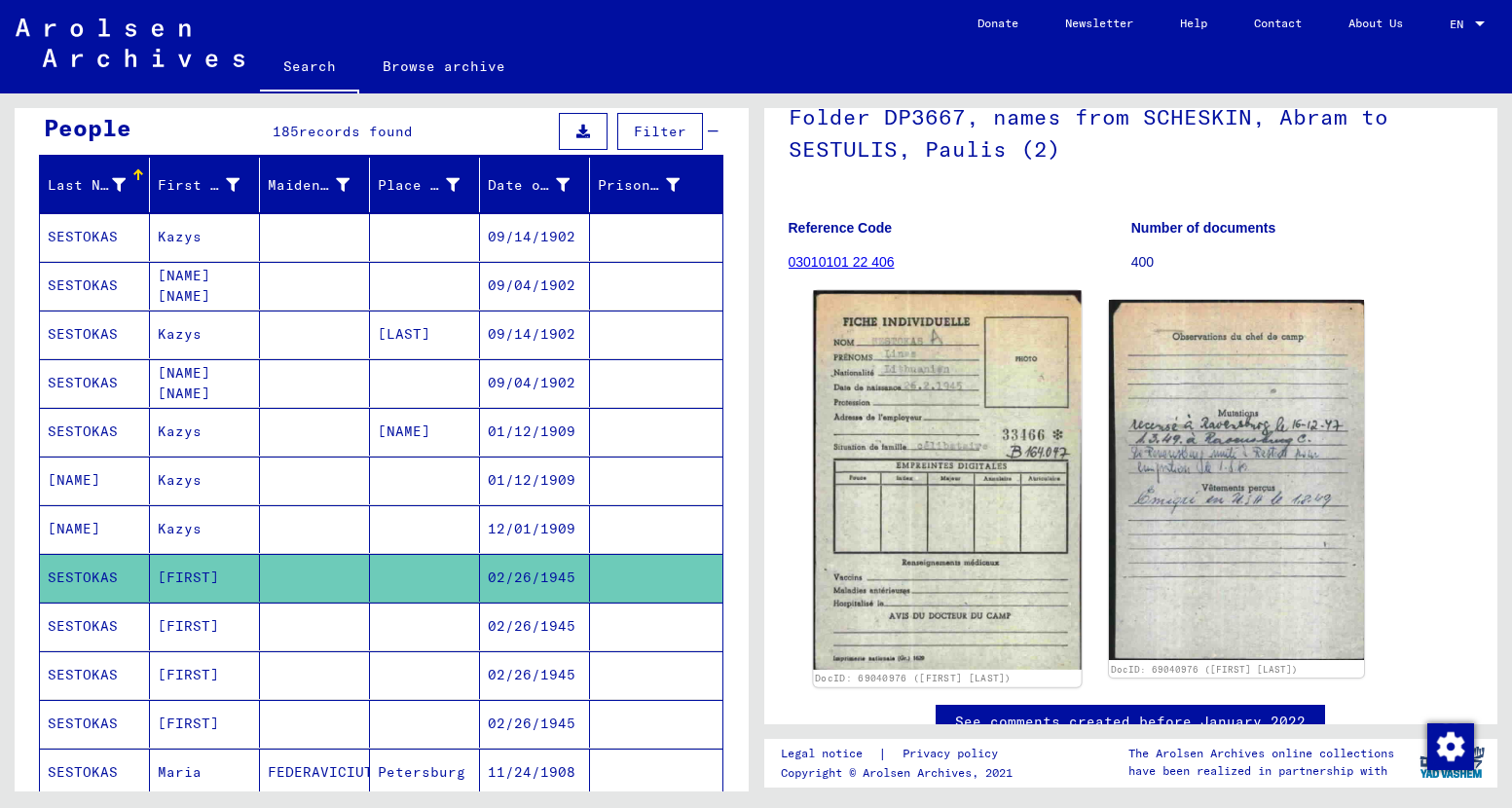 click 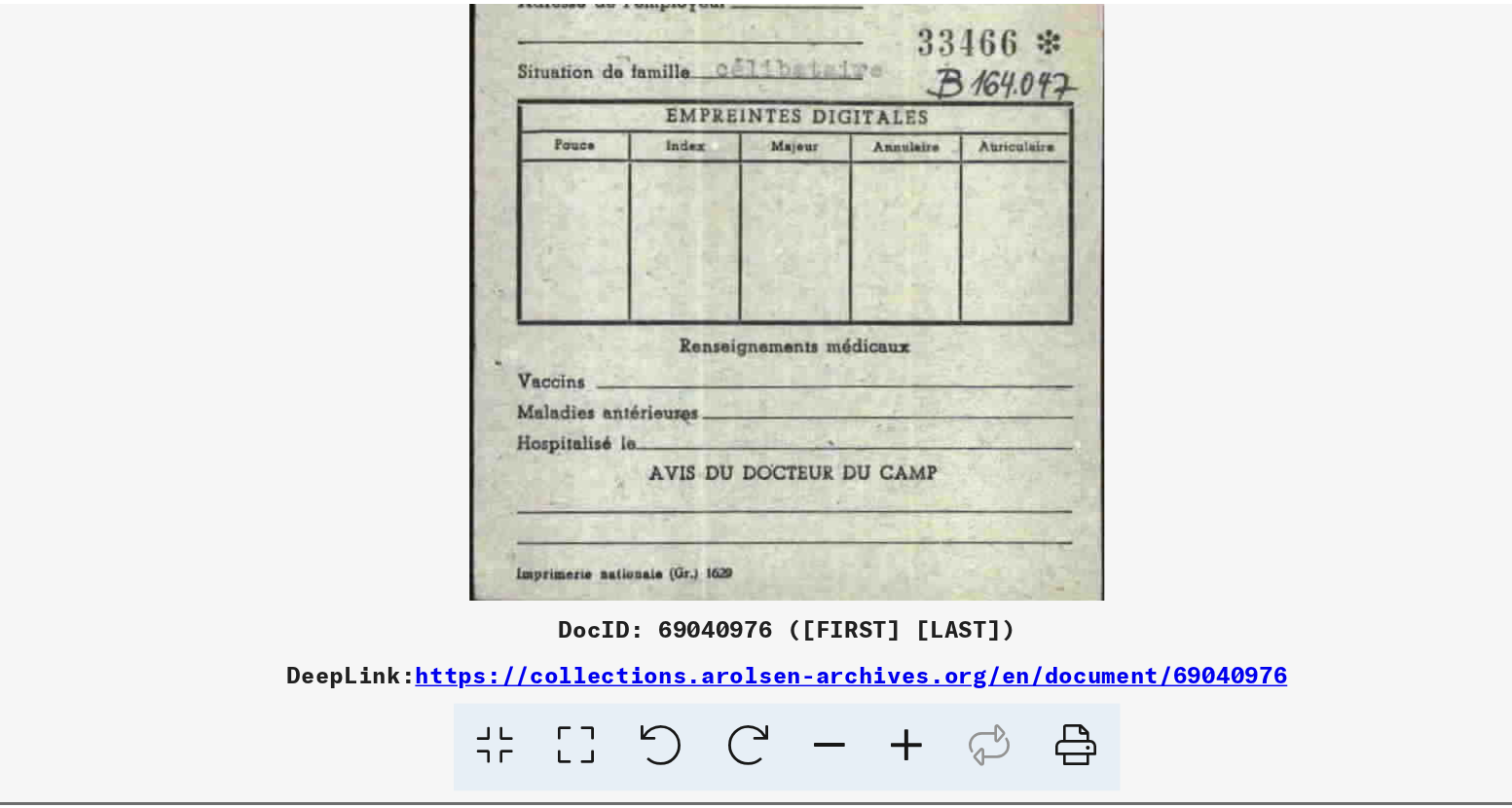 scroll, scrollTop: 0, scrollLeft: 0, axis: both 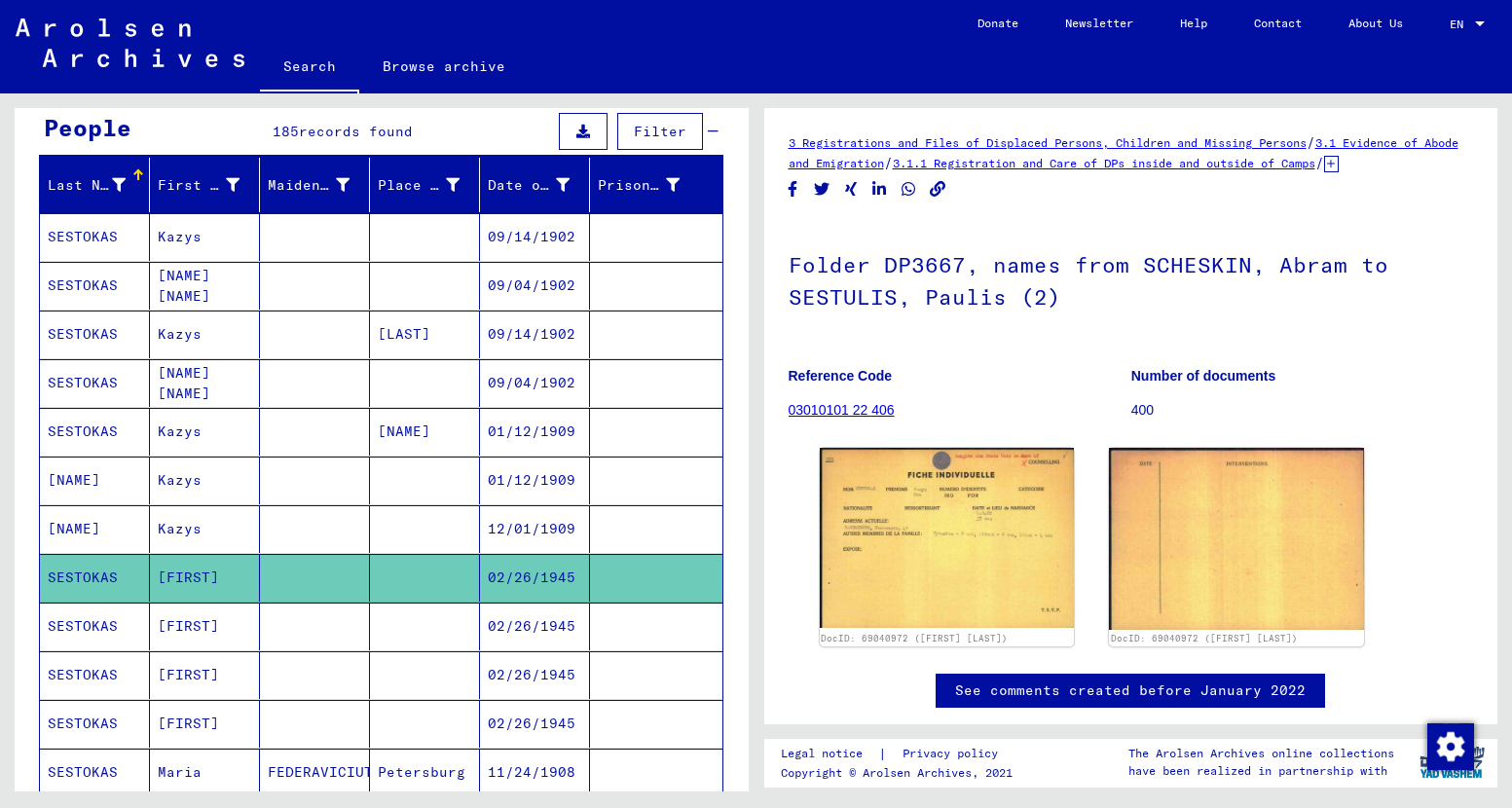 click on "SESTOKAS" at bounding box center [94, 675] 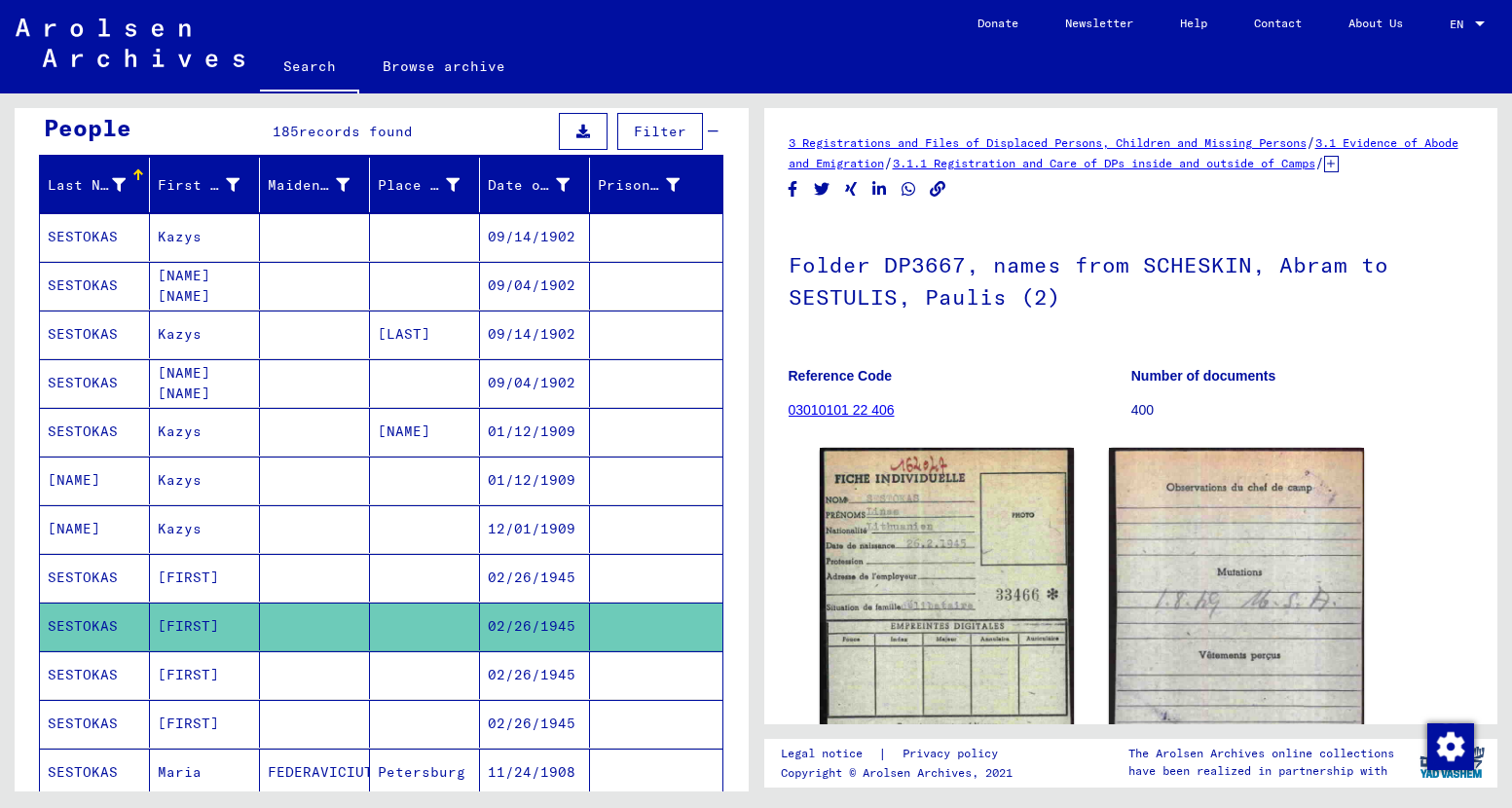 scroll, scrollTop: 0, scrollLeft: 0, axis: both 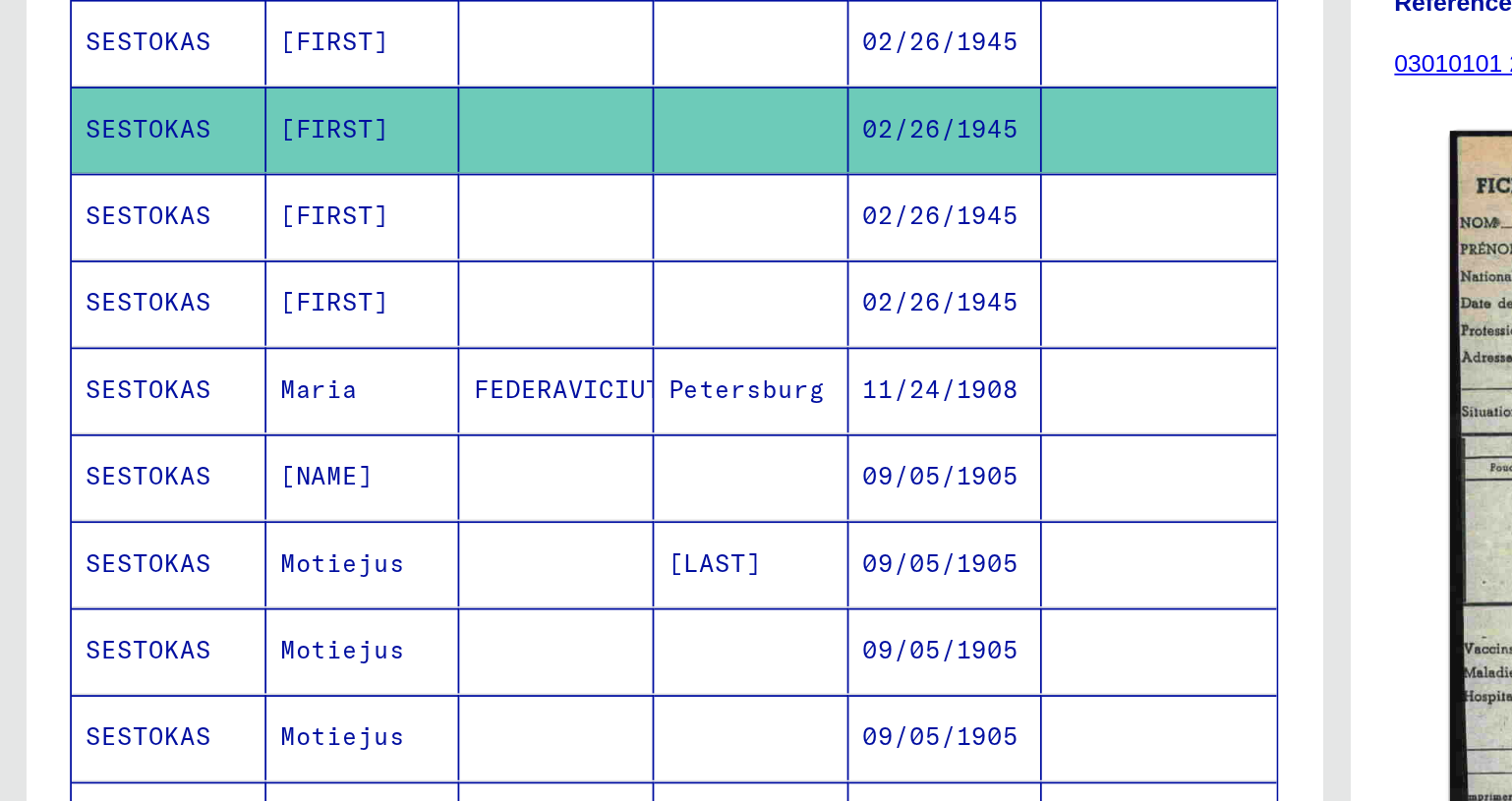 click on "SESTOKAS" at bounding box center [95, 373] 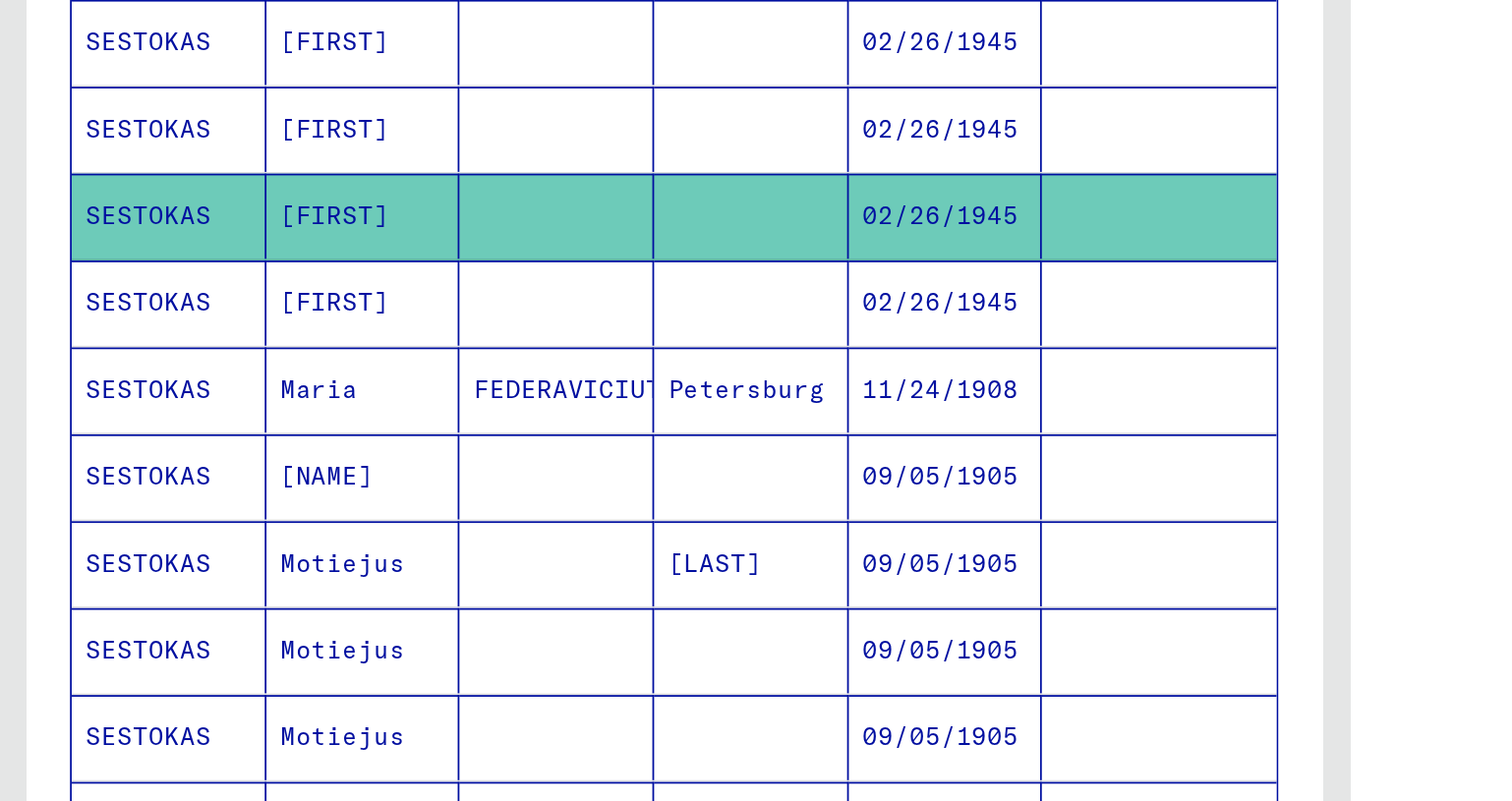 scroll, scrollTop: 0, scrollLeft: 0, axis: both 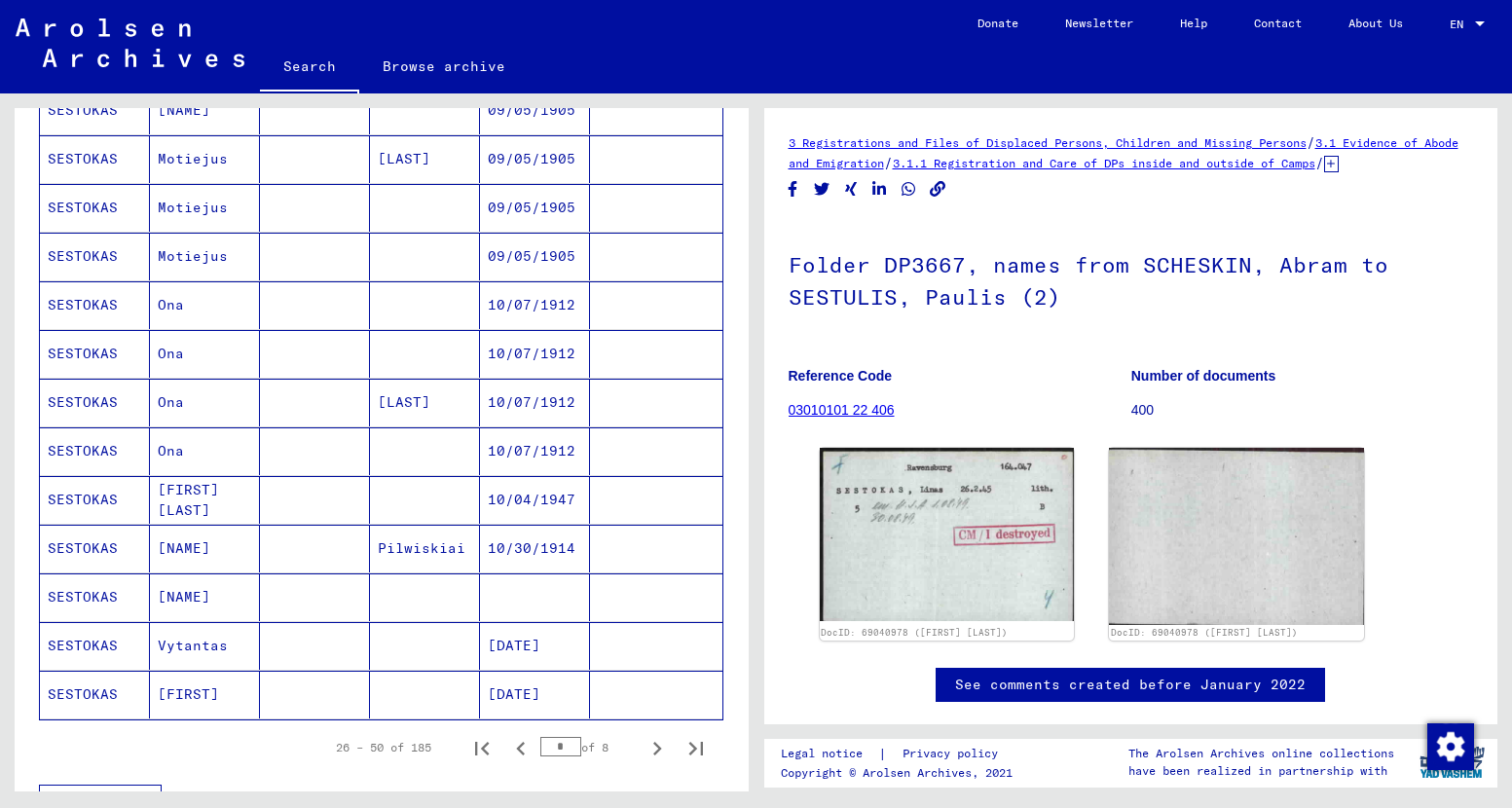 click on "SESTOKAS" at bounding box center (94, 353) 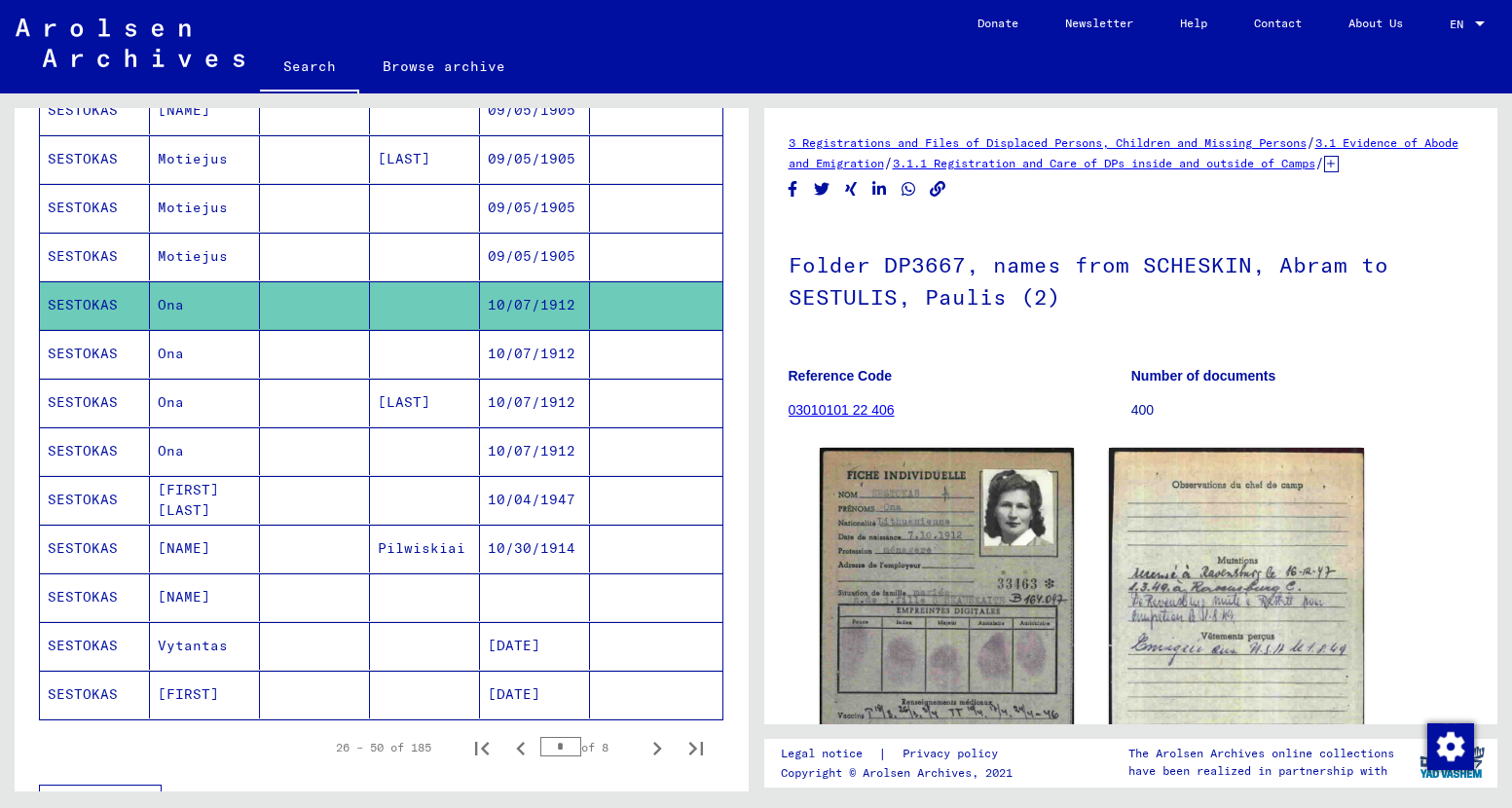 scroll, scrollTop: 0, scrollLeft: 0, axis: both 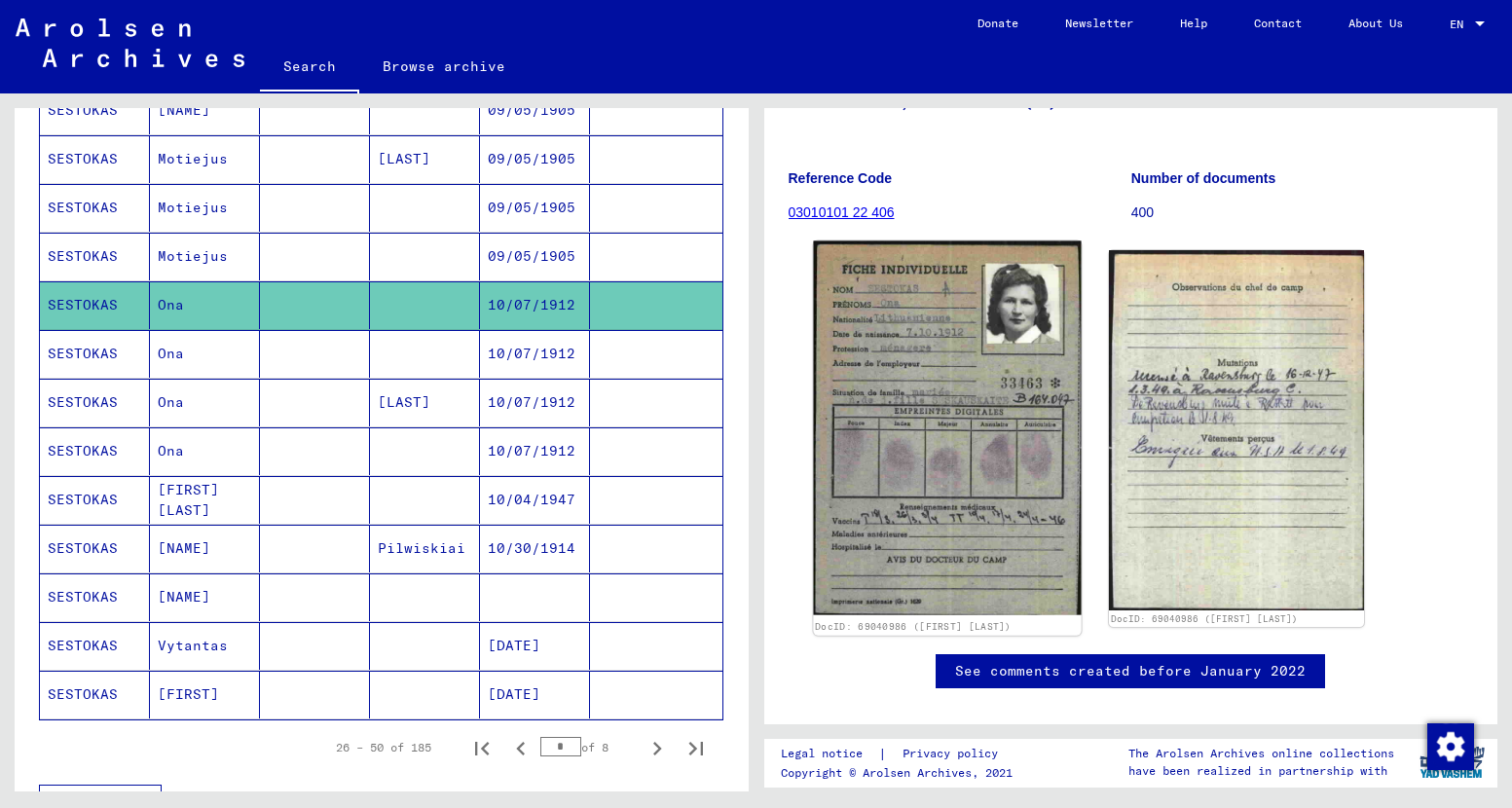 click 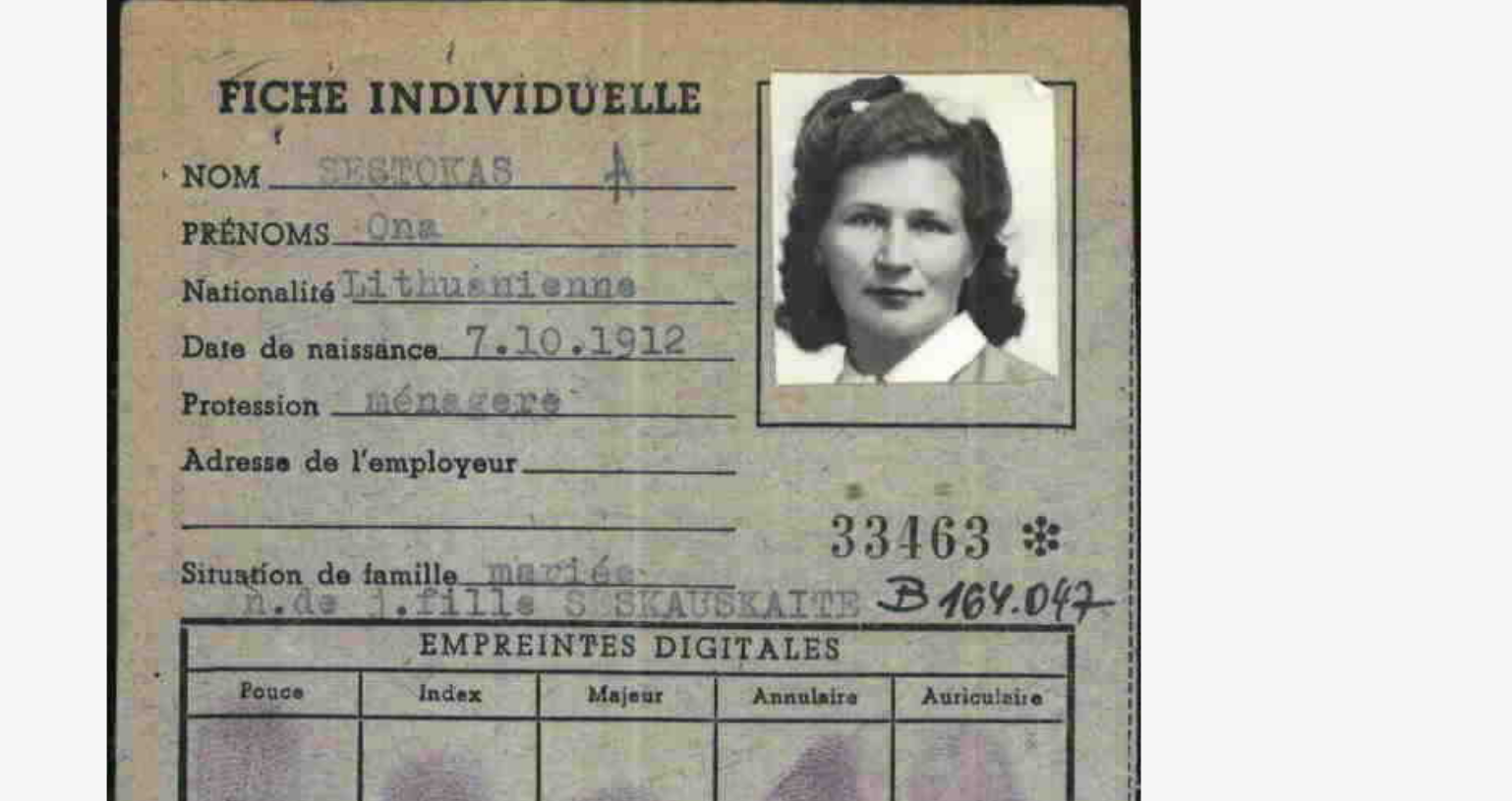 type 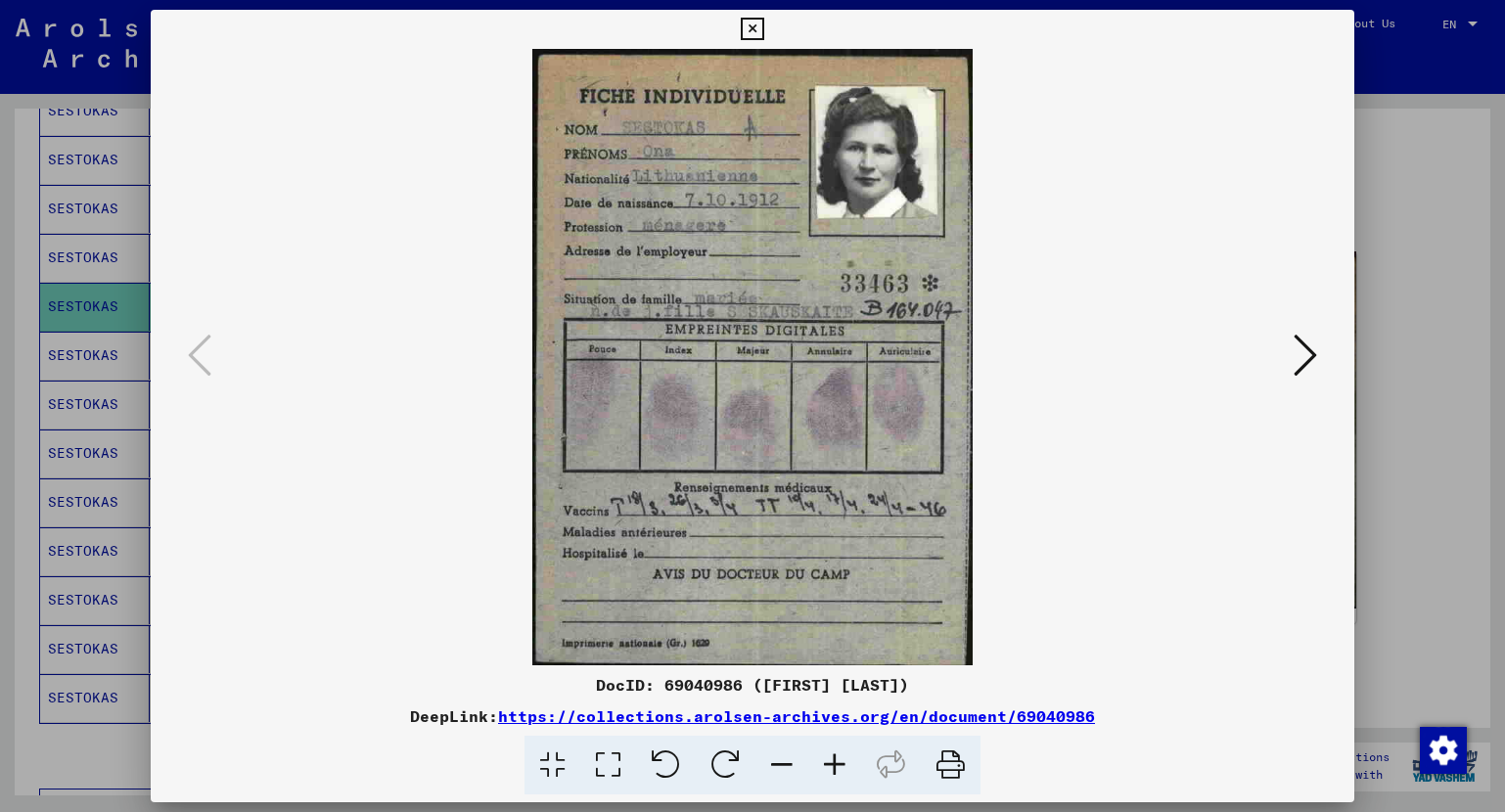 click at bounding box center [1305, 355] 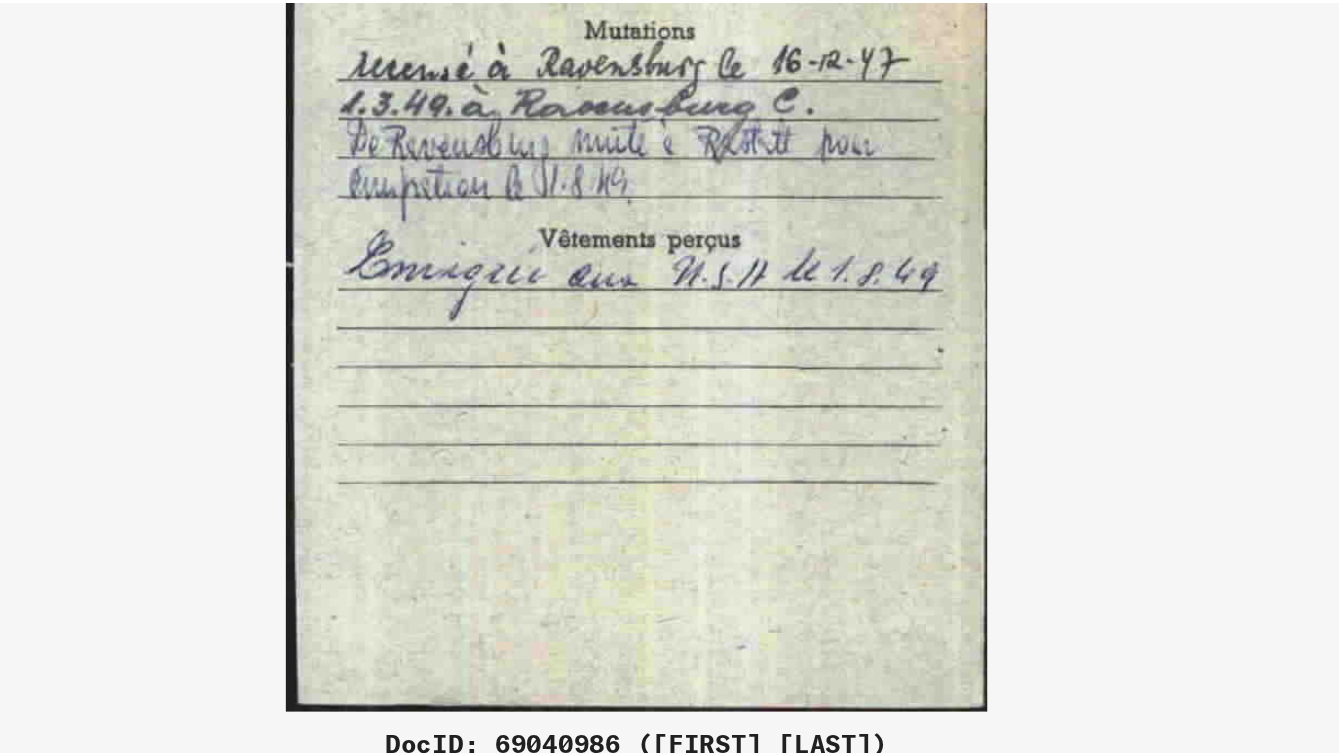 scroll, scrollTop: 0, scrollLeft: 0, axis: both 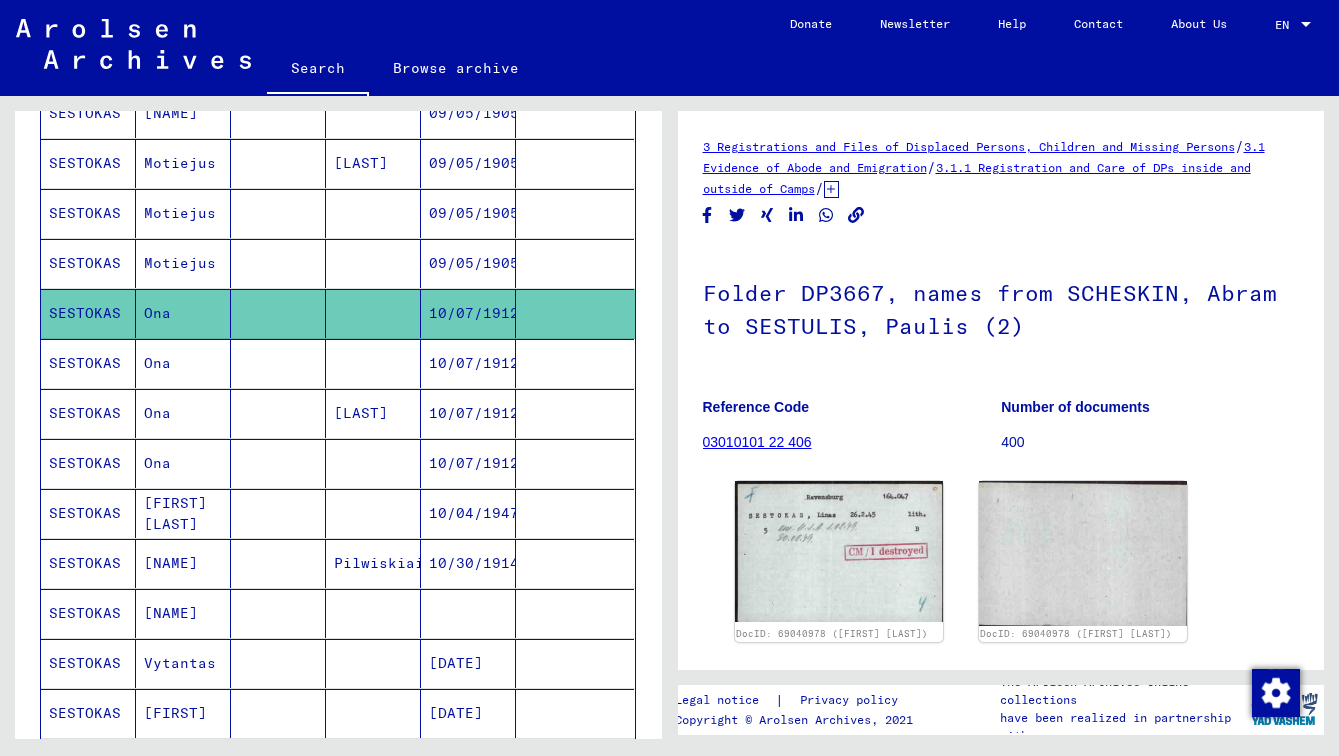 click on "SESTOKAS" at bounding box center [88, 413] 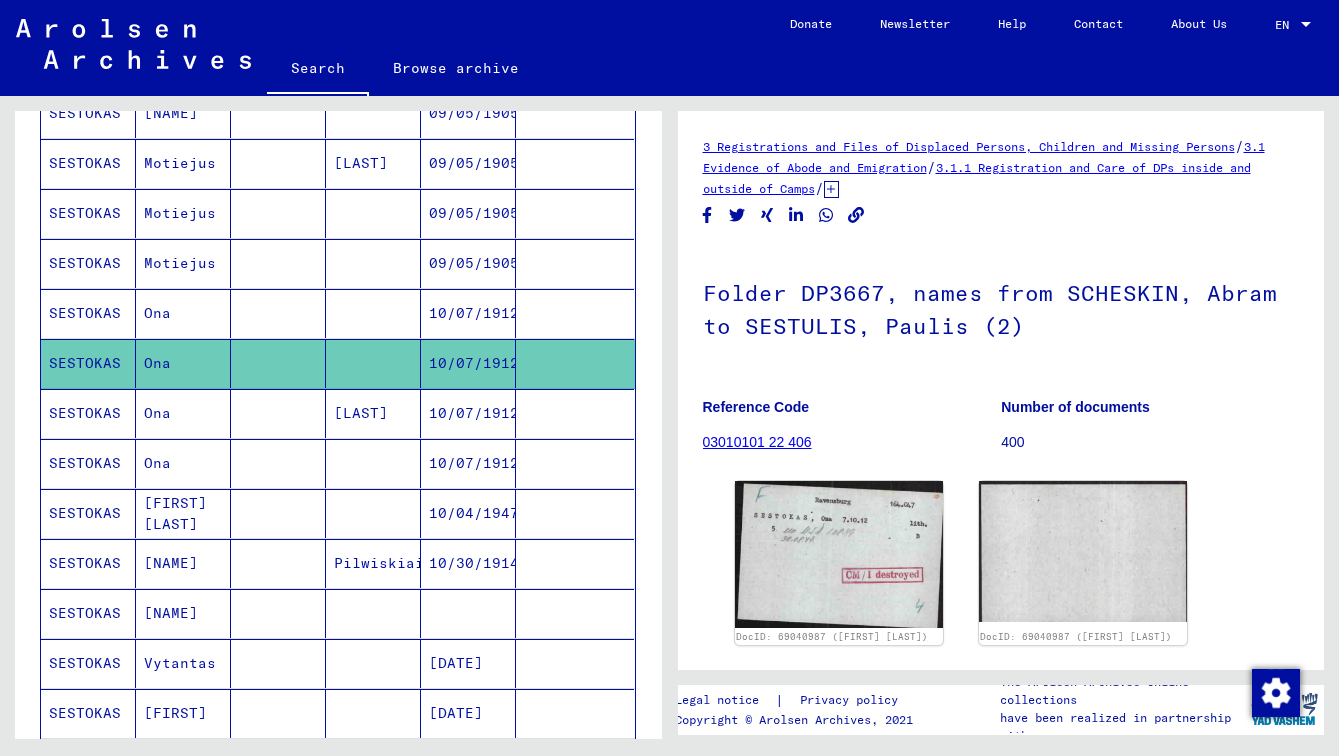 scroll, scrollTop: 0, scrollLeft: 0, axis: both 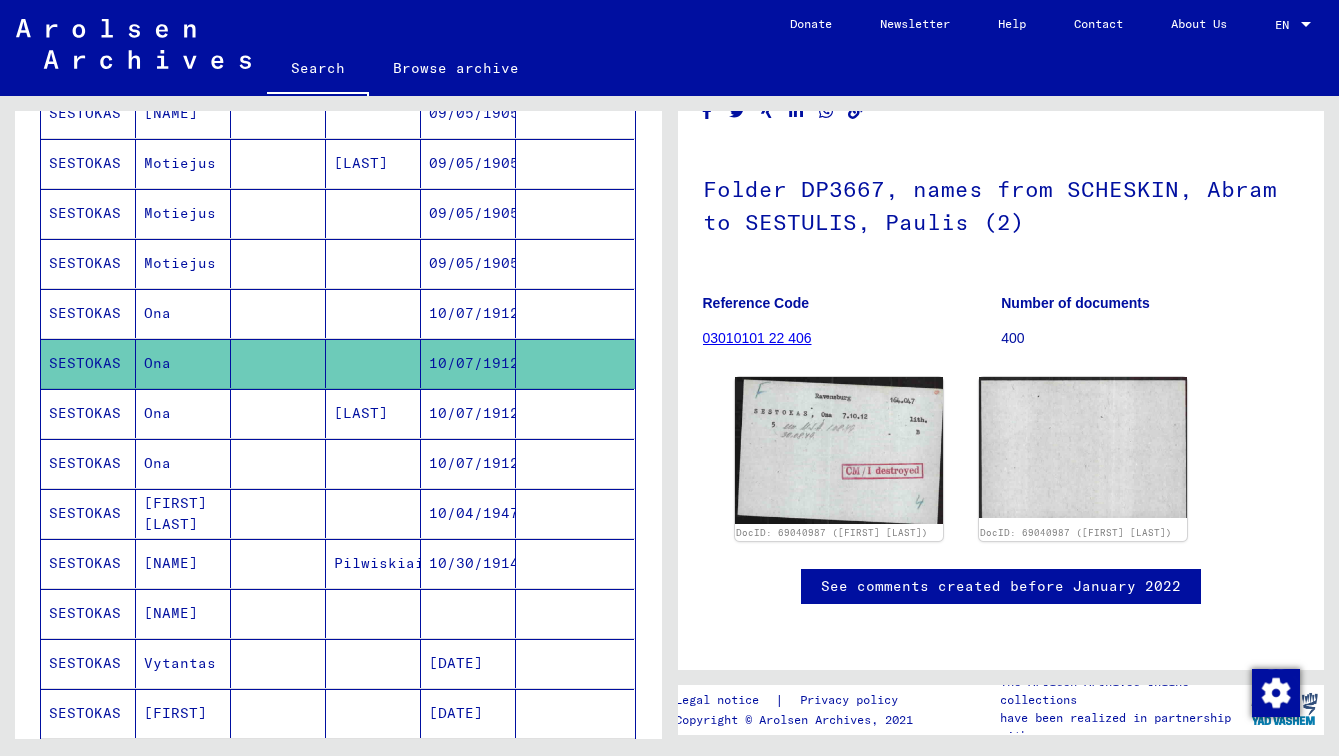 click on "SESTOKAS" at bounding box center (88, 463) 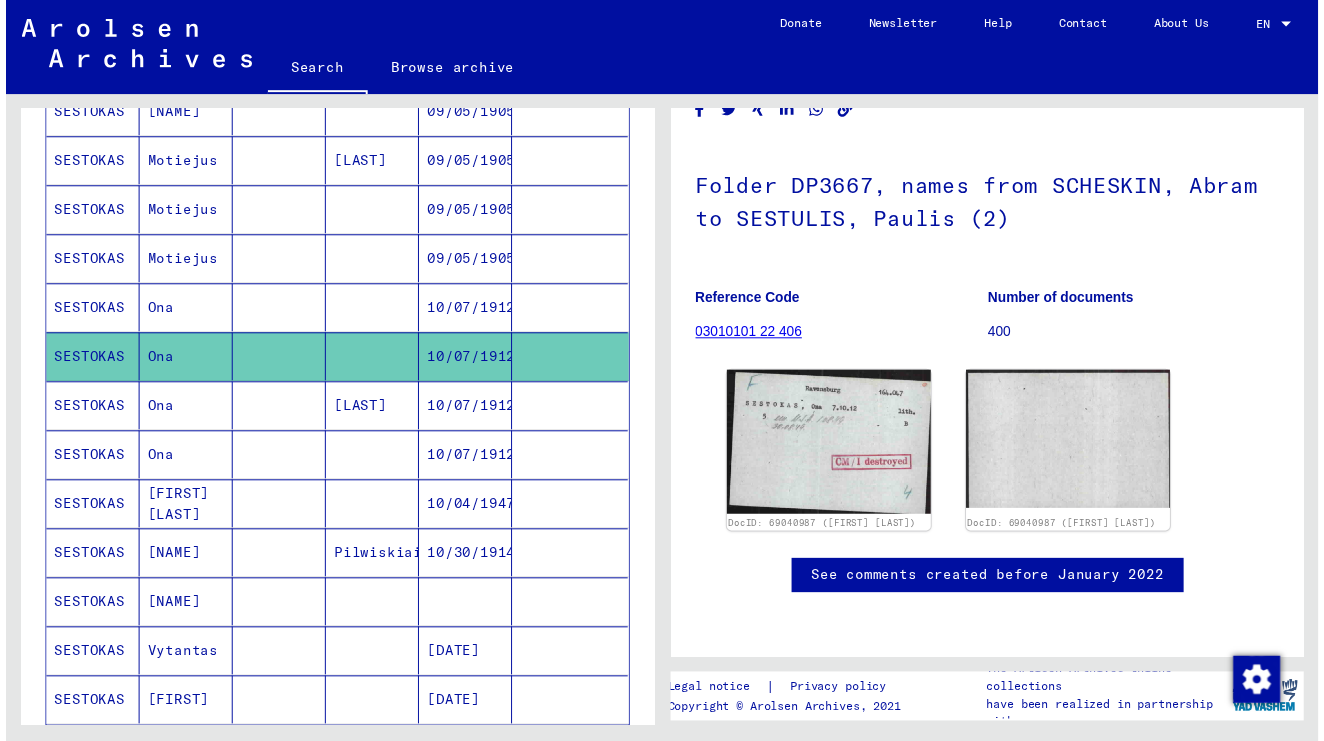 scroll, scrollTop: 0, scrollLeft: 0, axis: both 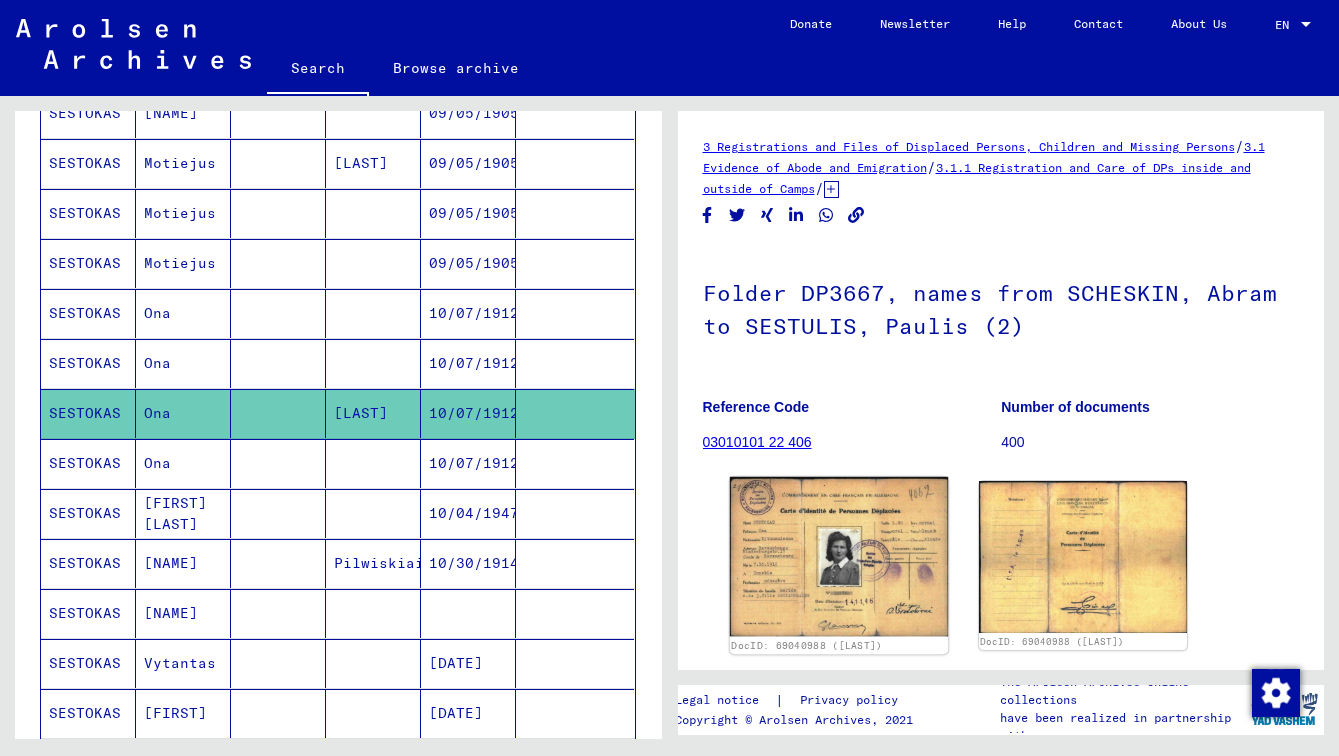 click 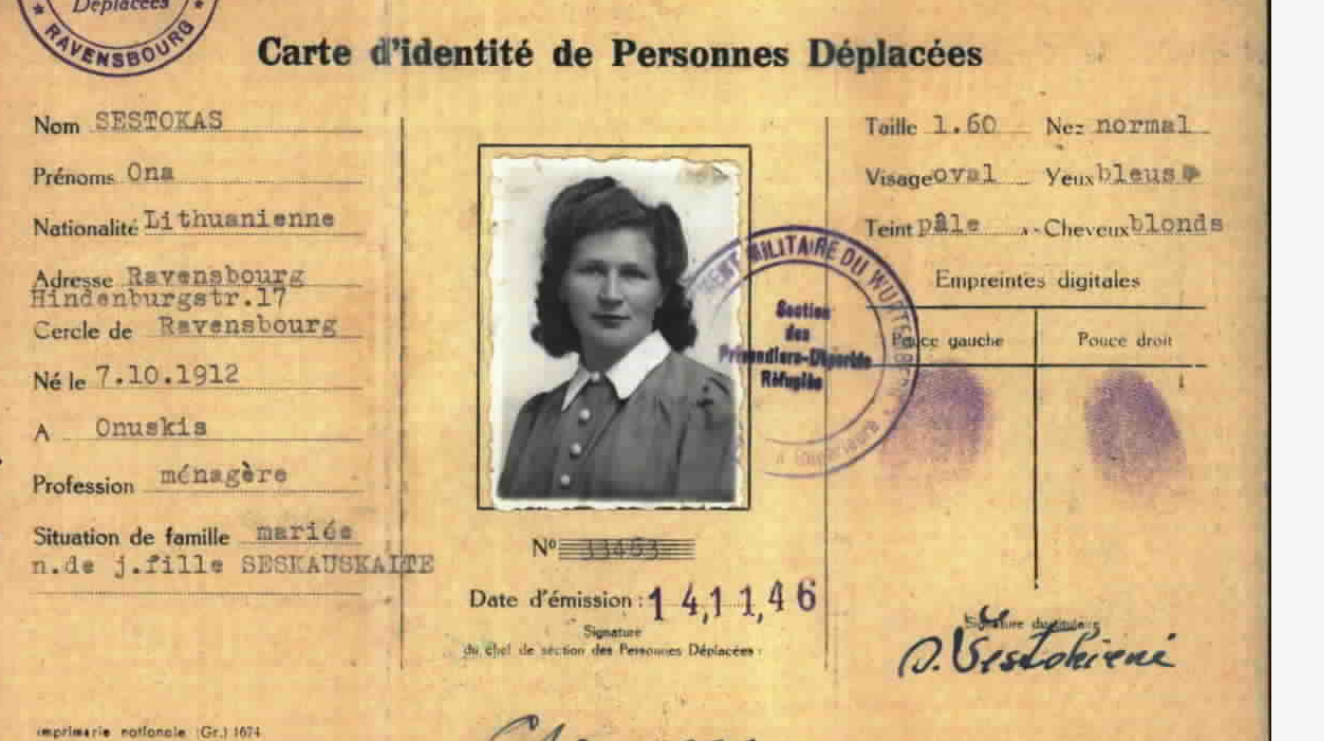 type 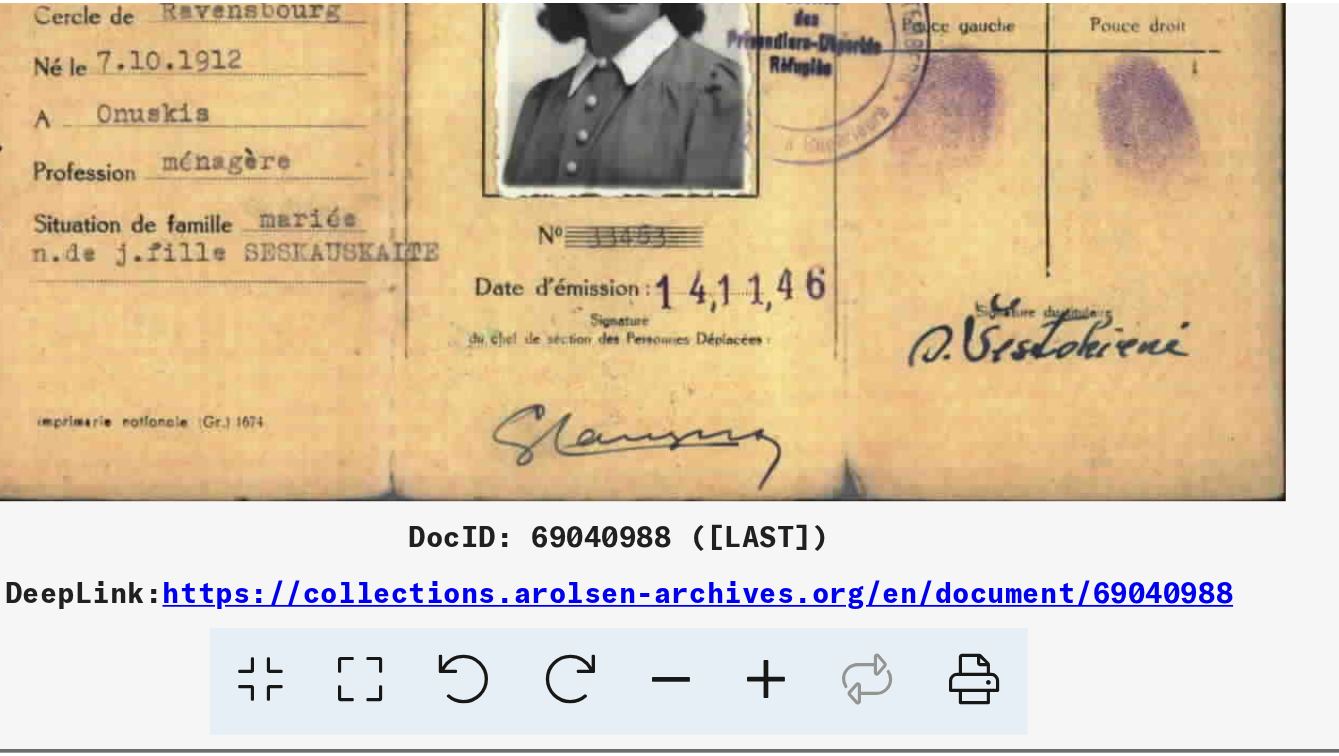 scroll, scrollTop: 0, scrollLeft: 0, axis: both 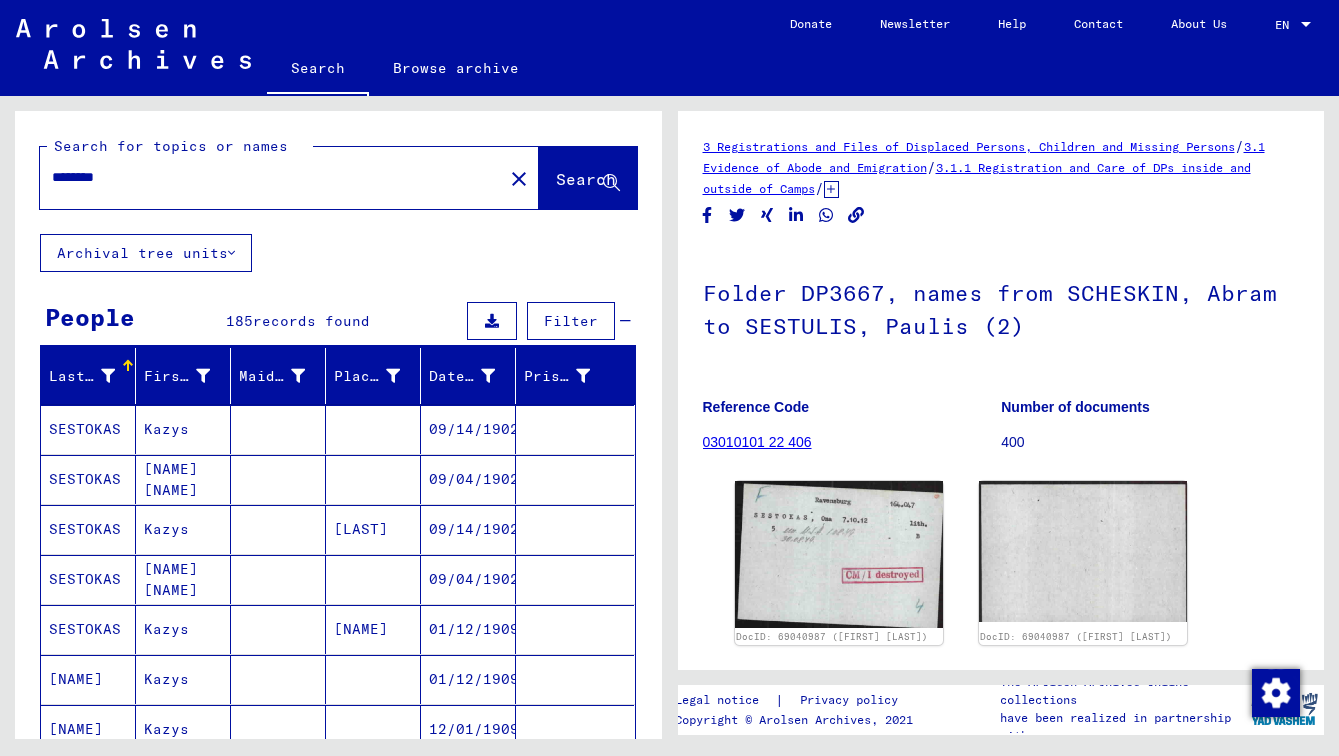 click on "SESTOKAS" at bounding box center [88, 479] 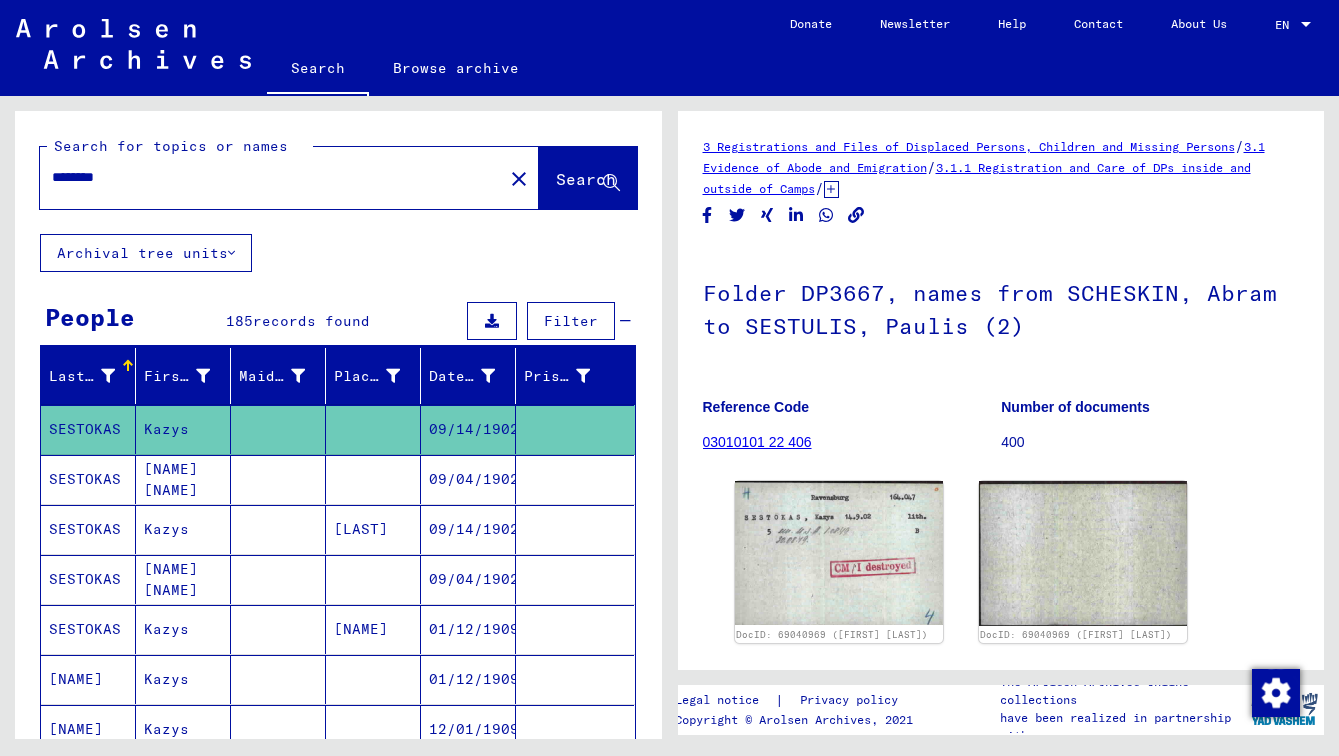 click on "SESTOKAS" at bounding box center [88, 529] 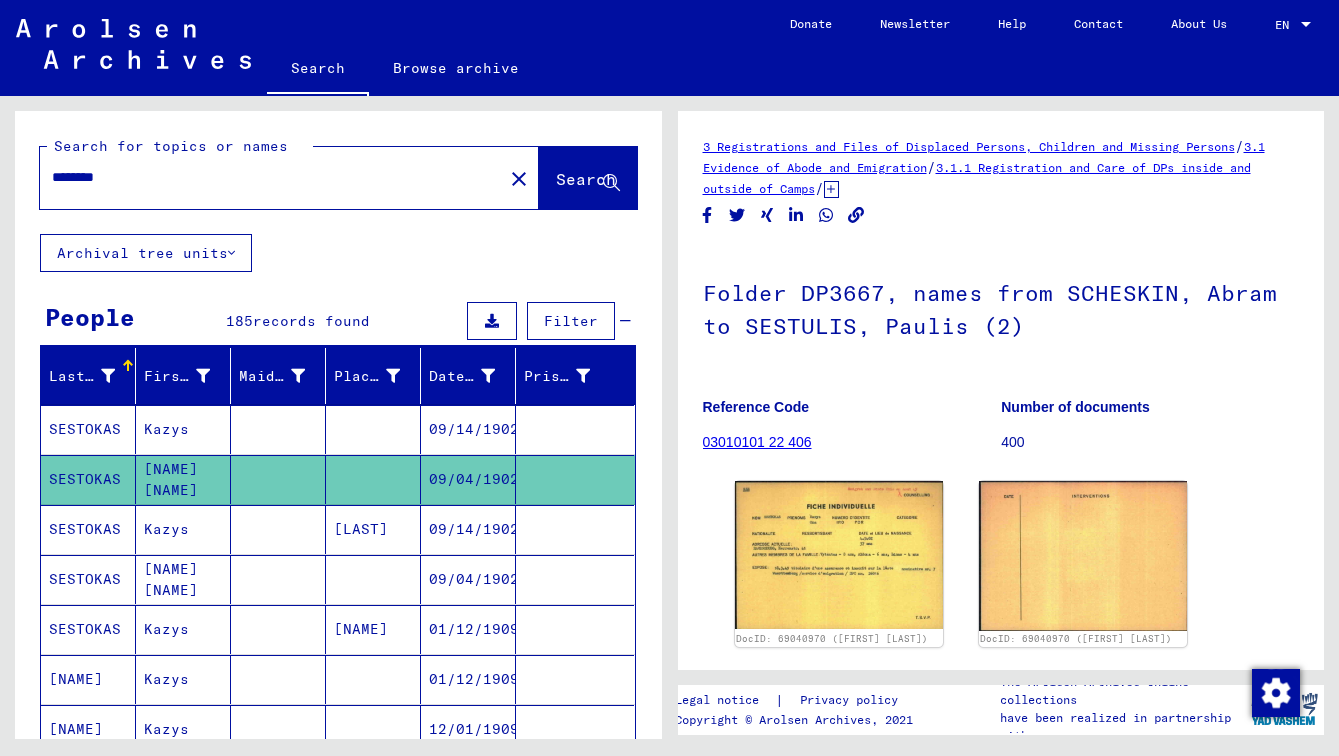 click on "SESTOKAS" at bounding box center [88, 579] 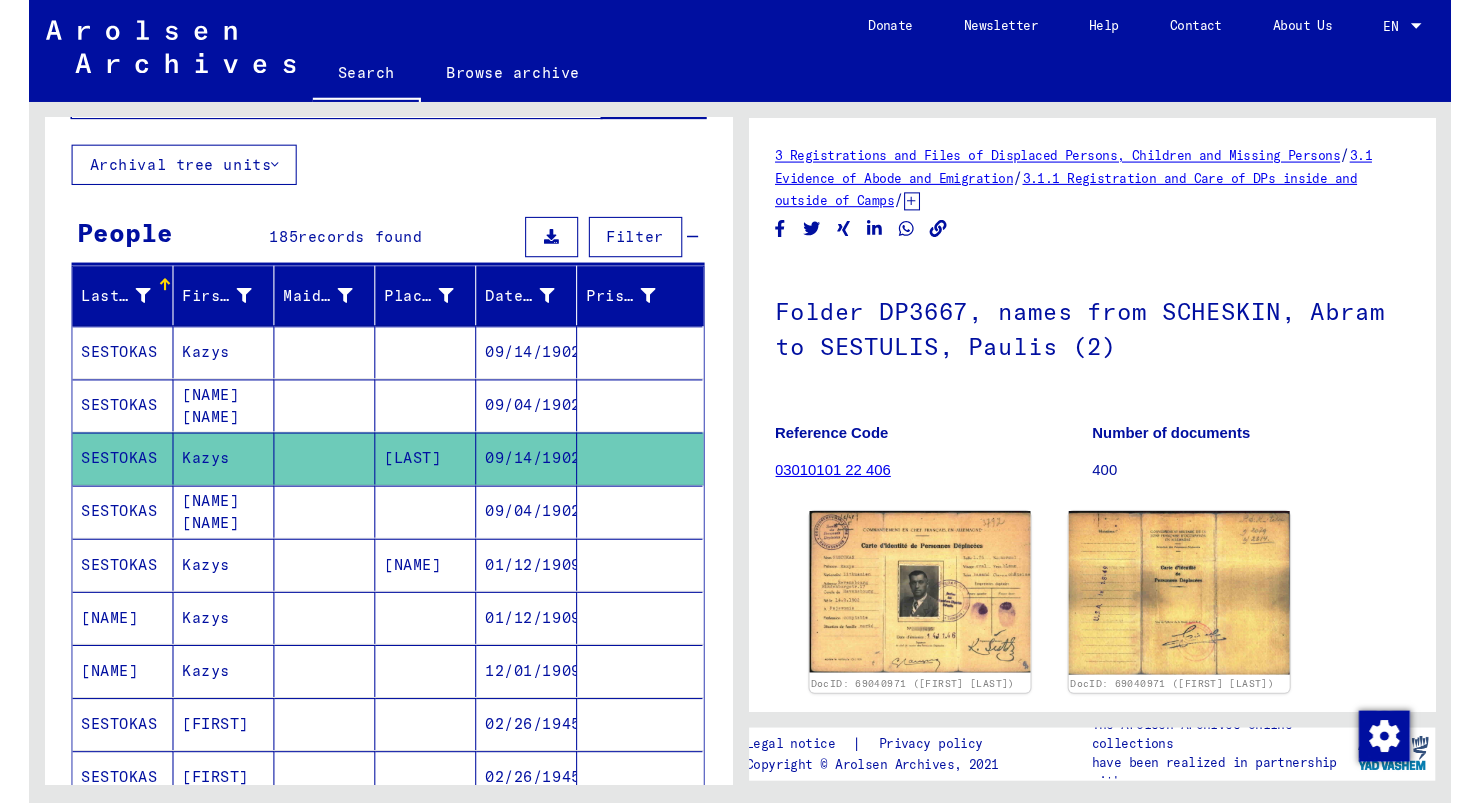 scroll, scrollTop: 127, scrollLeft: 0, axis: vertical 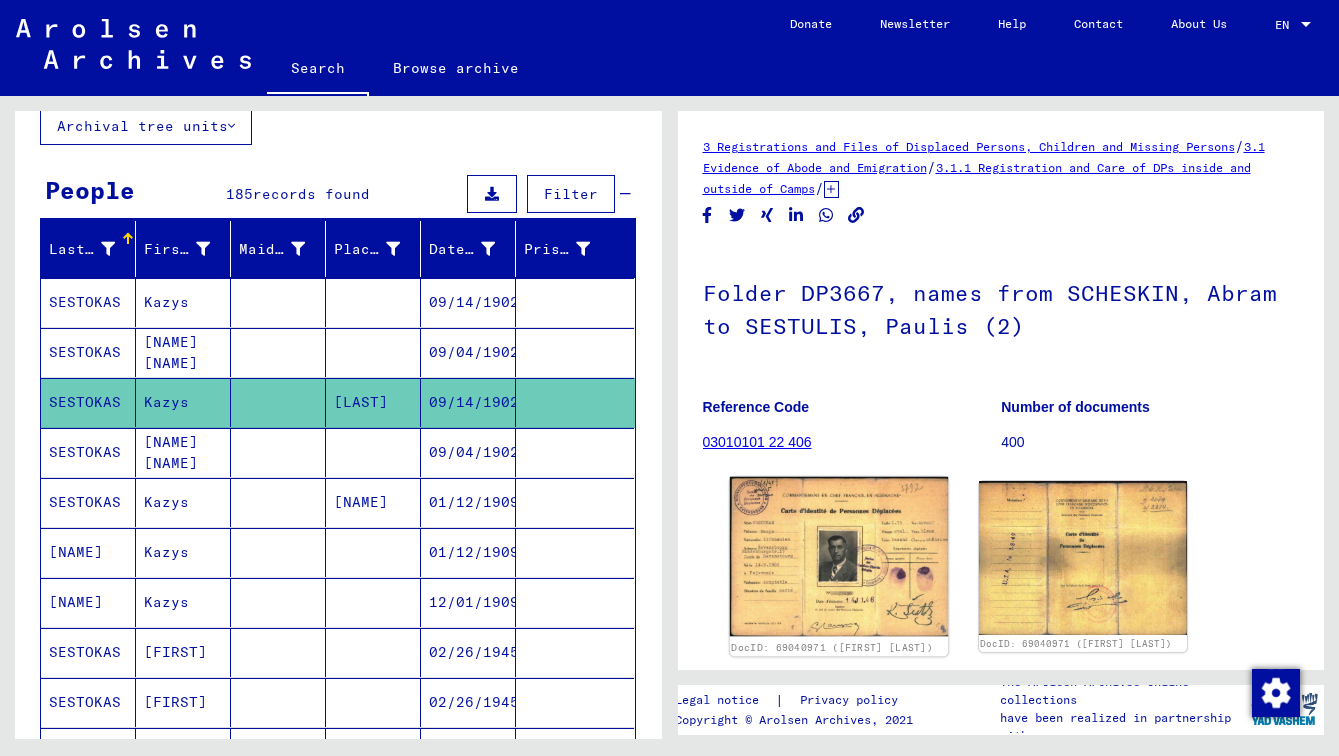 click 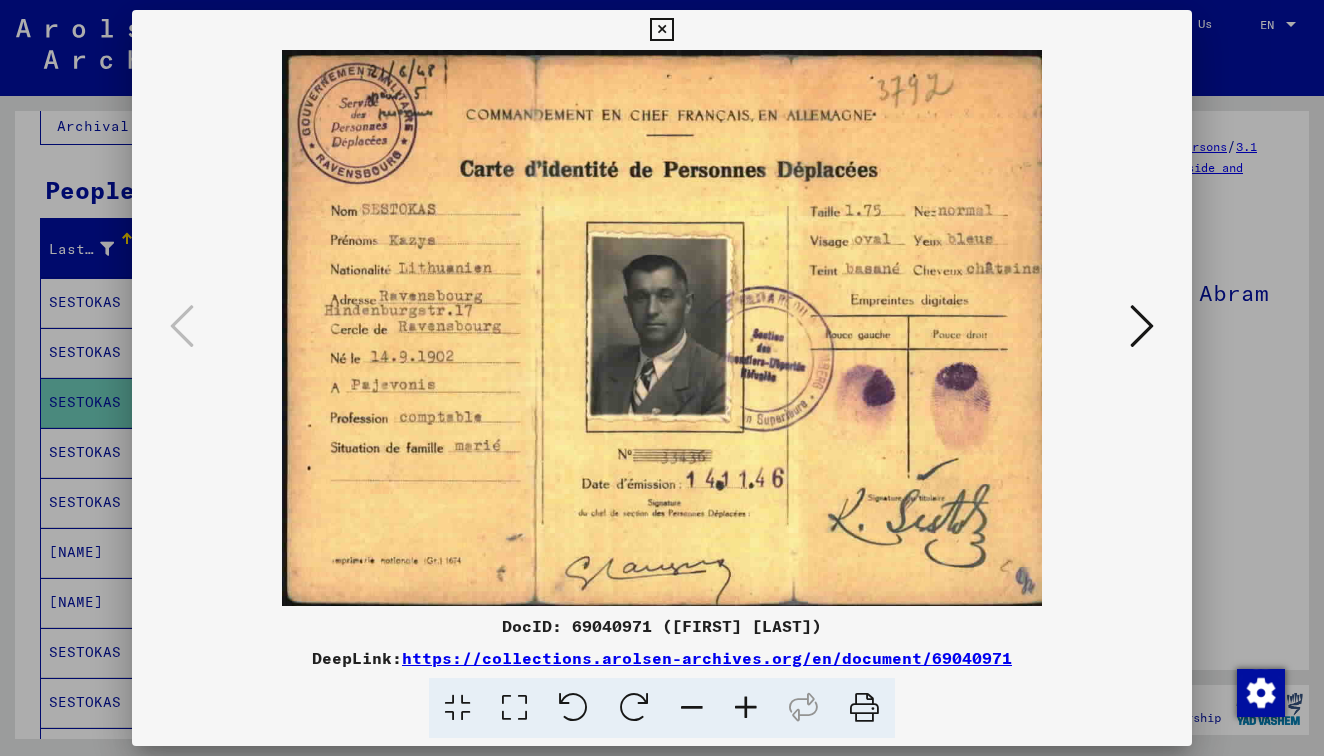 click at bounding box center (457, 708) 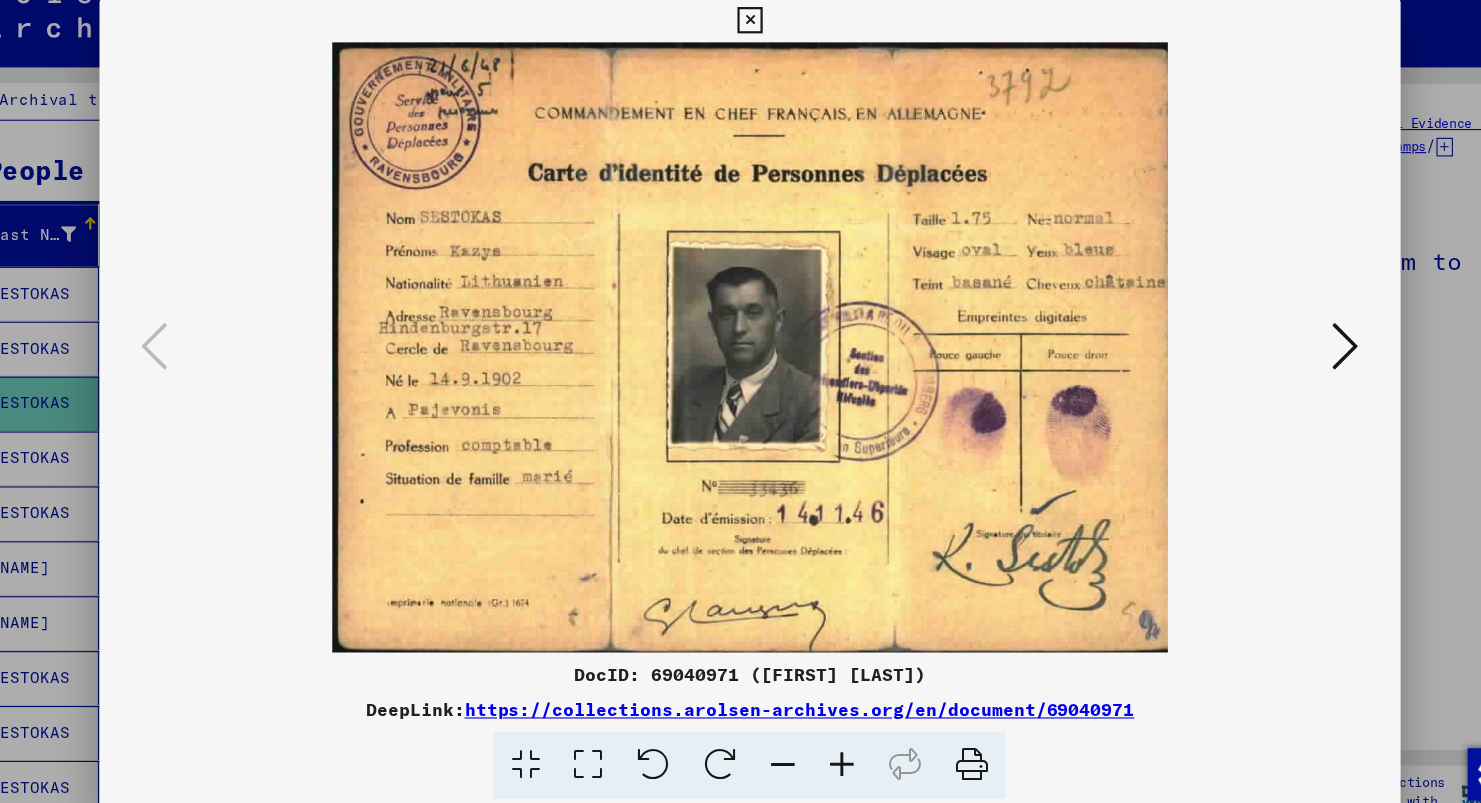 click at bounding box center [942, 731] 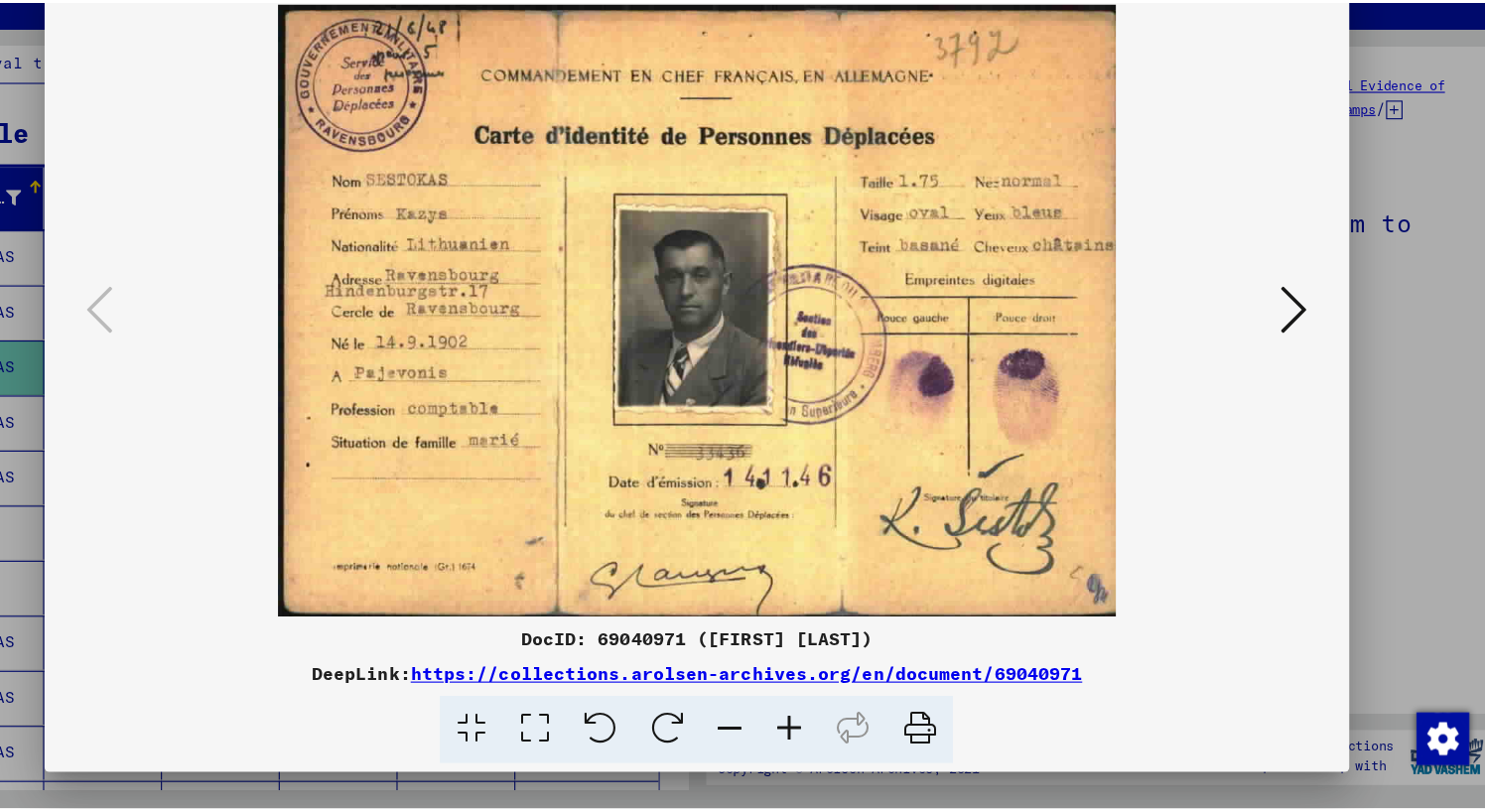 scroll, scrollTop: 0, scrollLeft: 0, axis: both 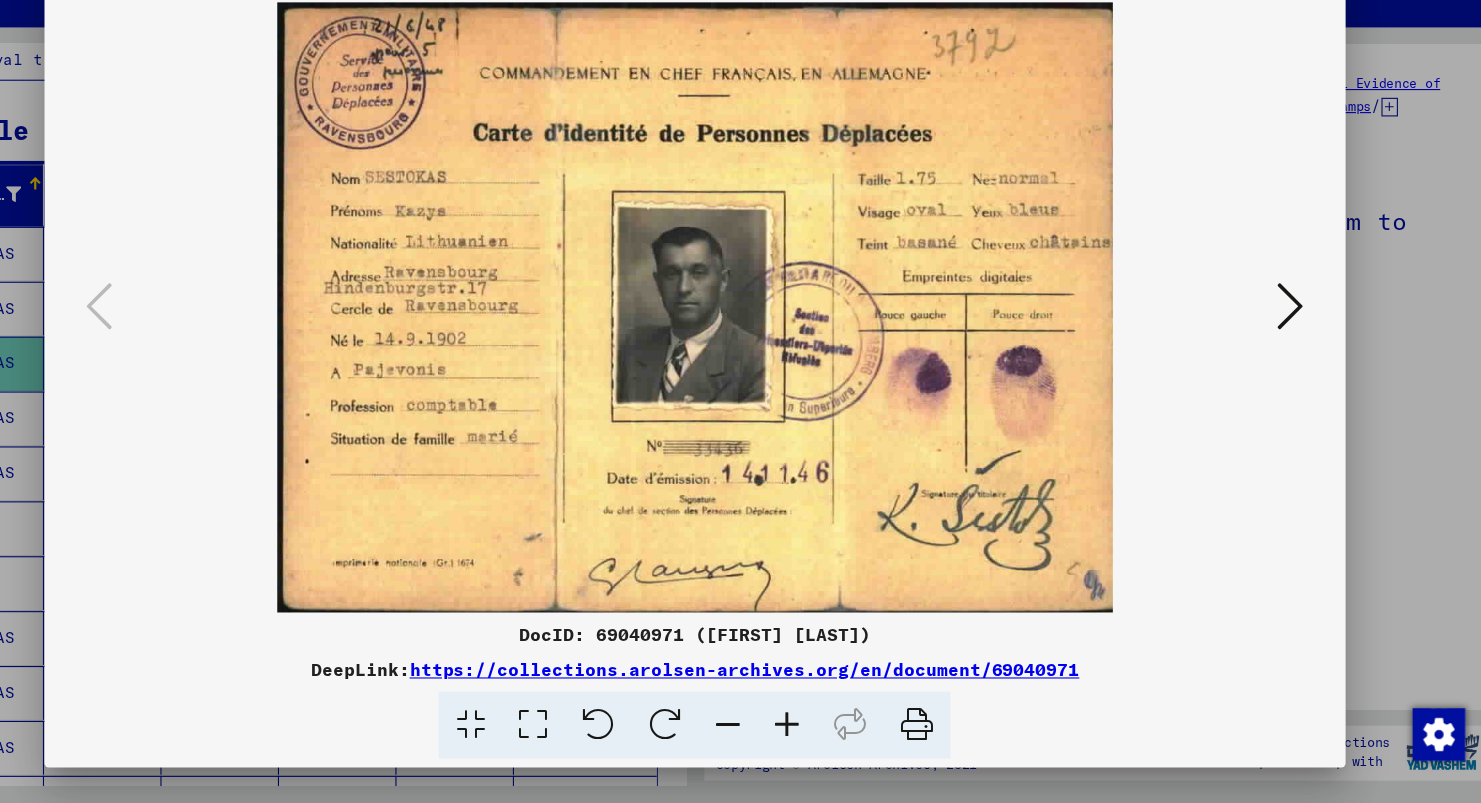 click on "https://collections.arolsen-archives.org/en/document/69040971" at bounding box center (785, 681) 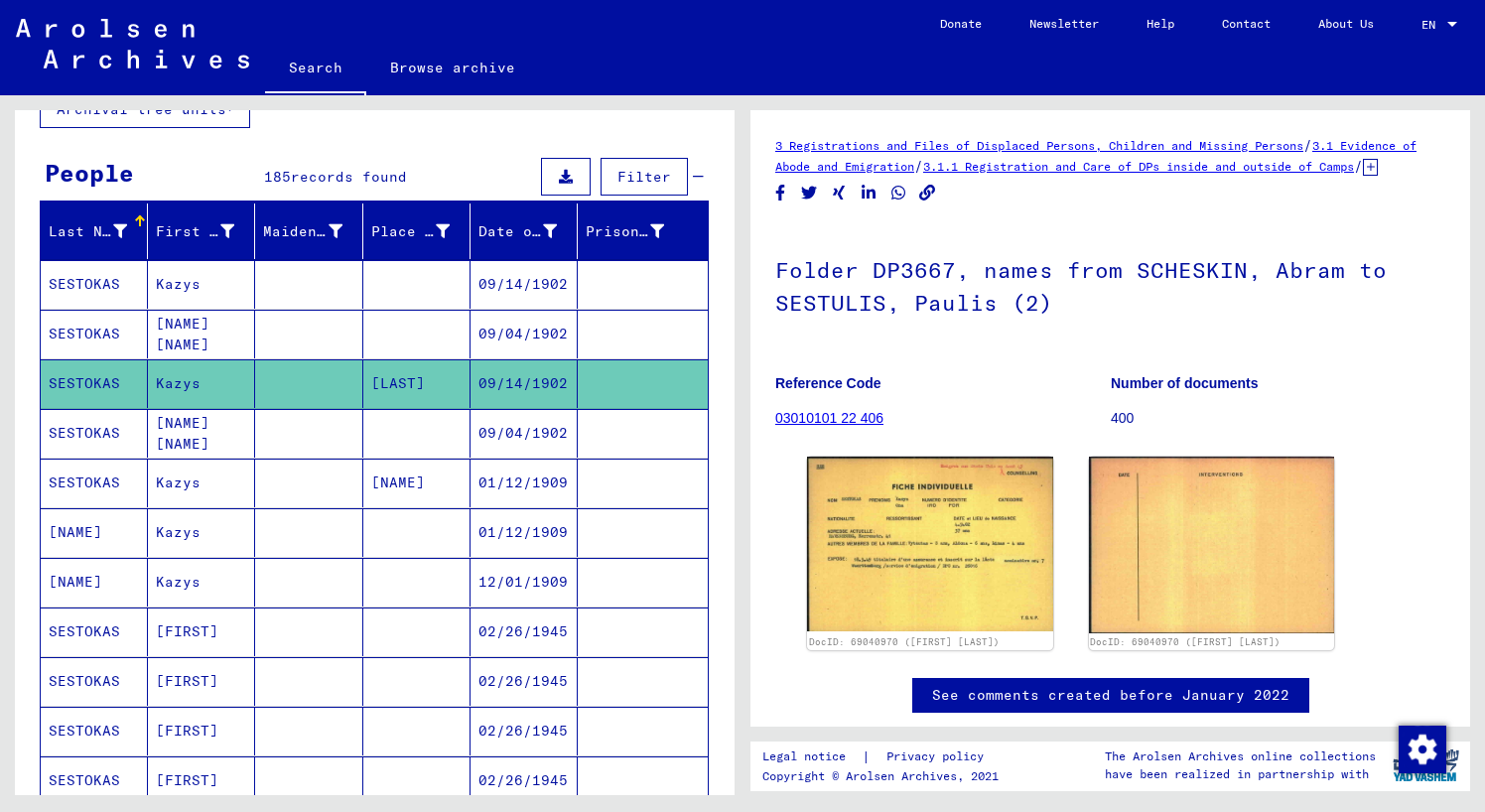 scroll, scrollTop: 144, scrollLeft: 0, axis: vertical 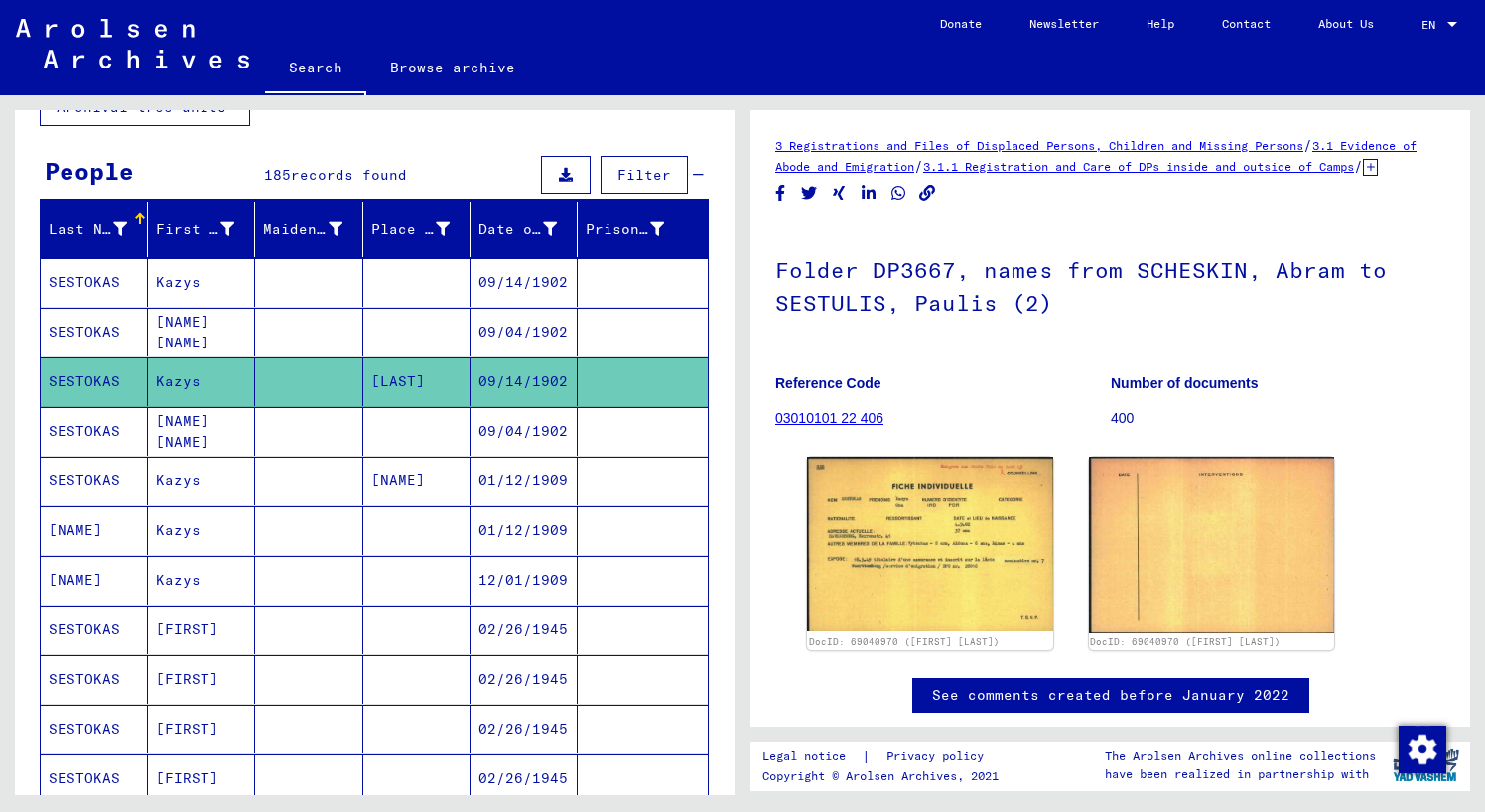 click on "[NAME] [NAME]" at bounding box center (202, 480) 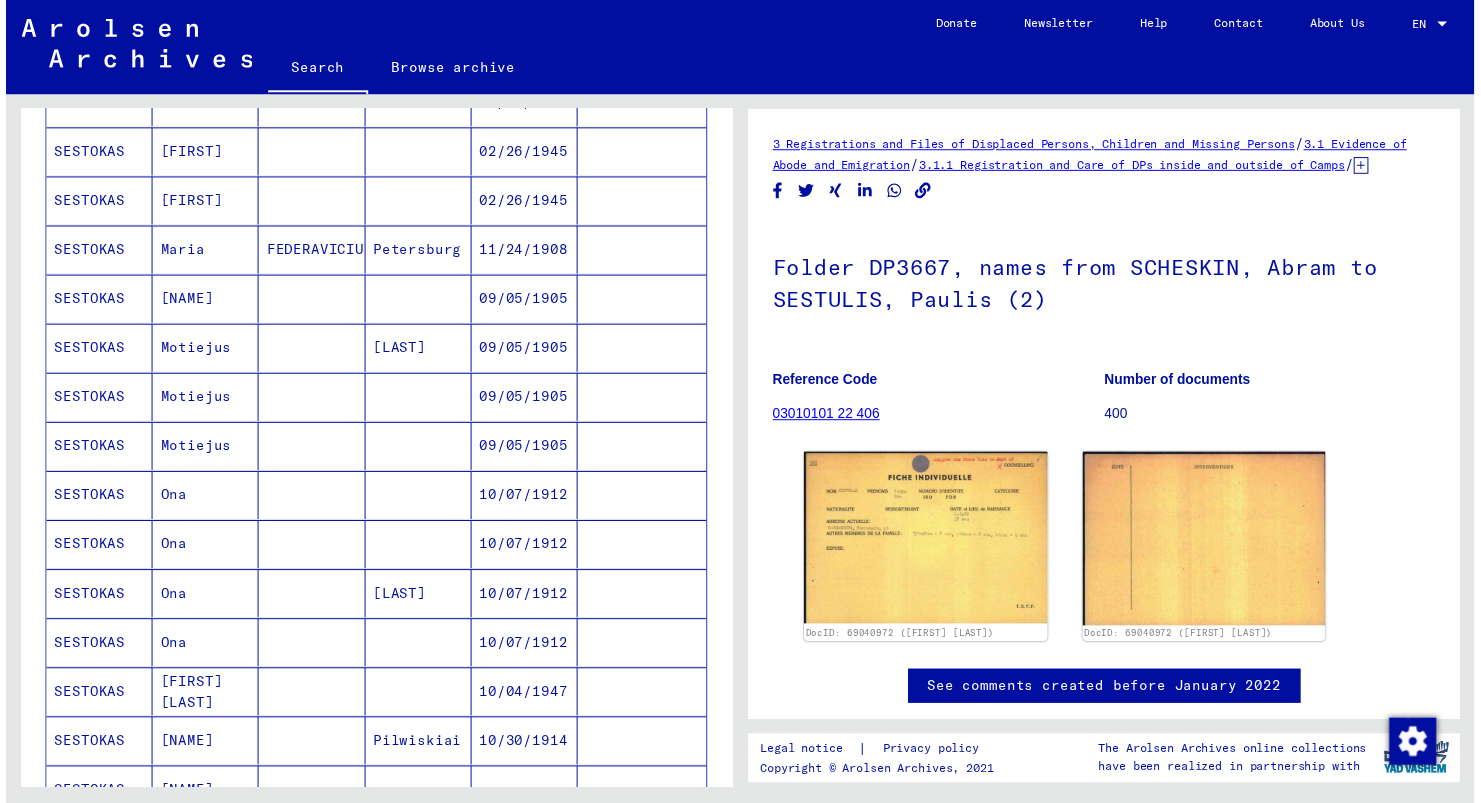 scroll, scrollTop: 727, scrollLeft: 0, axis: vertical 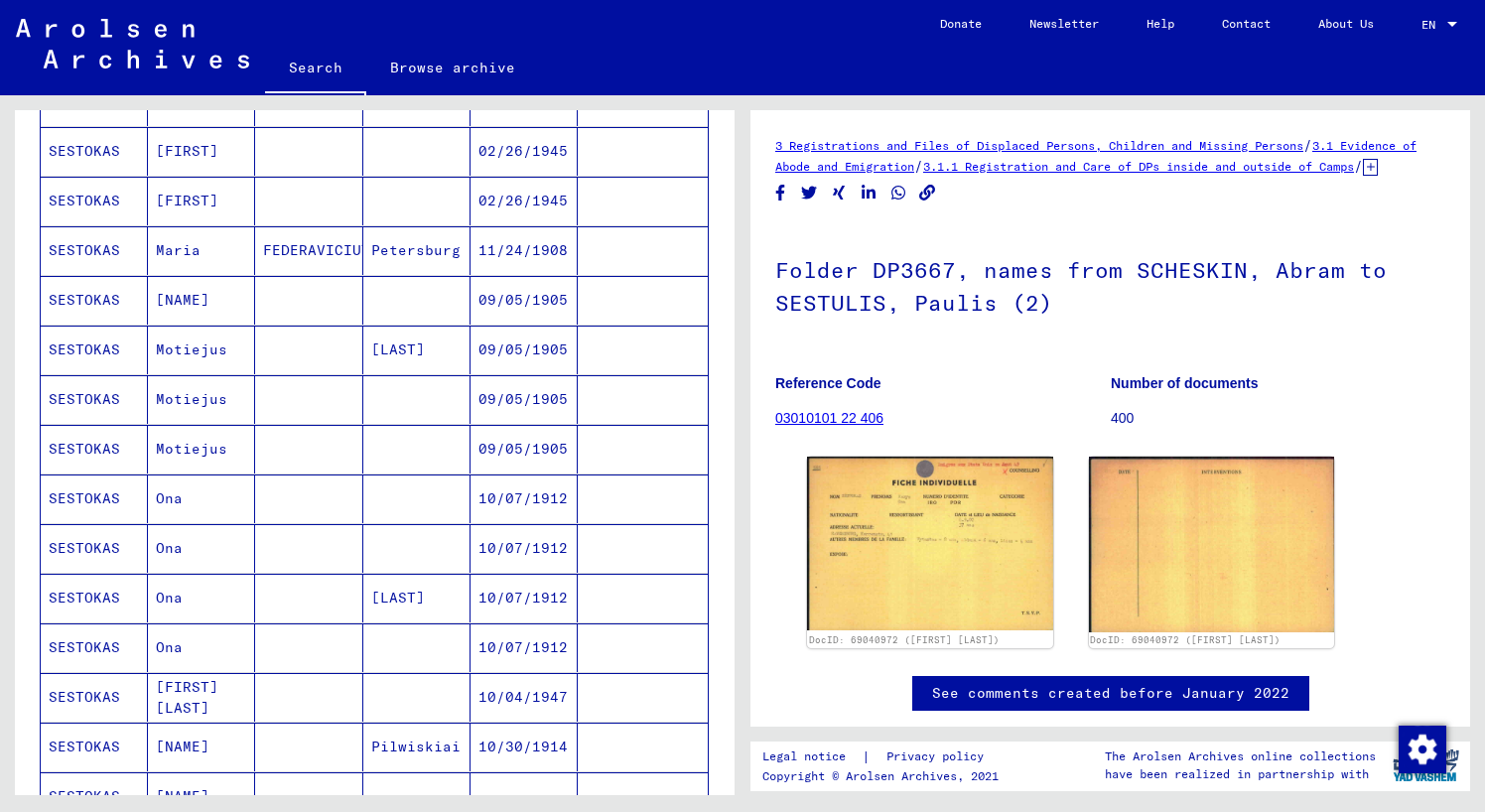 click on "SESTOKAS" at bounding box center (94, 647) 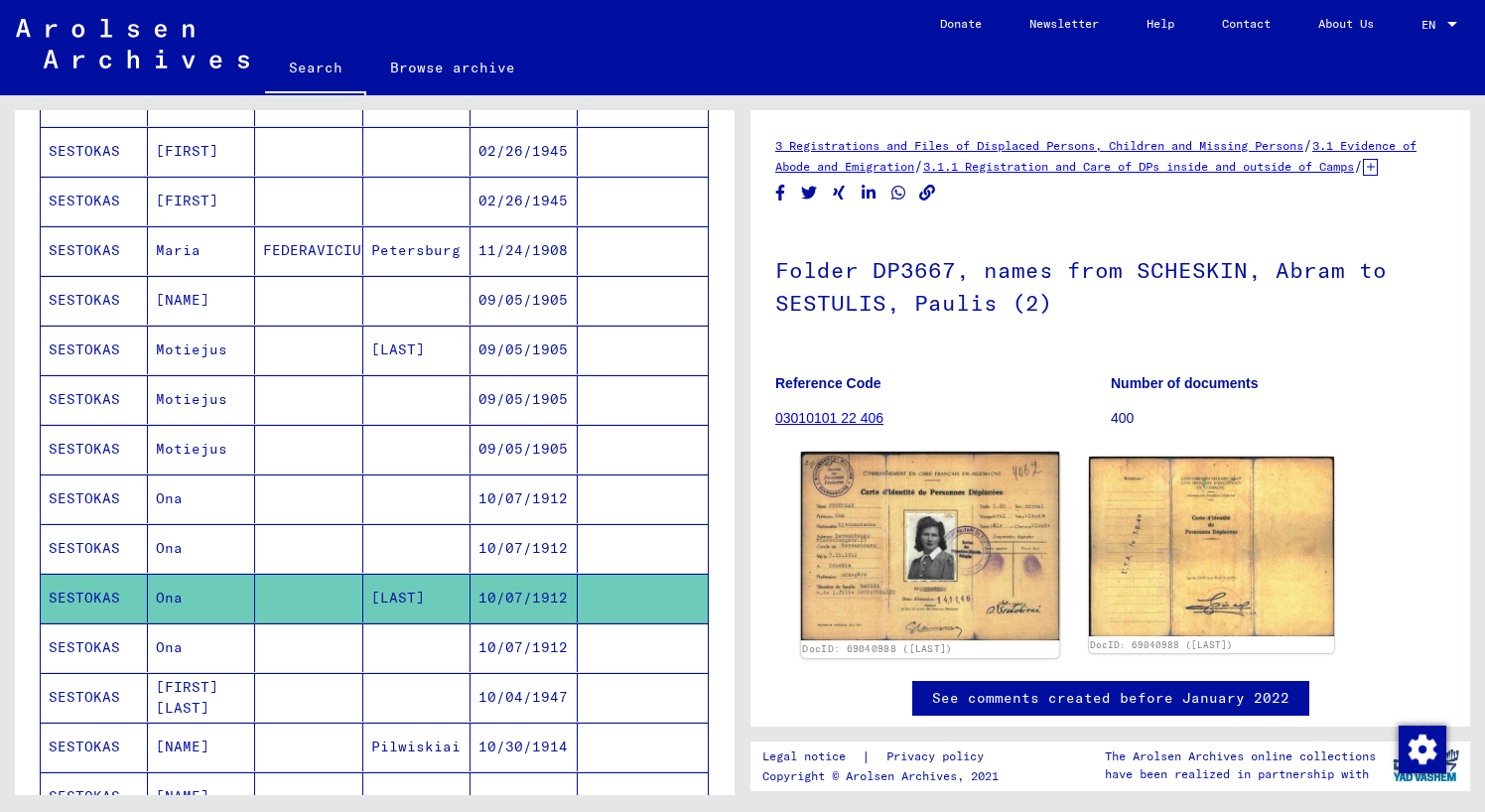 click 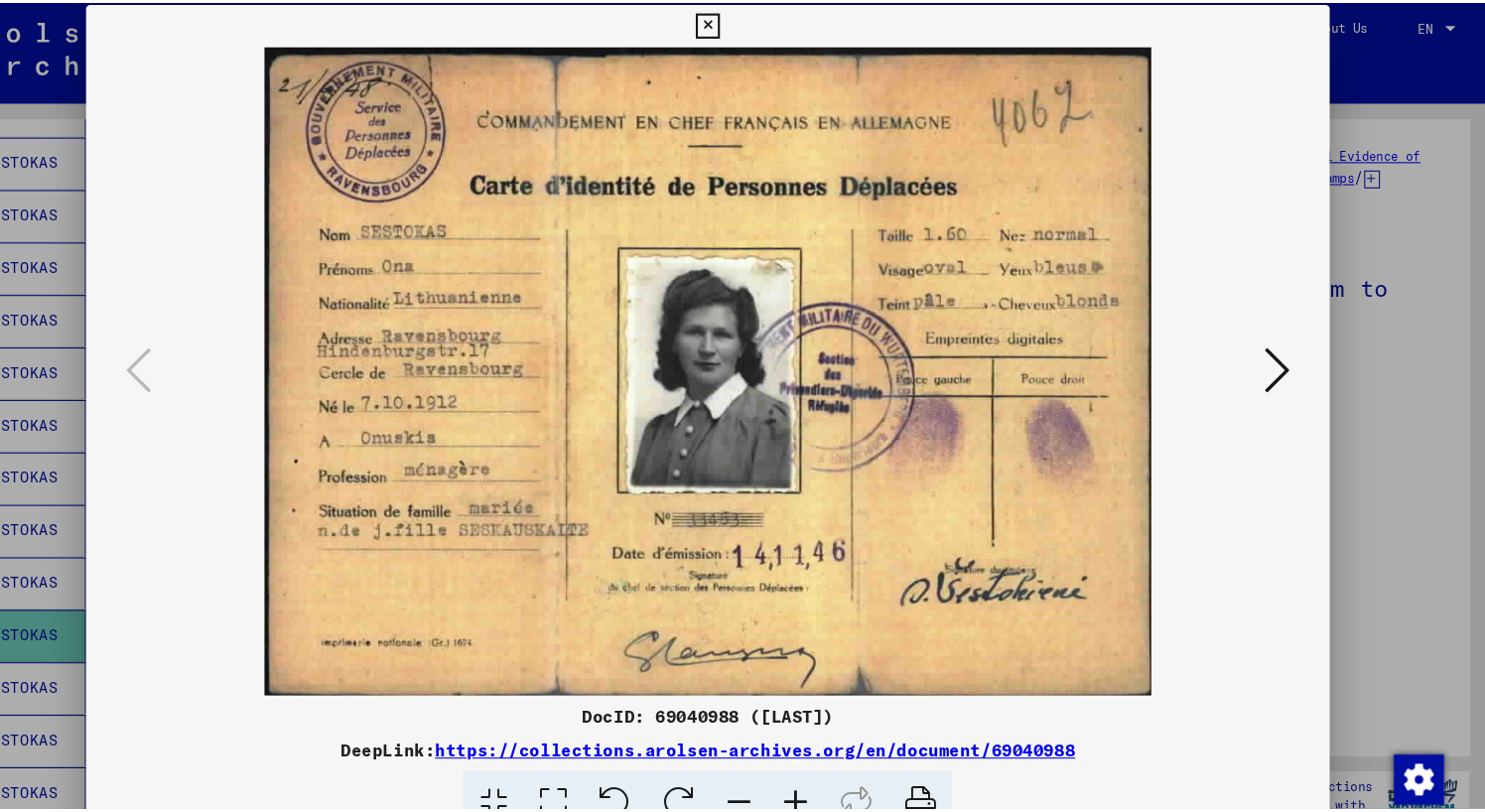 scroll, scrollTop: 0, scrollLeft: 0, axis: both 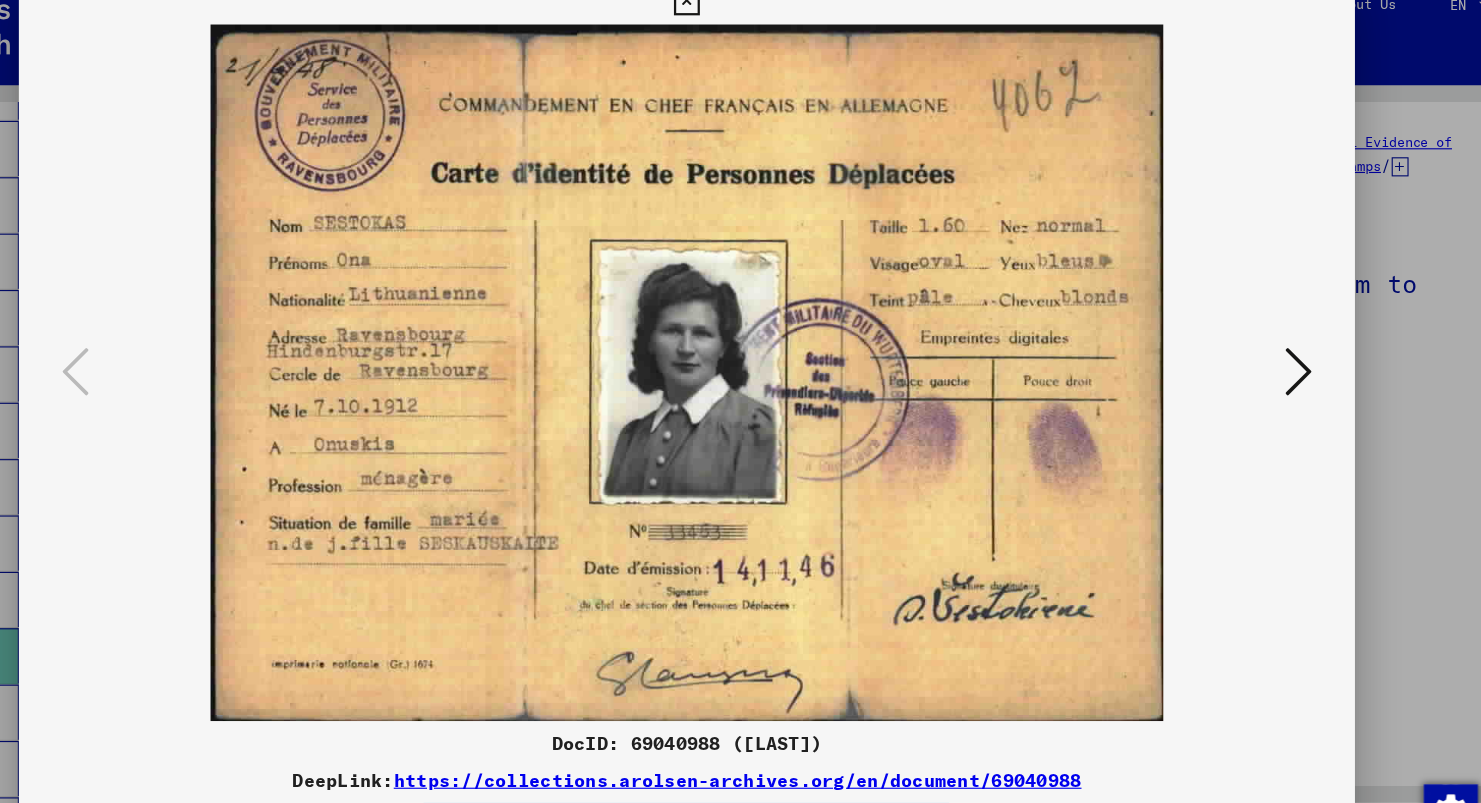 type 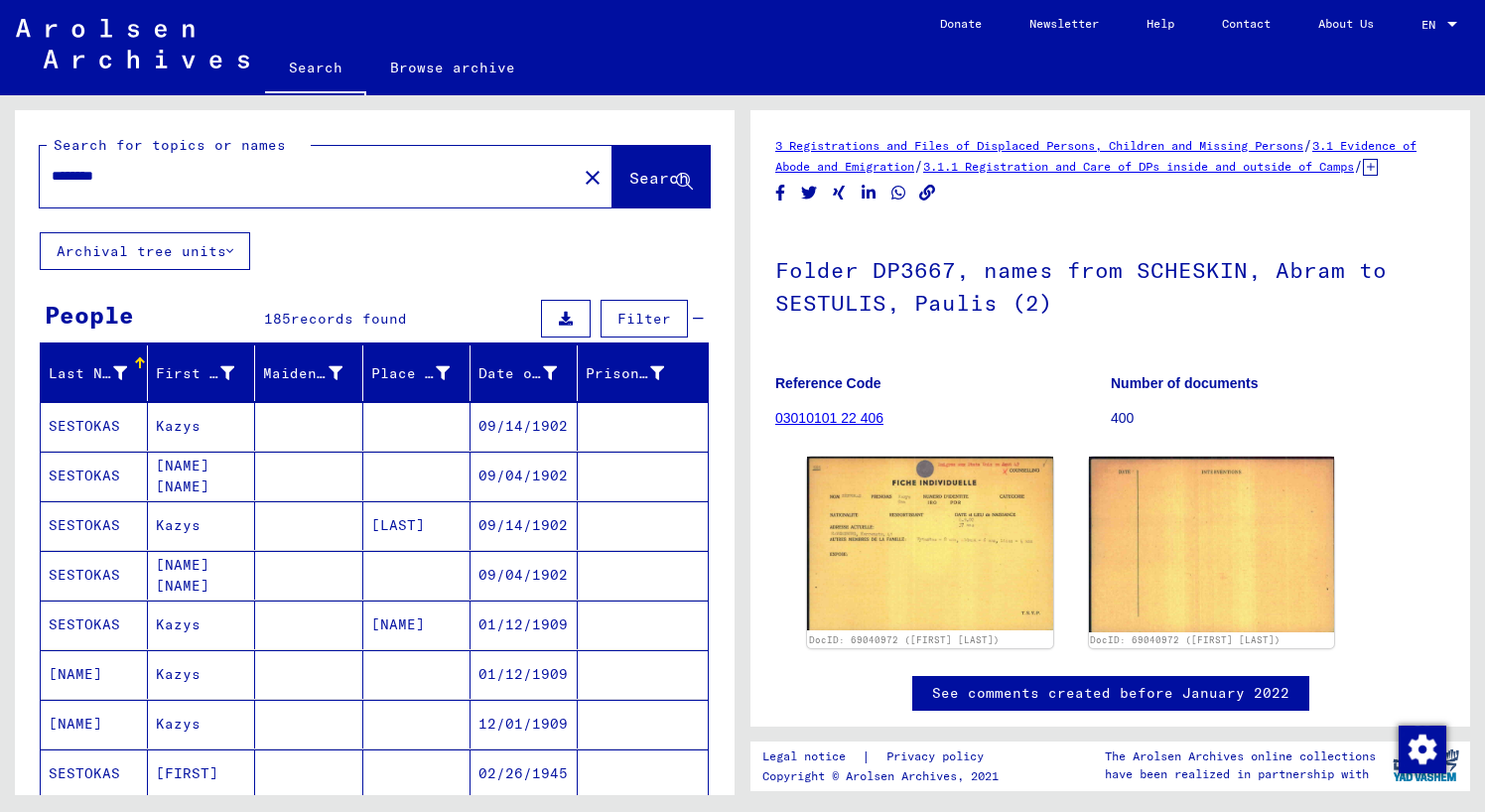 scroll, scrollTop: 0, scrollLeft: 0, axis: both 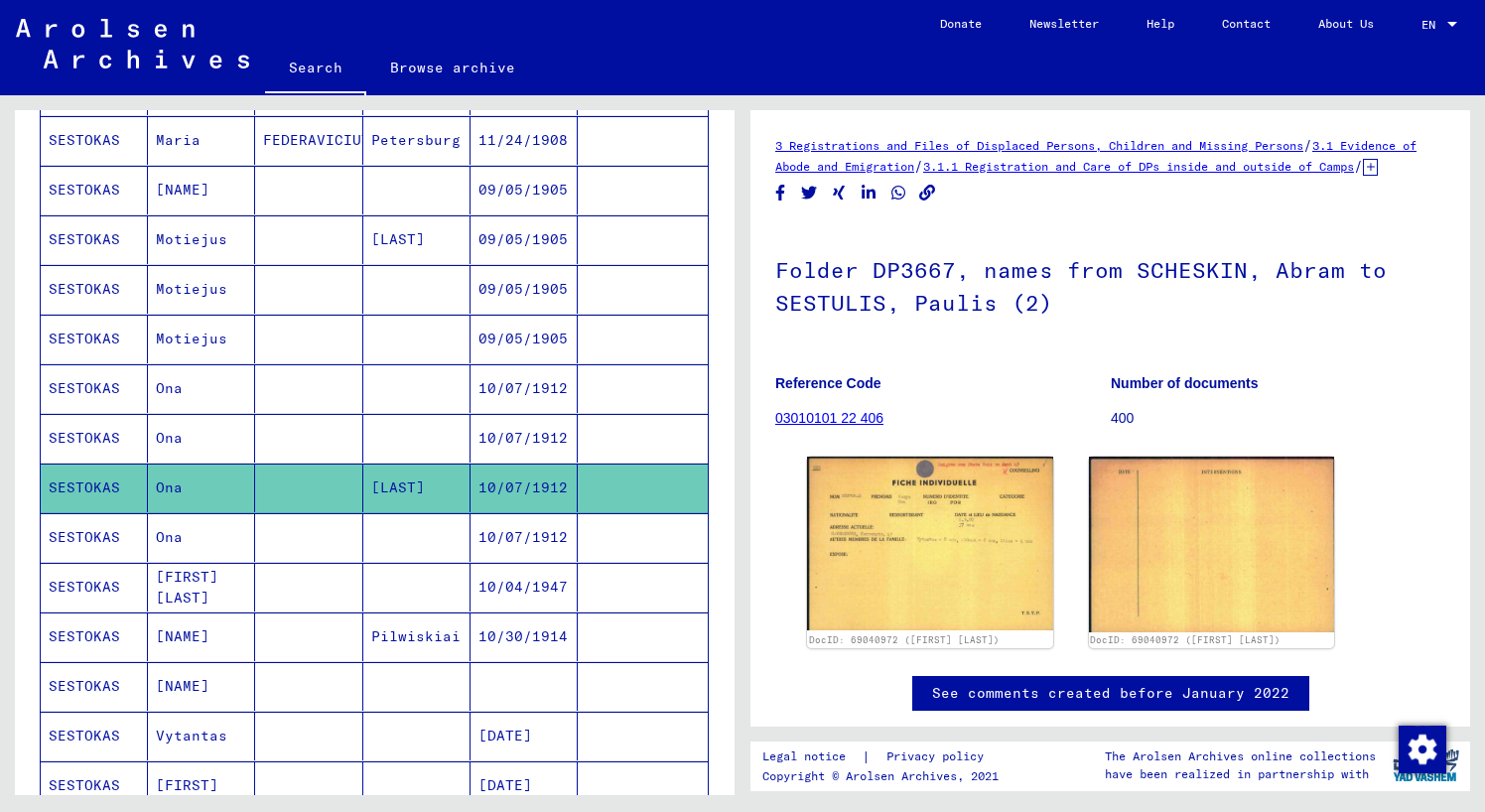 click on "SESTOKAS" 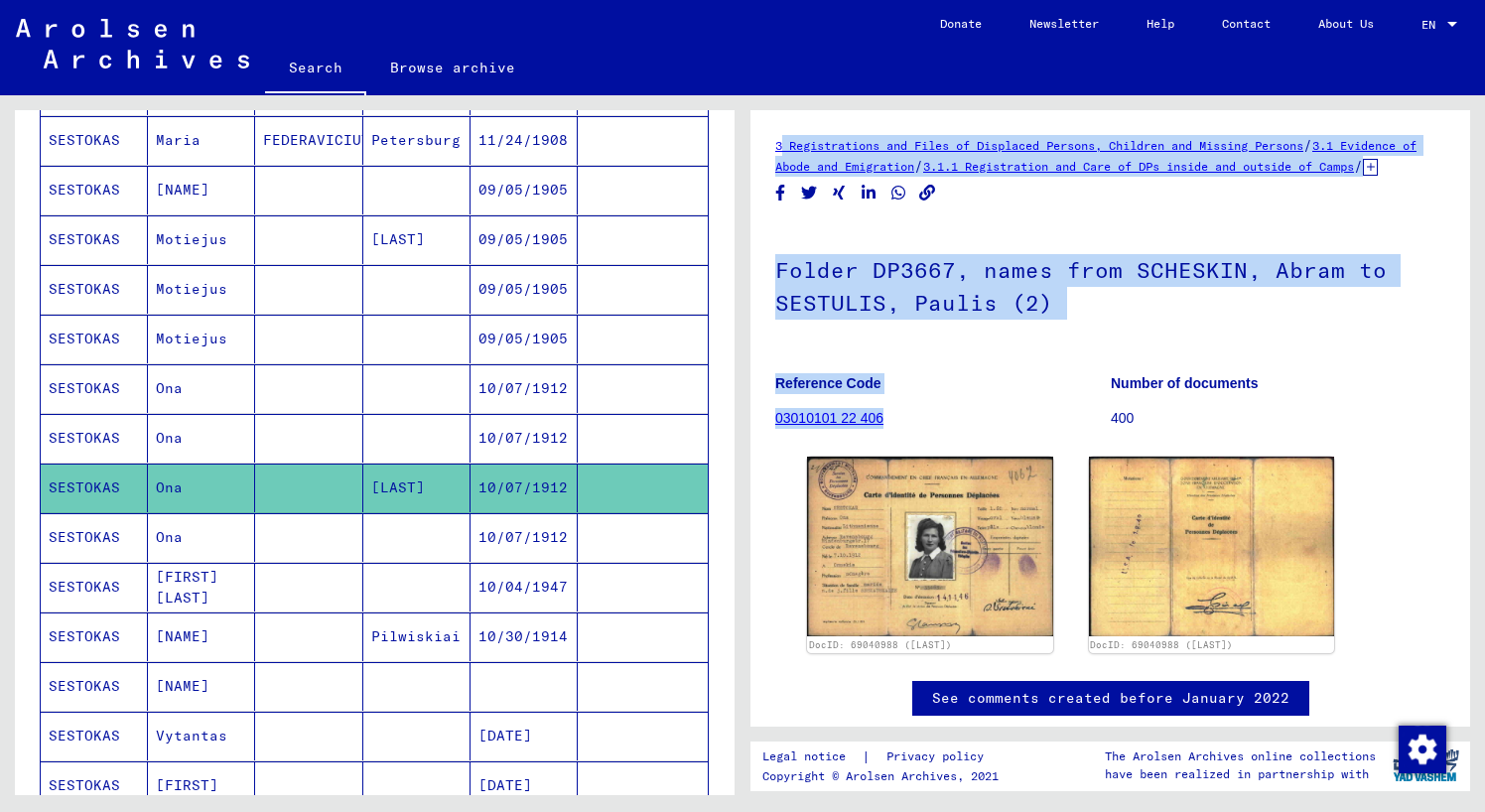 drag, startPoint x: 765, startPoint y: 138, endPoint x: 928, endPoint y: 433, distance: 337.03709 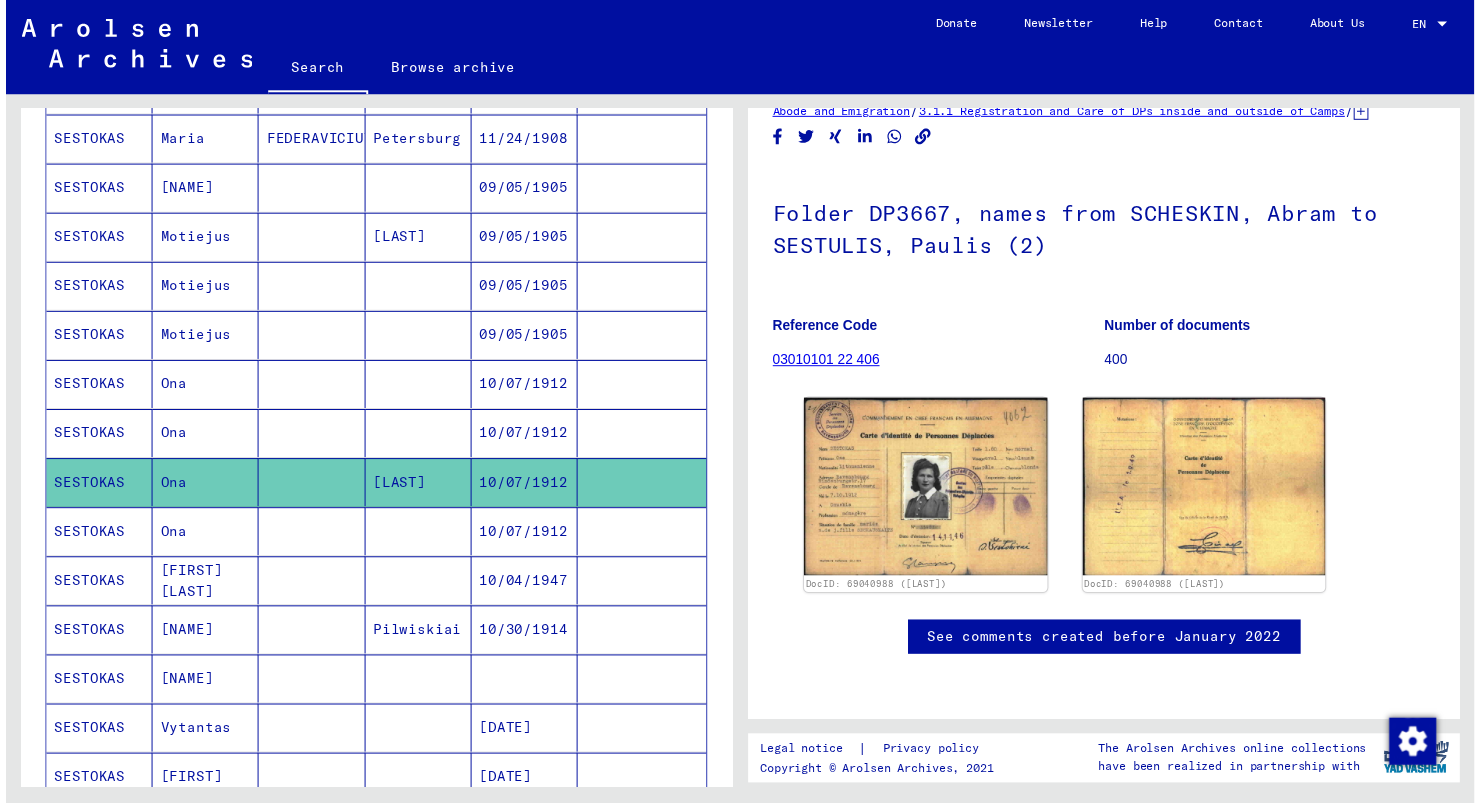 scroll, scrollTop: 103, scrollLeft: 0, axis: vertical 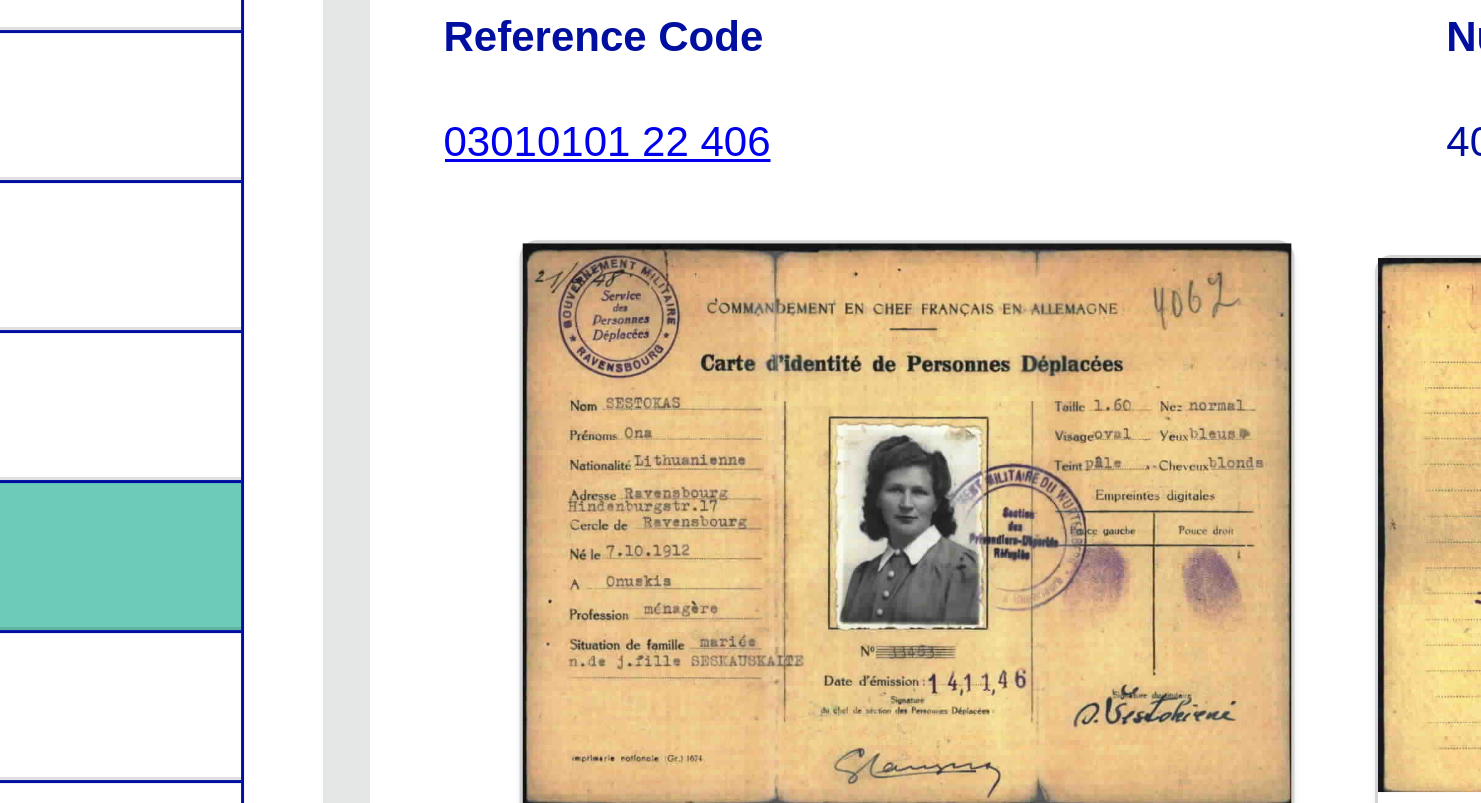 click 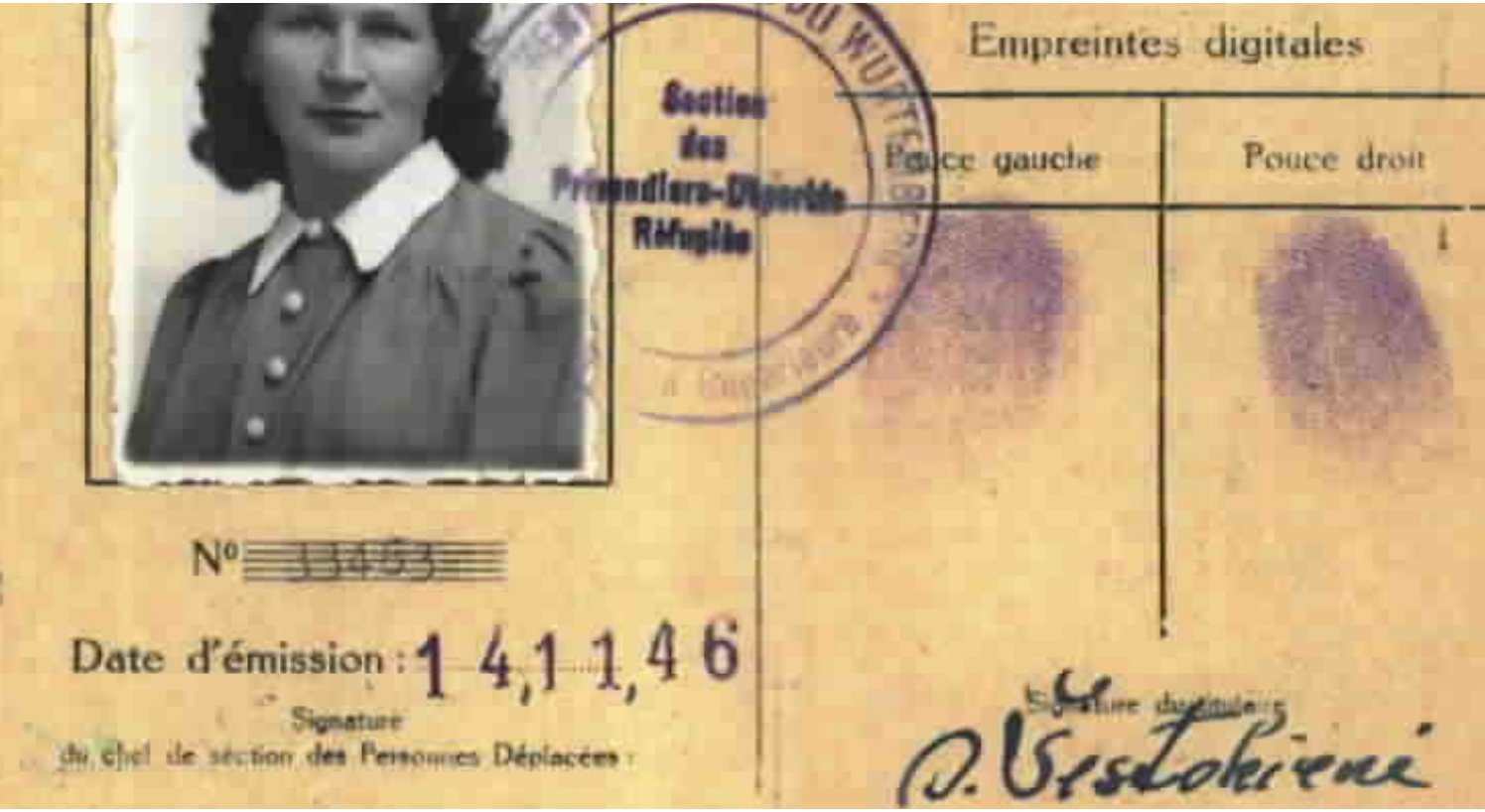 scroll, scrollTop: 99, scrollLeft: 0, axis: vertical 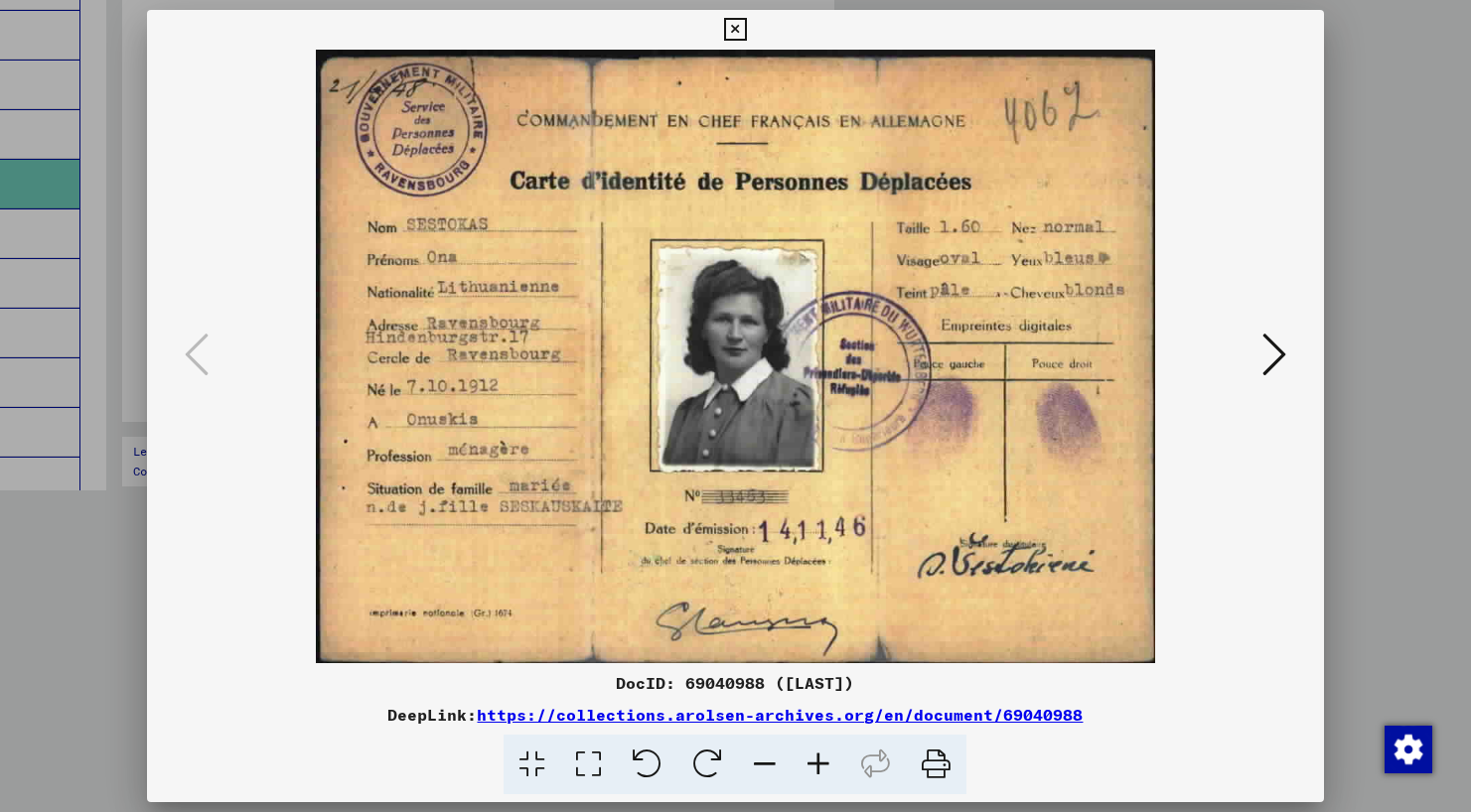 type 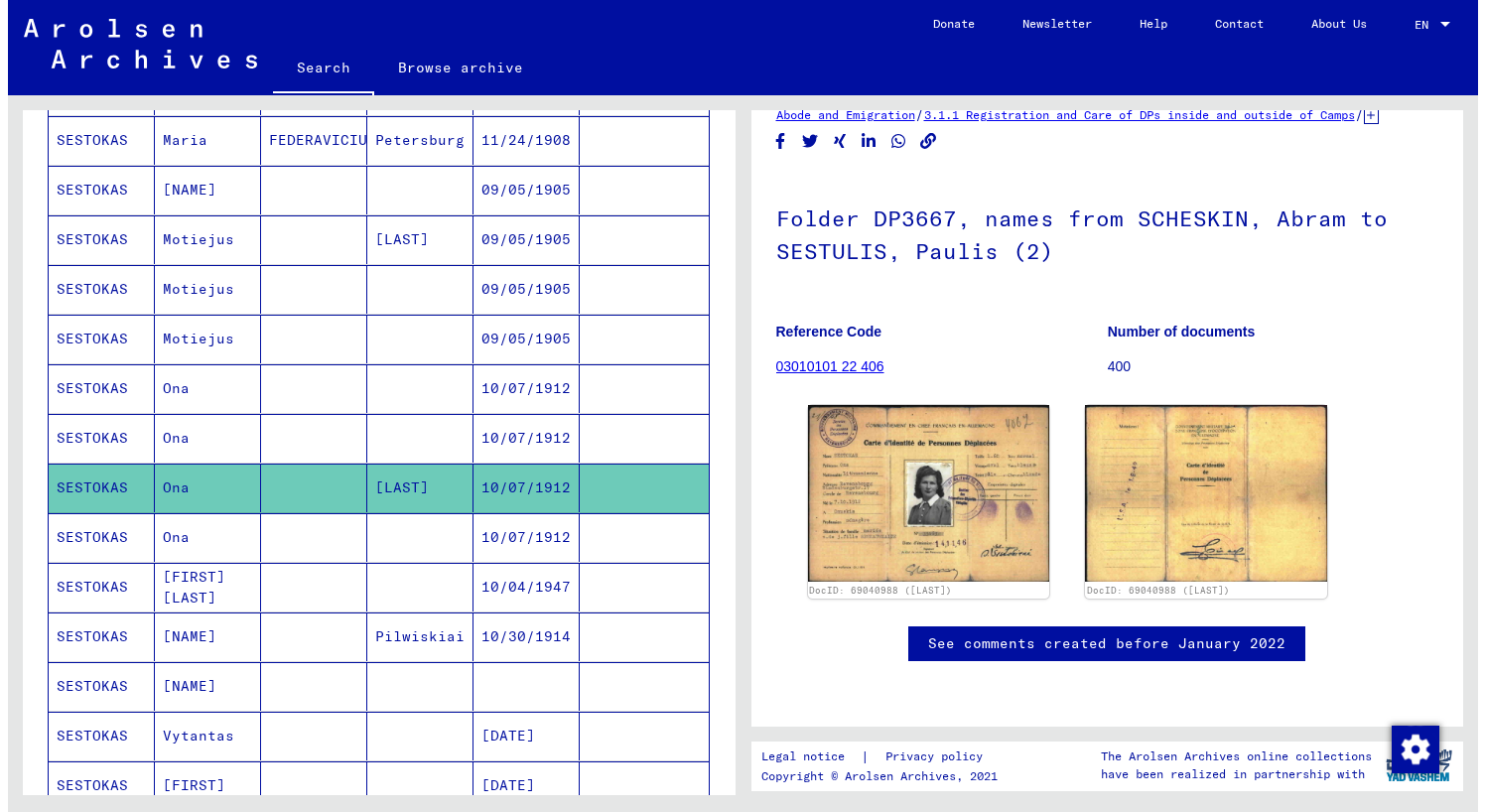 scroll, scrollTop: 0, scrollLeft: 0, axis: both 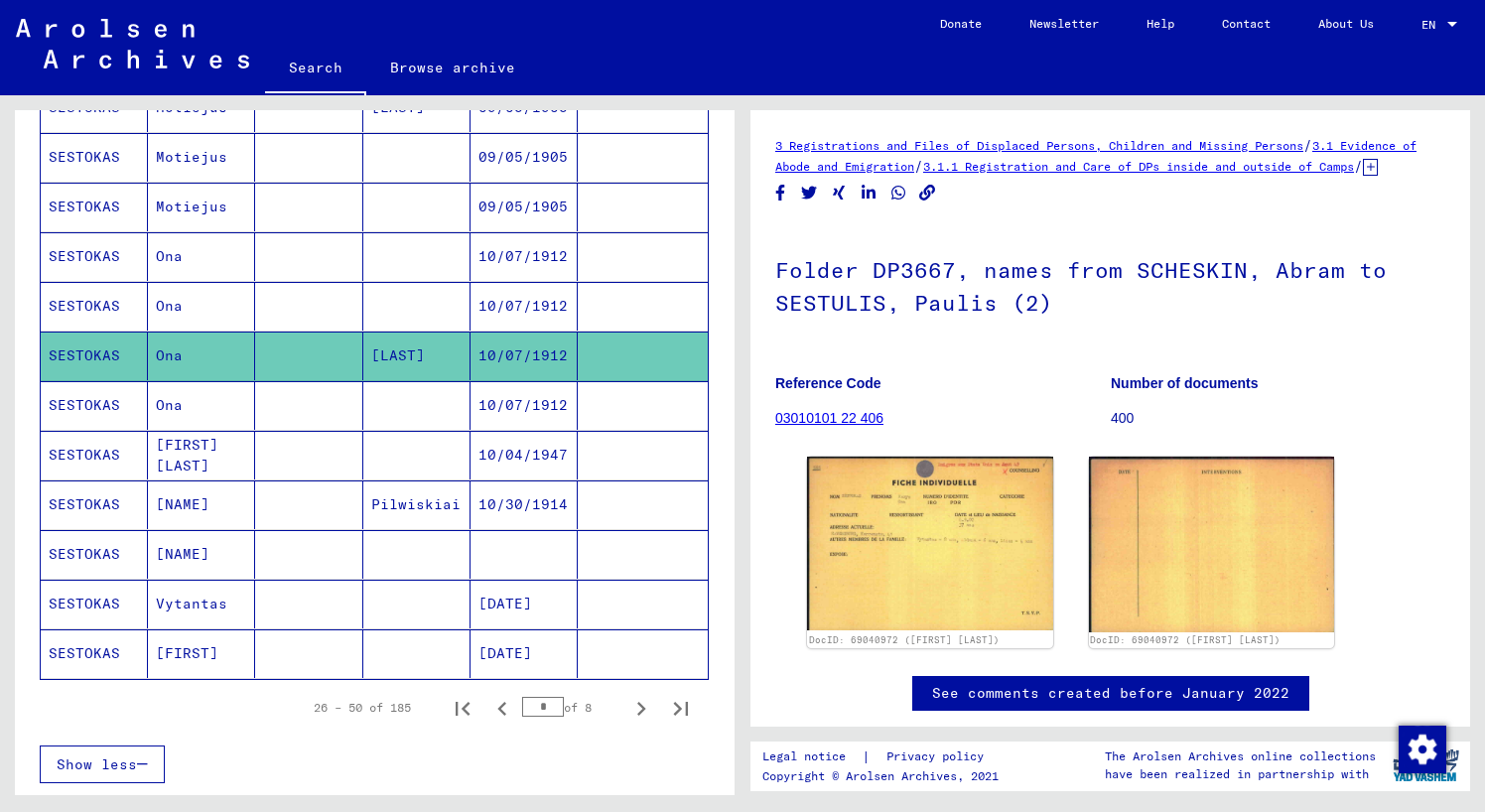click on "SESTOKAS" at bounding box center (94, 455) 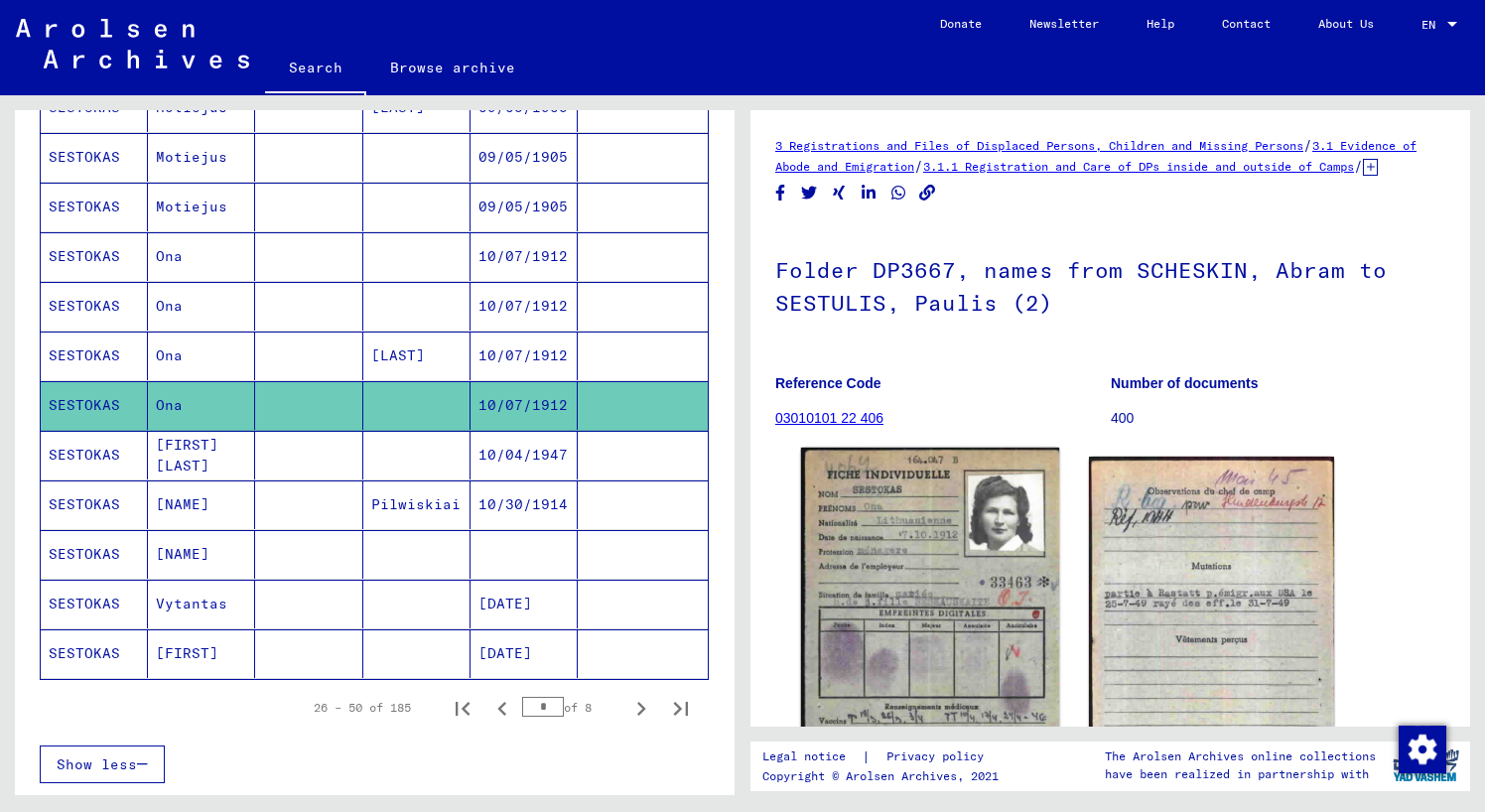 click 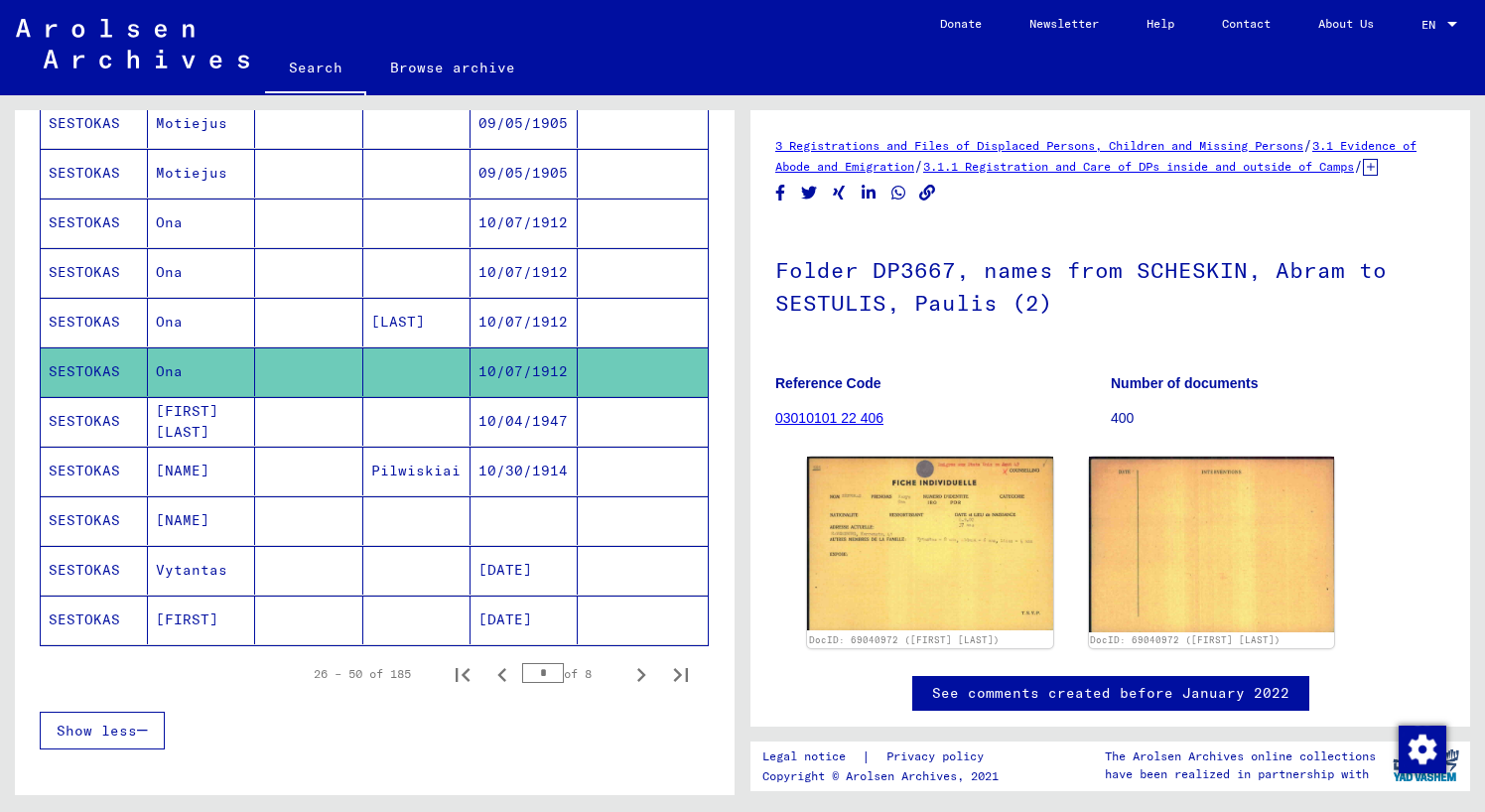 scroll, scrollTop: 1002, scrollLeft: 0, axis: vertical 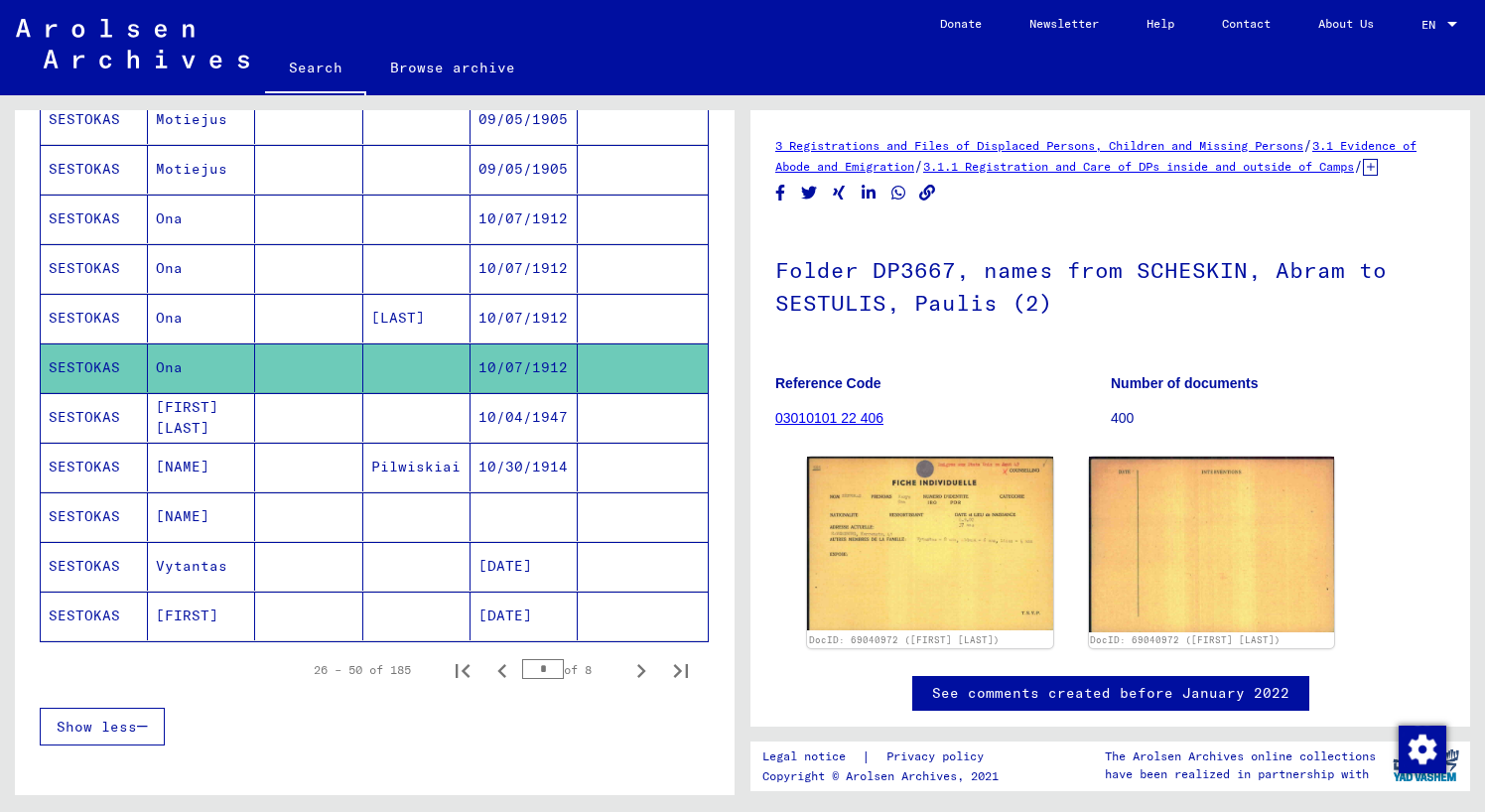 click on "SESTOKAS" at bounding box center [94, 615] 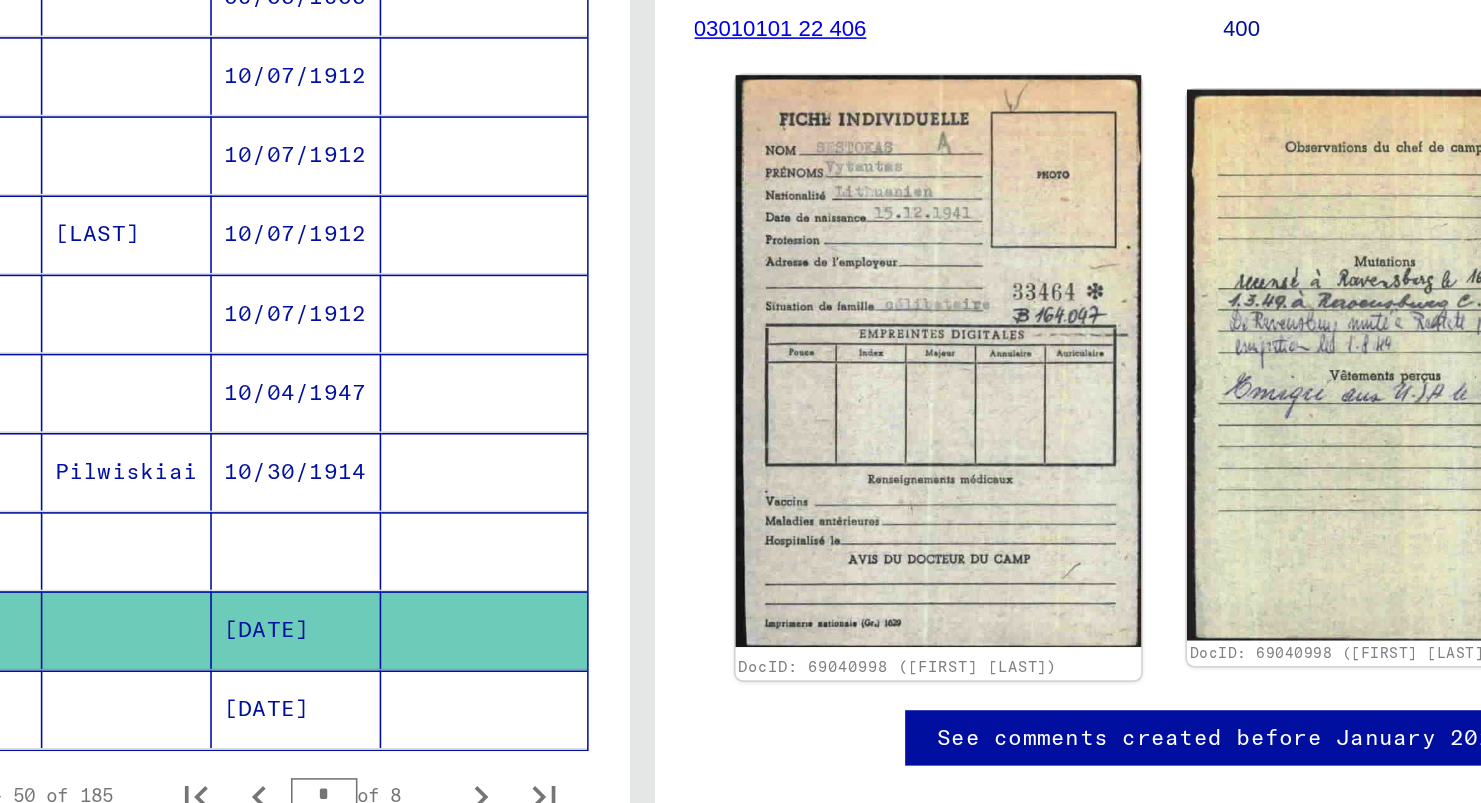 scroll, scrollTop: 214, scrollLeft: 0, axis: vertical 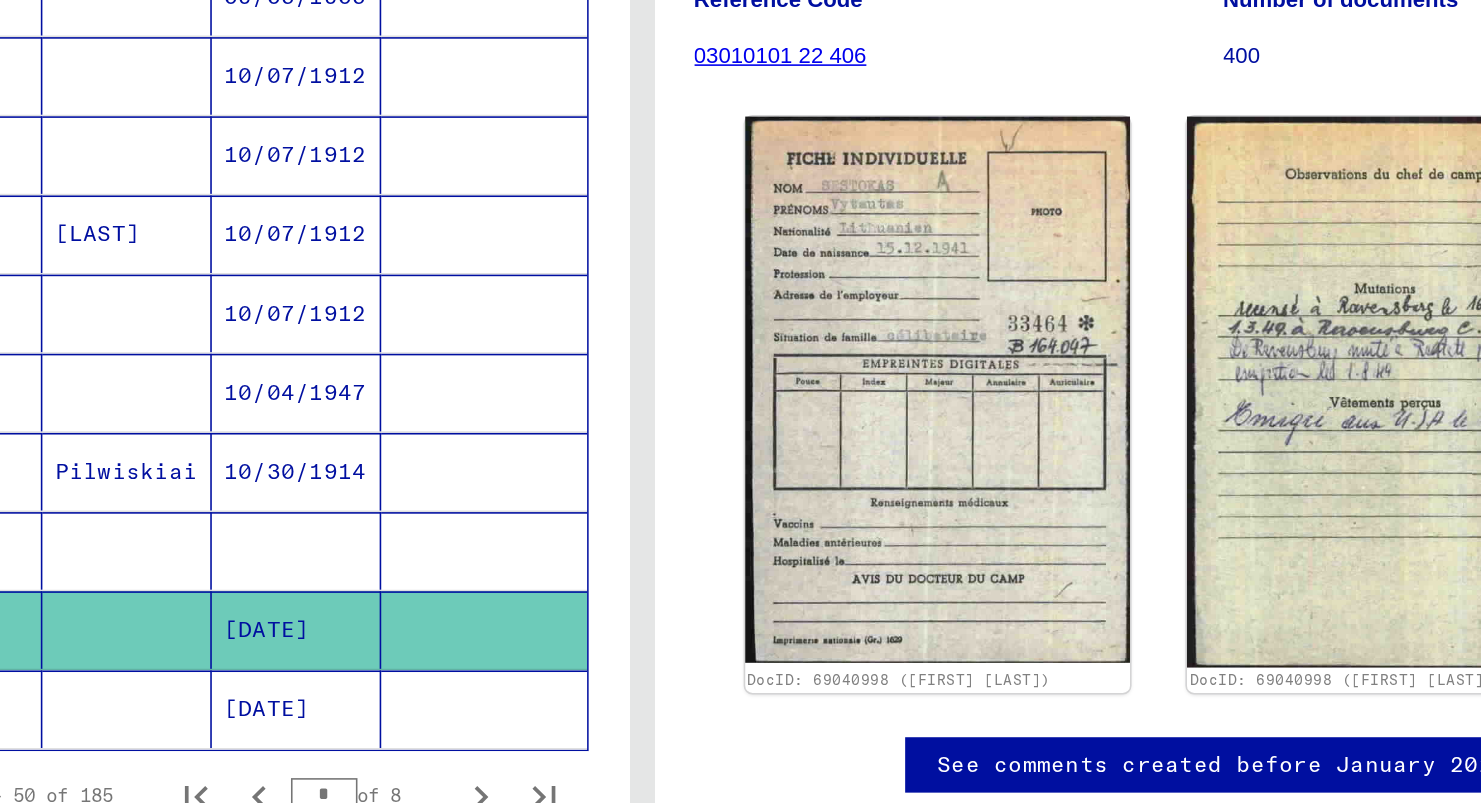 click on "[DATE]" 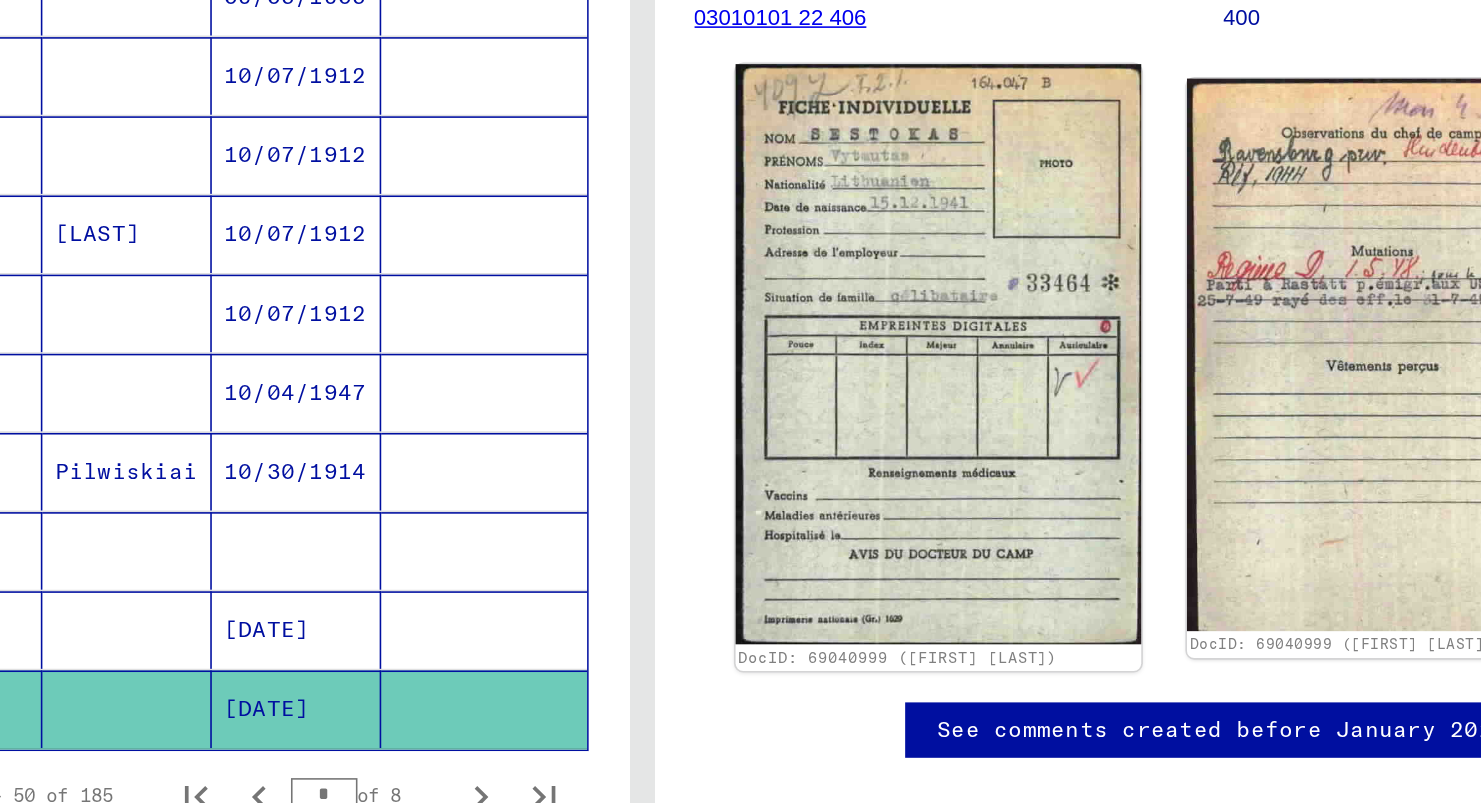 scroll, scrollTop: 285, scrollLeft: 0, axis: vertical 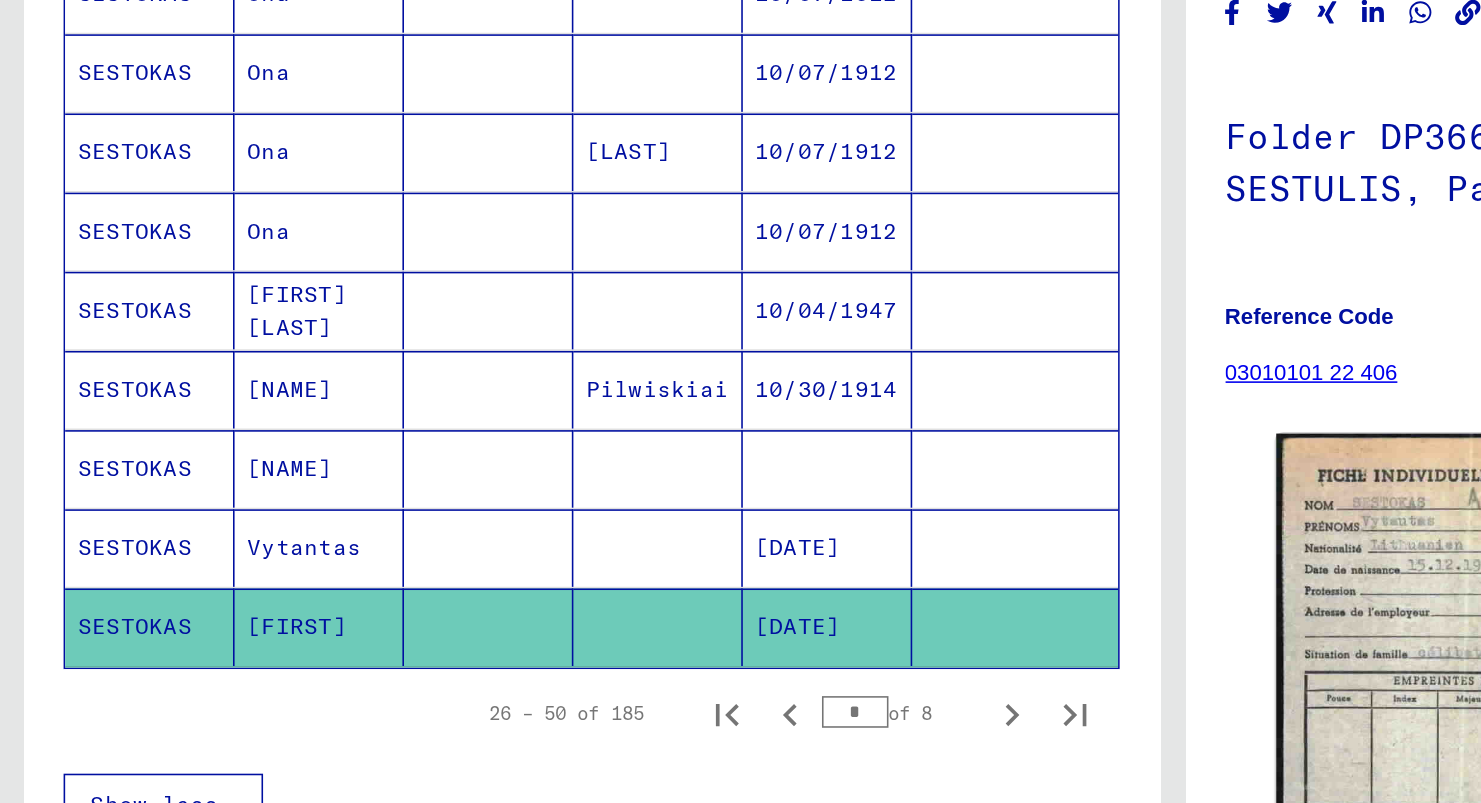 click on "SESTOKAS" at bounding box center (94, 532) 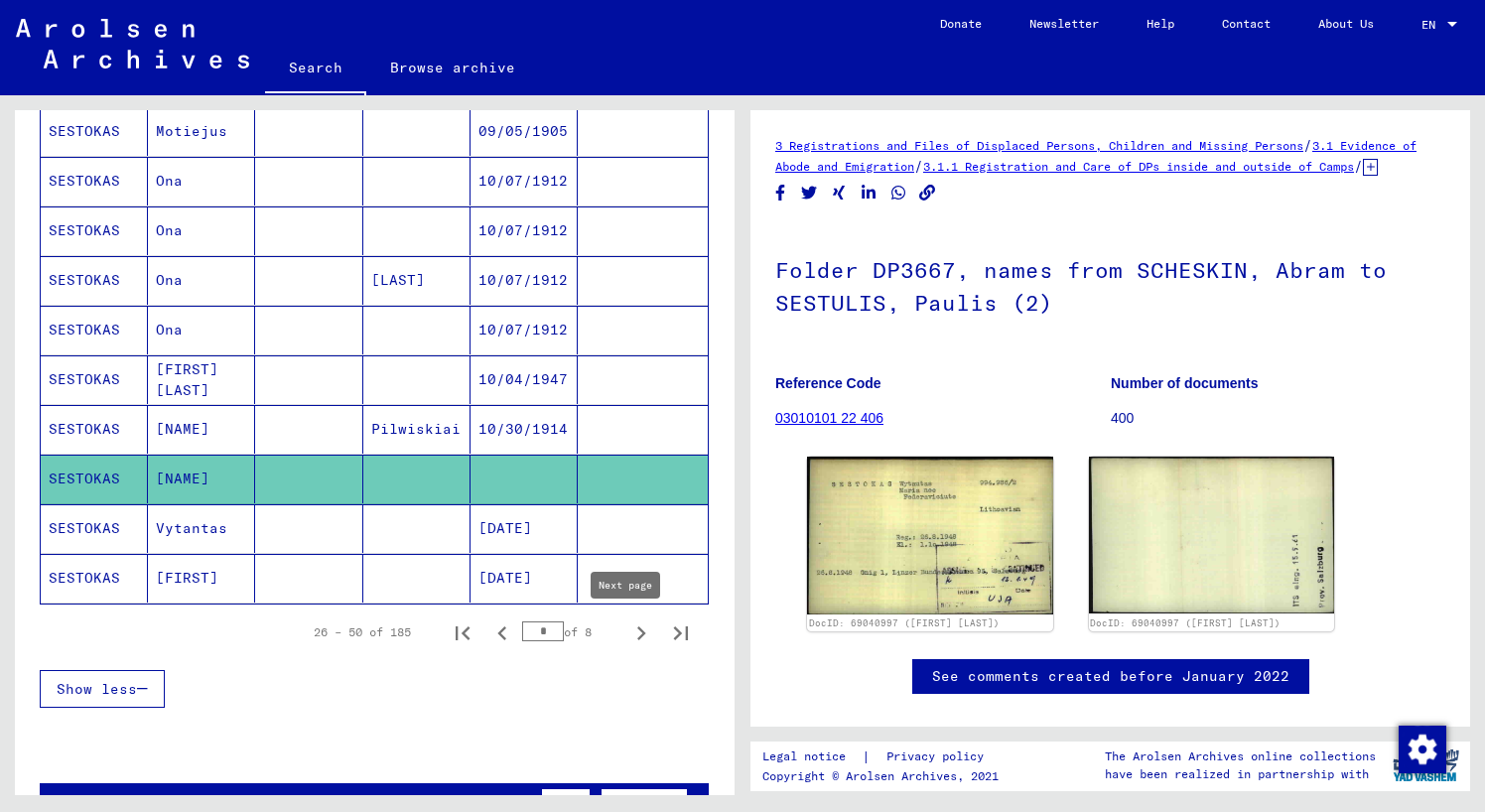 click 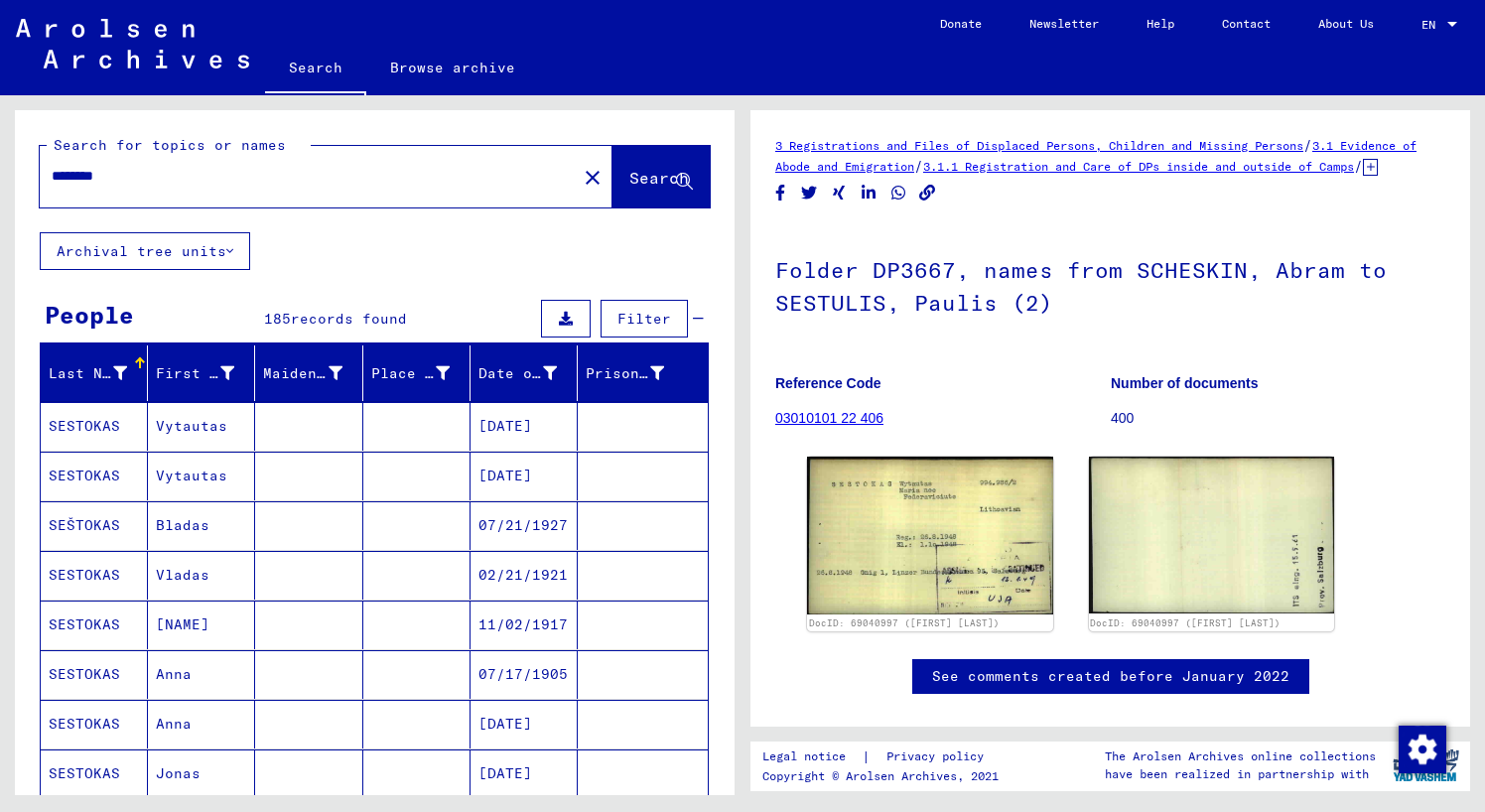 scroll, scrollTop: 0, scrollLeft: 0, axis: both 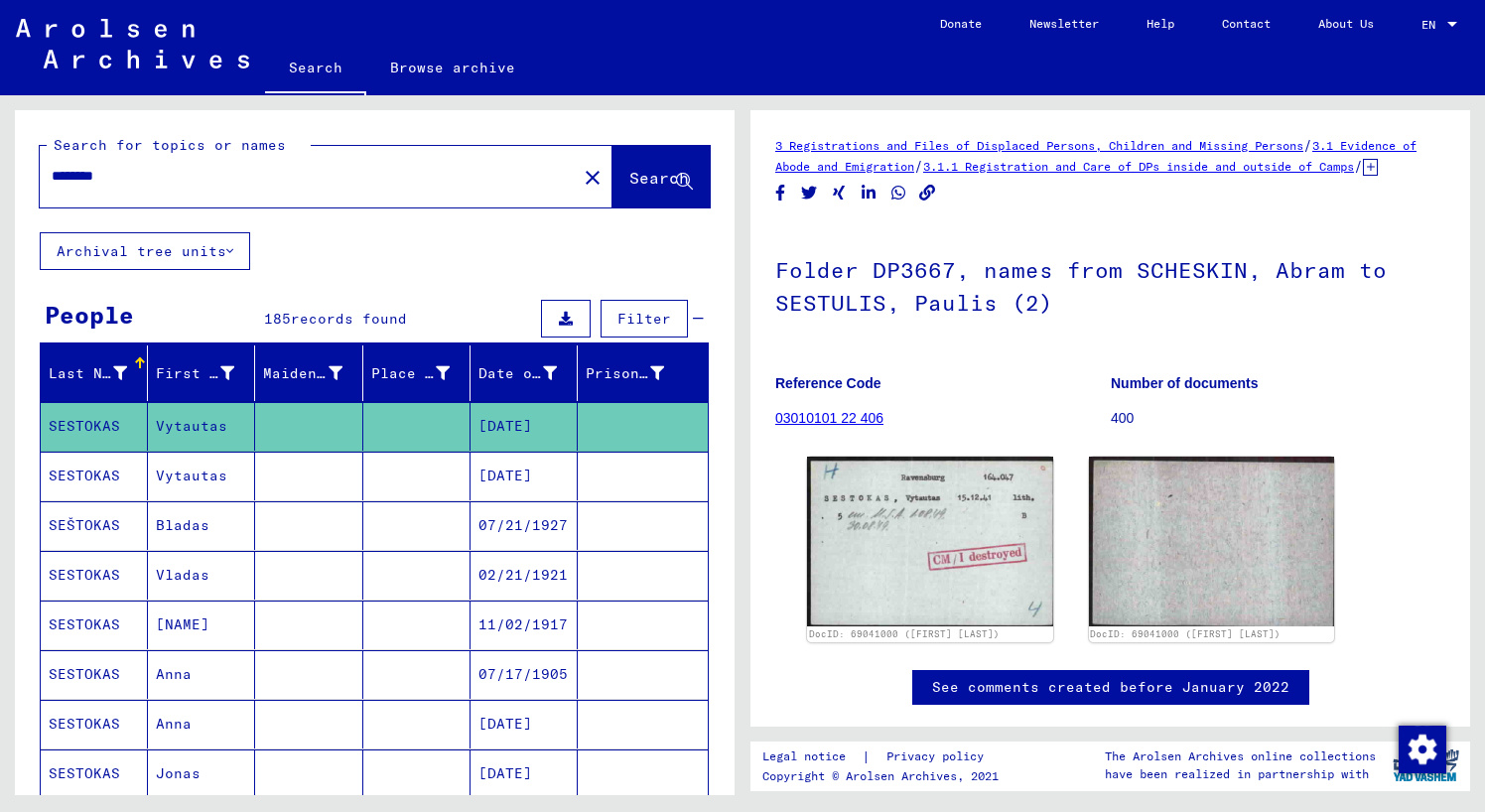 click on "SESTOKAS" at bounding box center [94, 525] 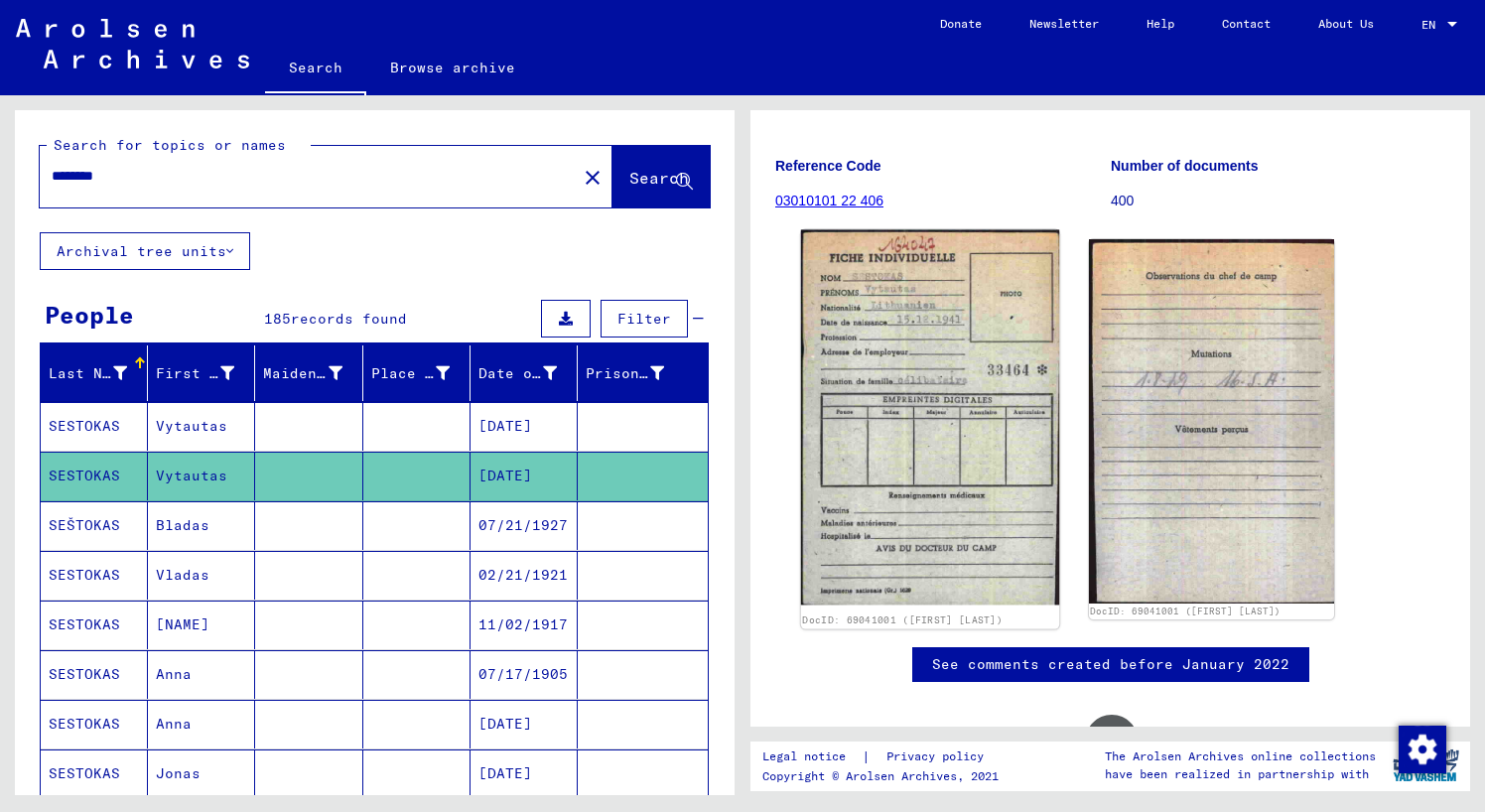 scroll, scrollTop: 228, scrollLeft: 0, axis: vertical 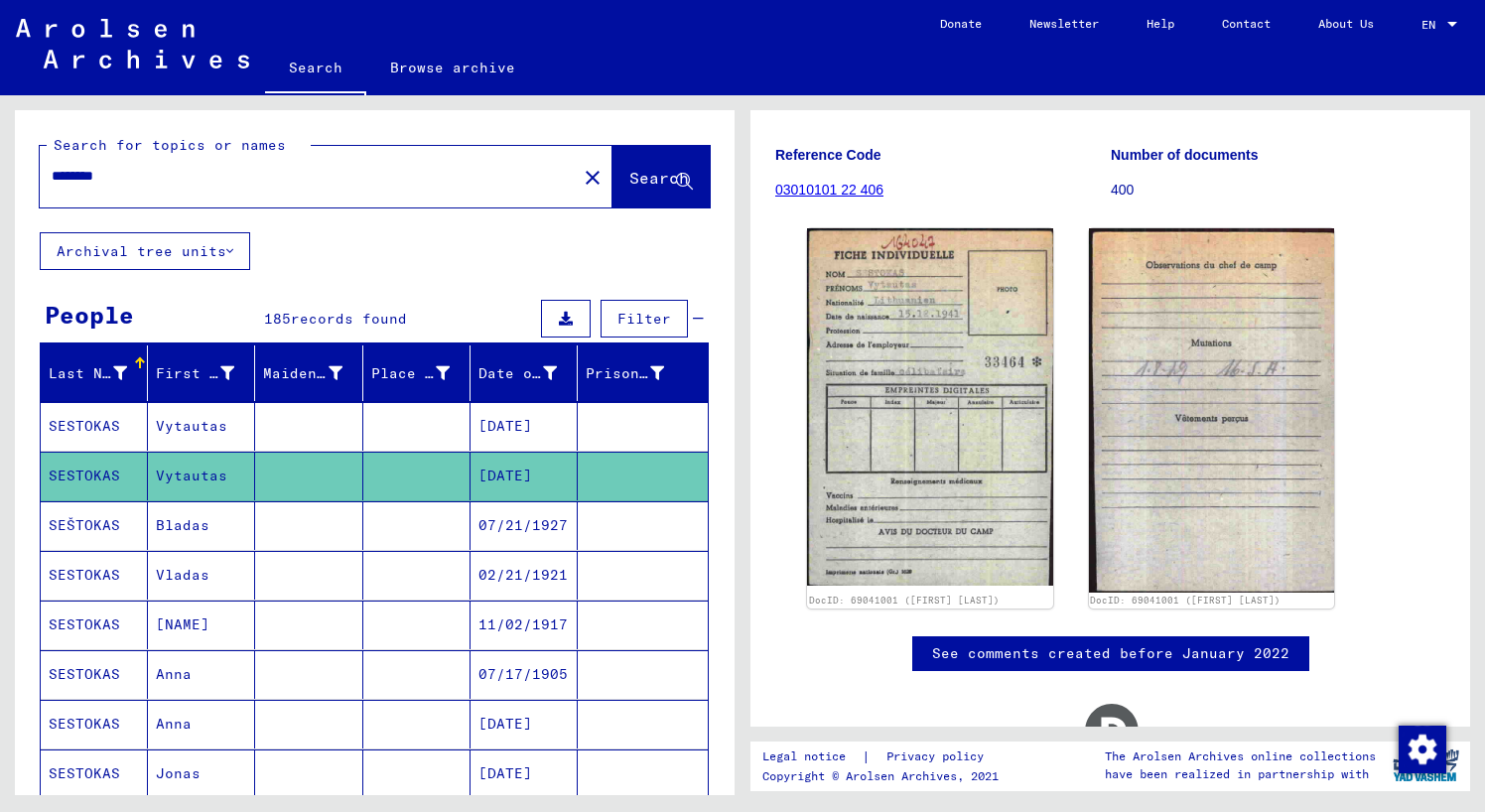 click on "SEŠTOKAS" at bounding box center [94, 575] 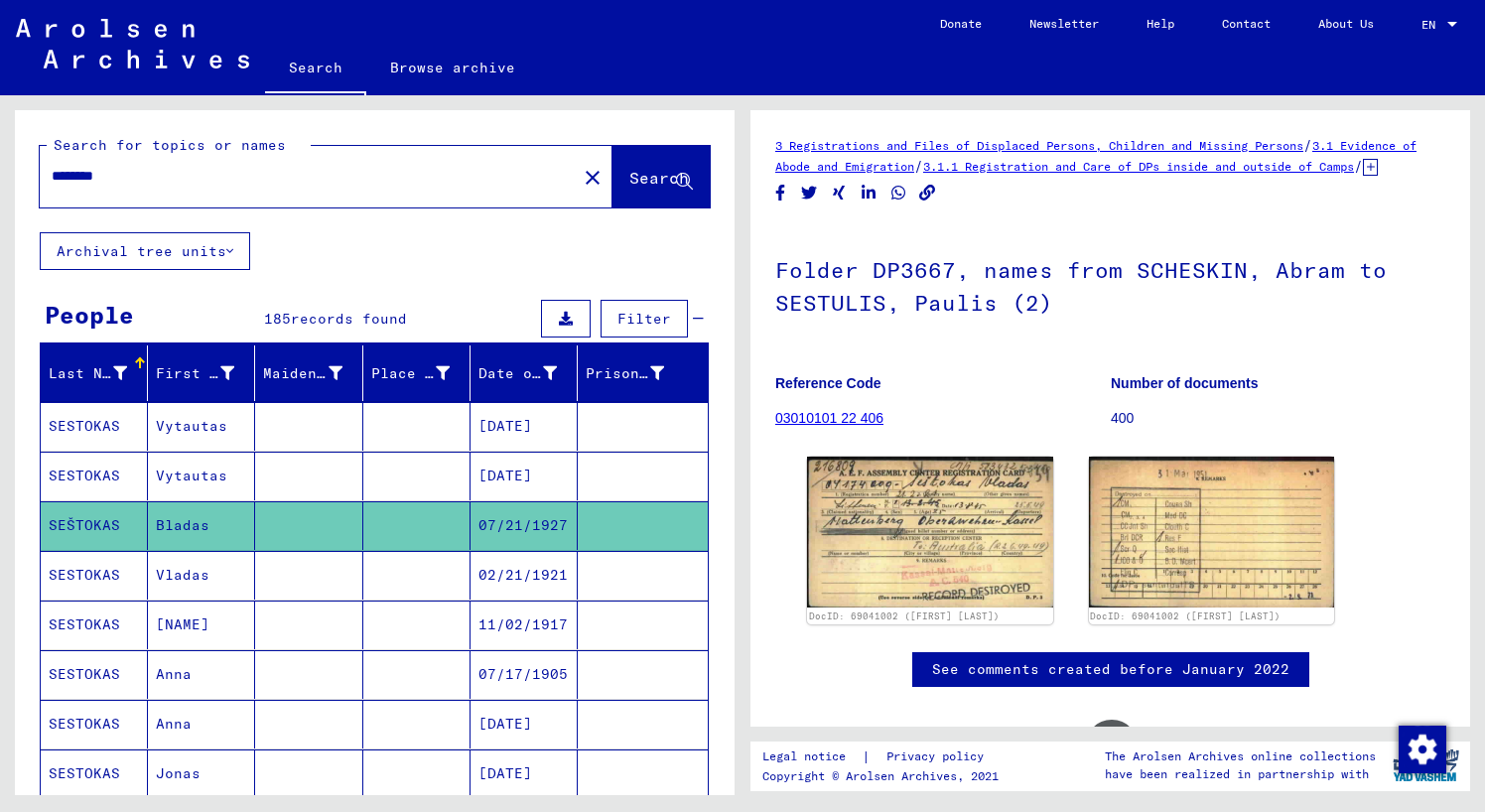 click on "SESTOKAS" at bounding box center [94, 624] 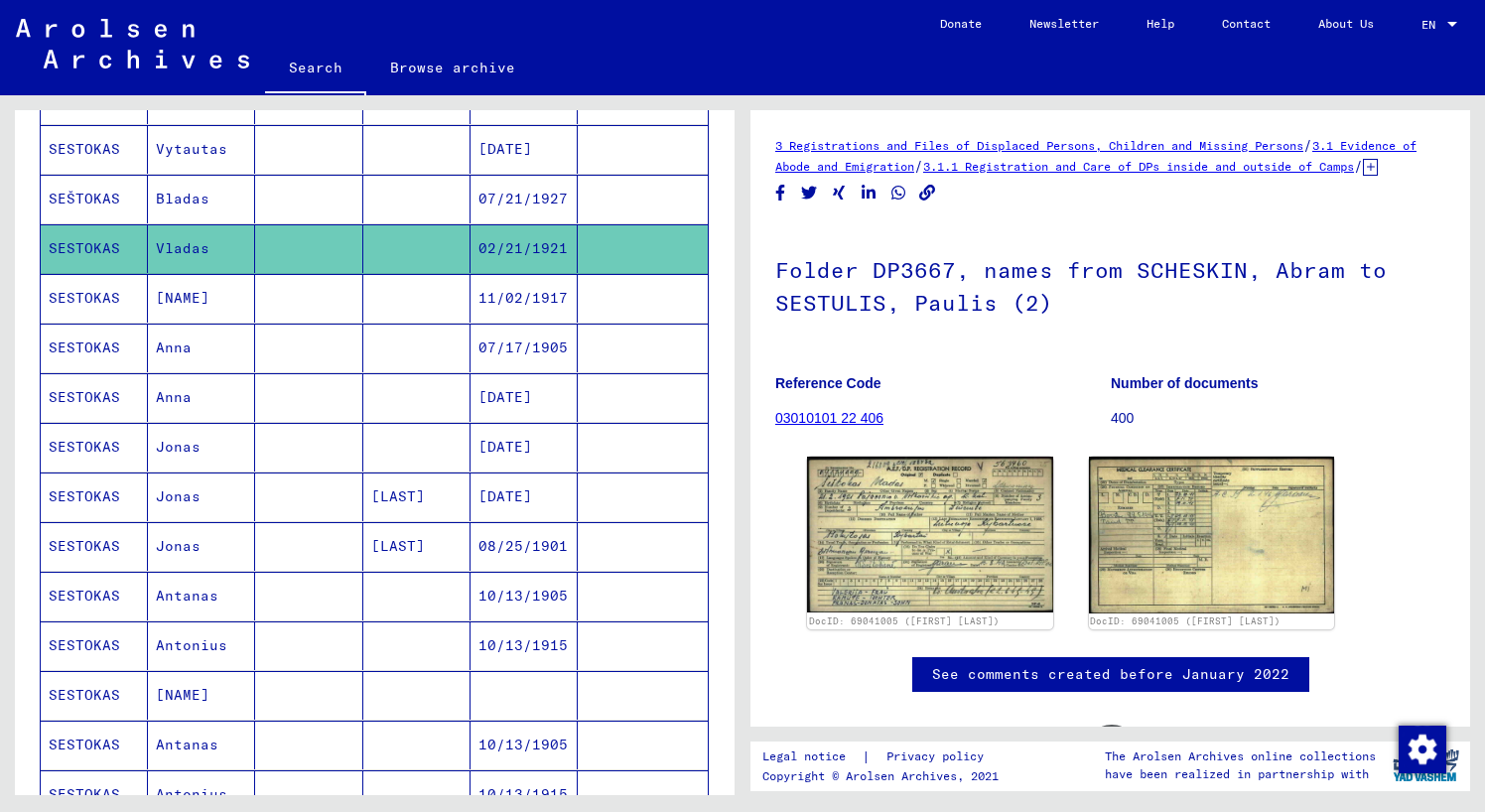 scroll, scrollTop: 329, scrollLeft: 0, axis: vertical 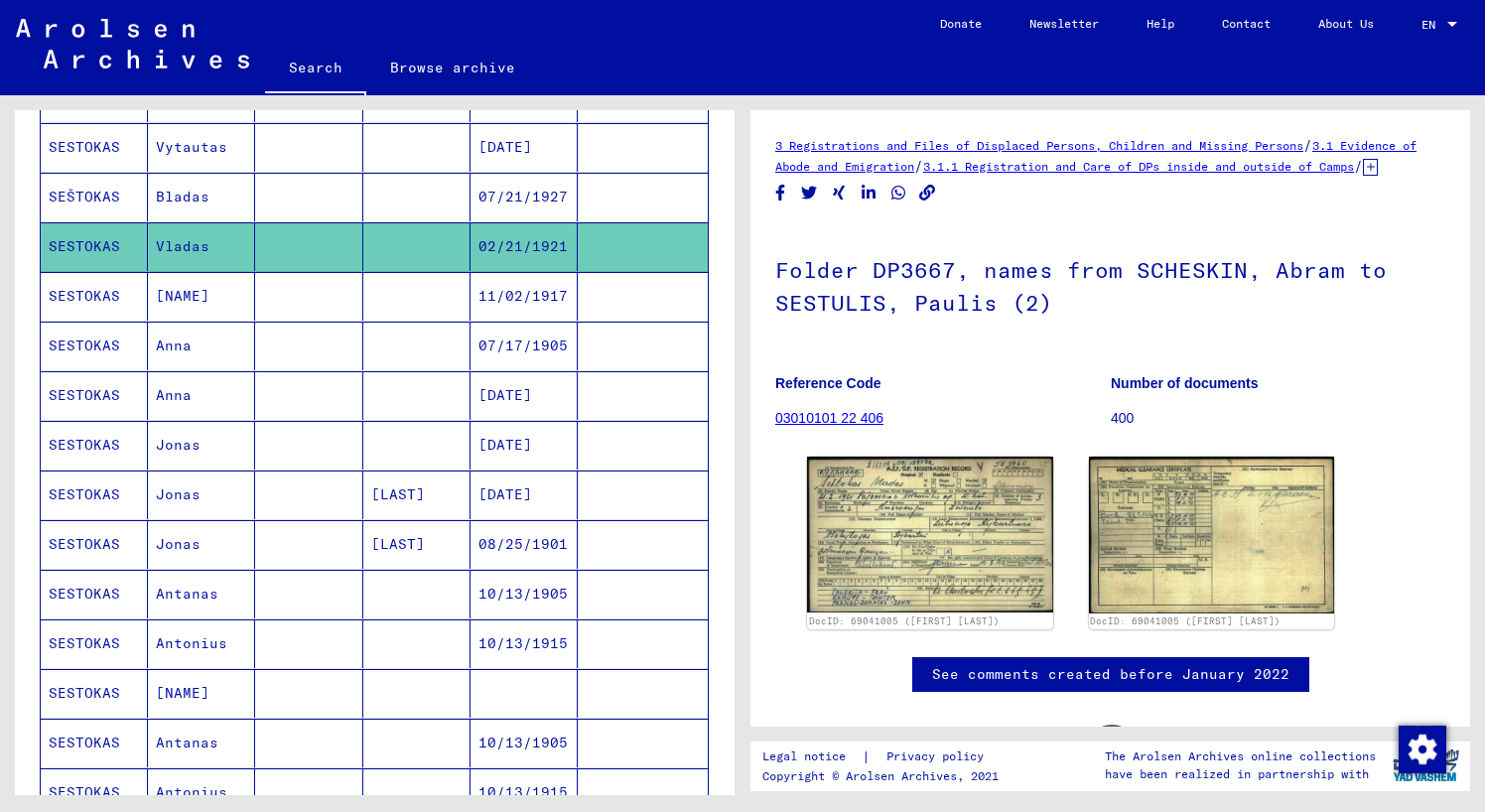 click on "SESTOKAS" at bounding box center (94, 395) 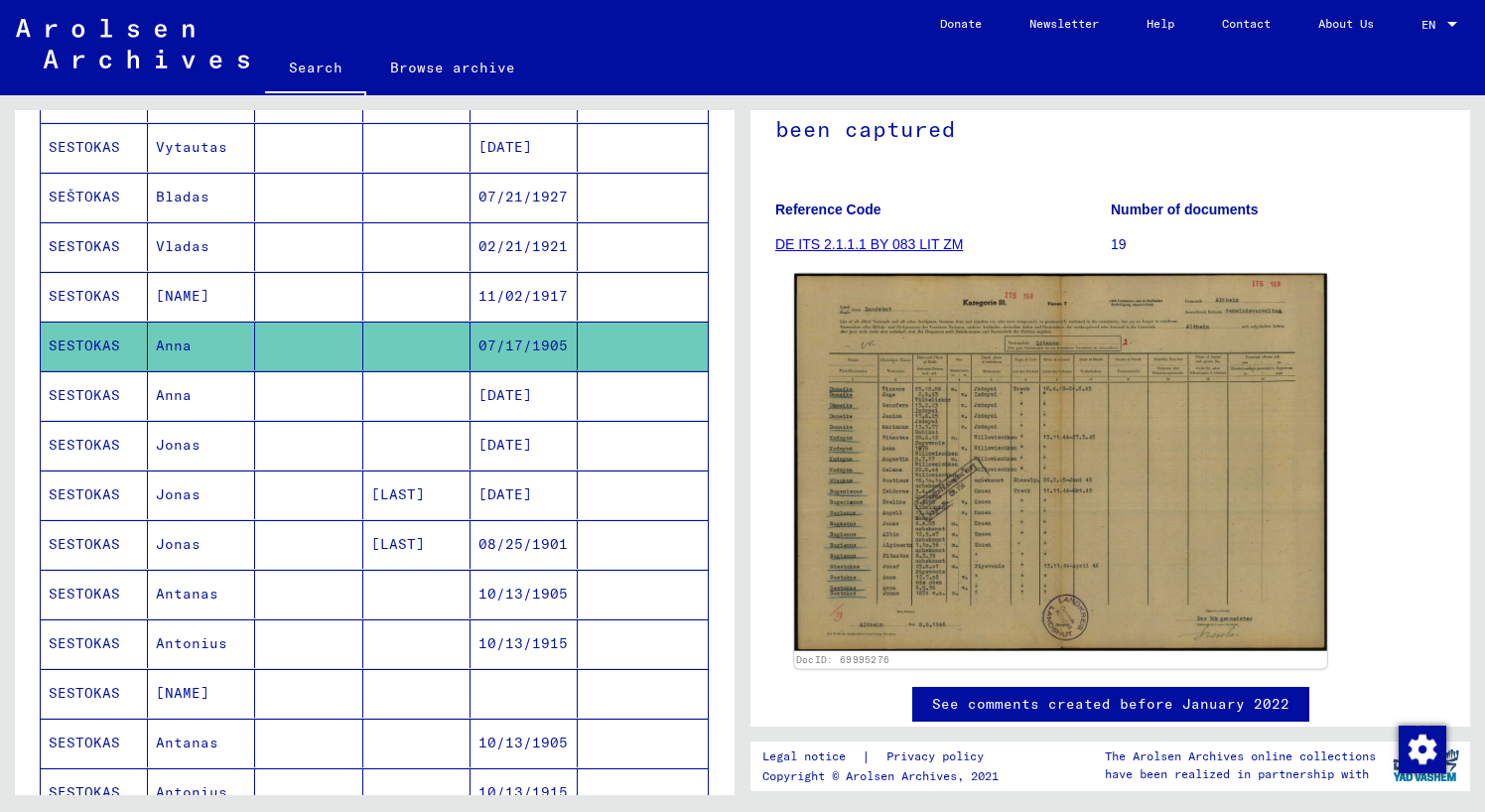 scroll, scrollTop: 216, scrollLeft: 0, axis: vertical 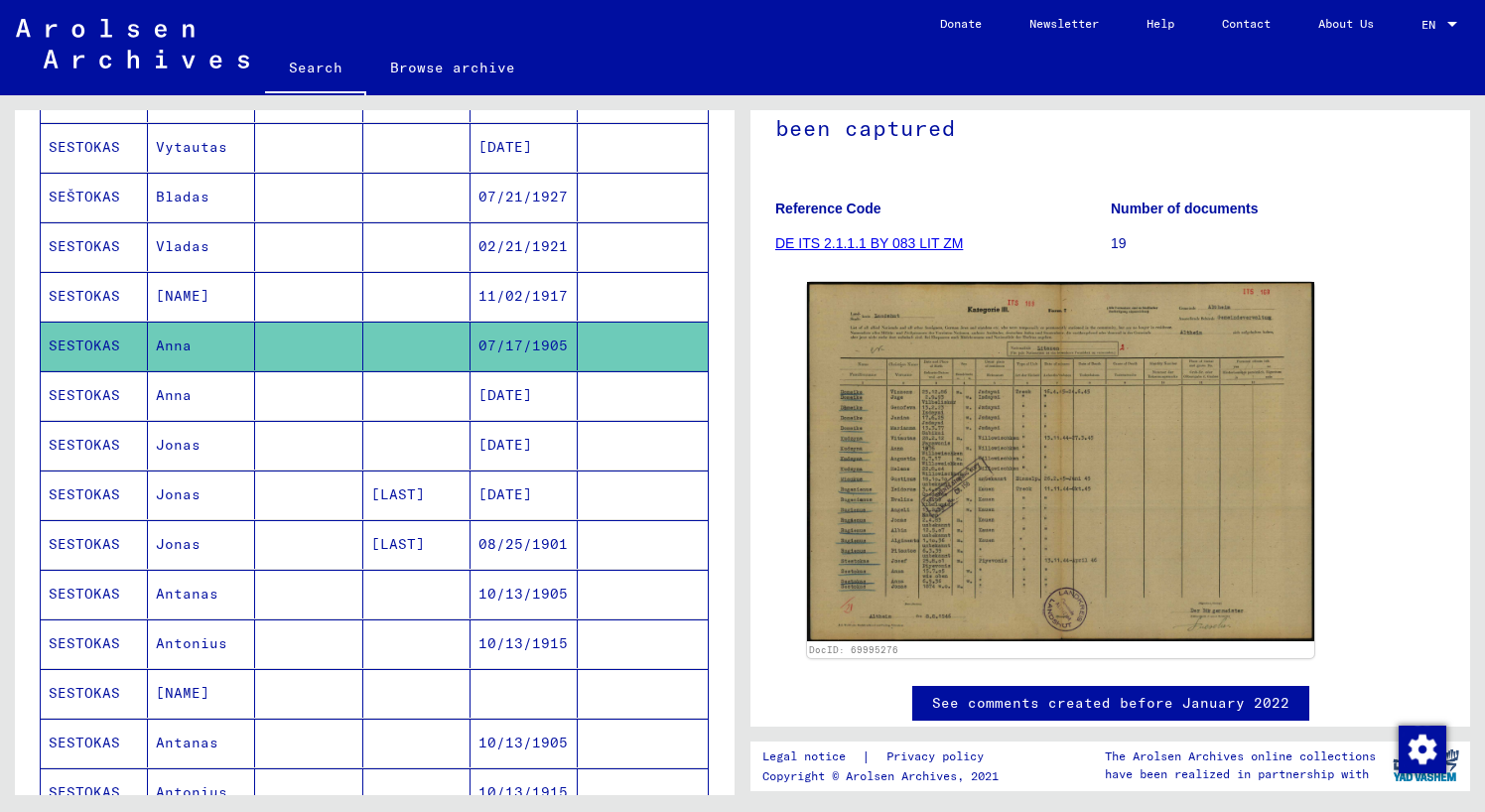 click on "SESTOKAS" at bounding box center (94, 445) 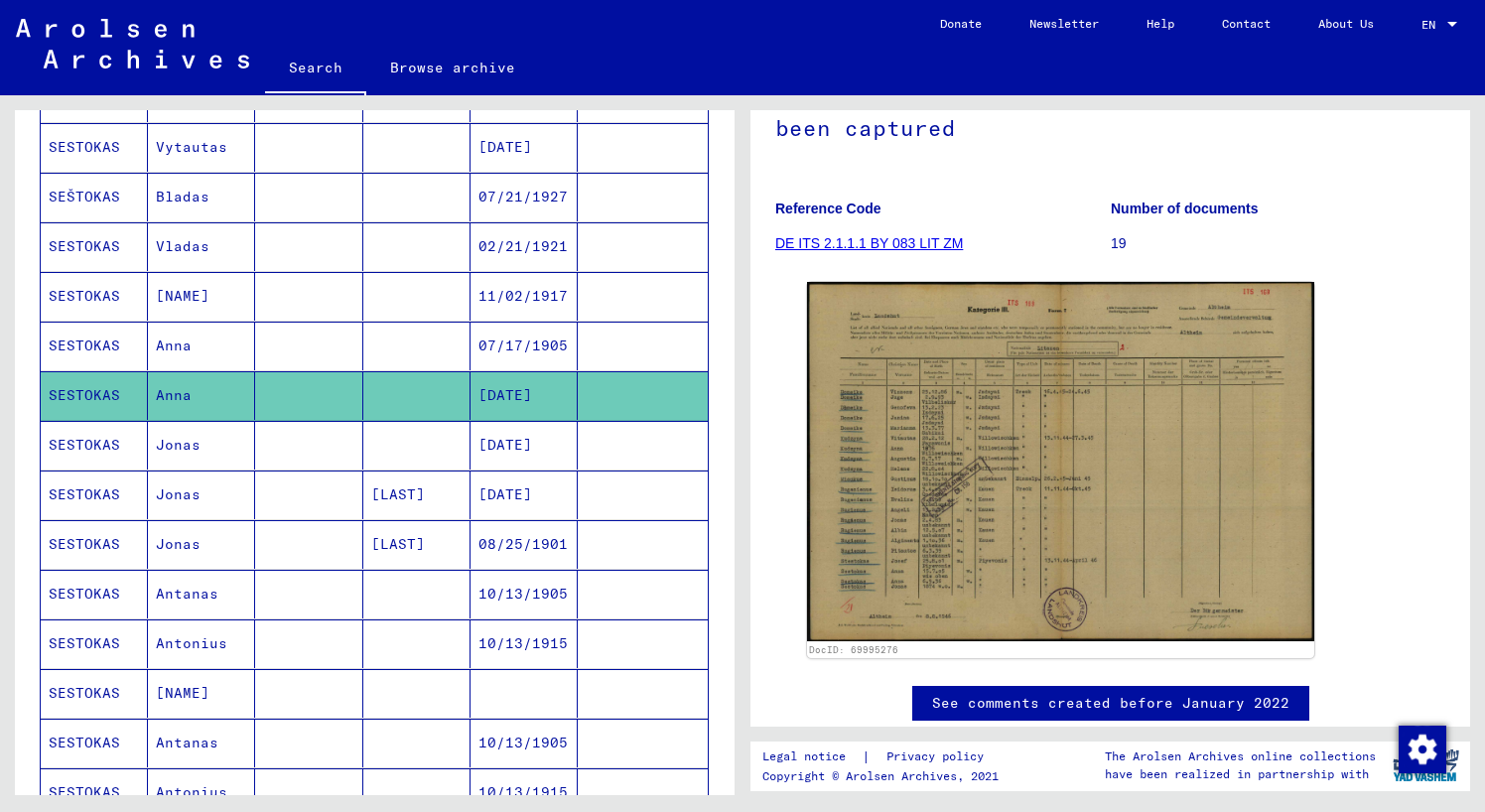 click on "SESTOKAS" at bounding box center (94, 494) 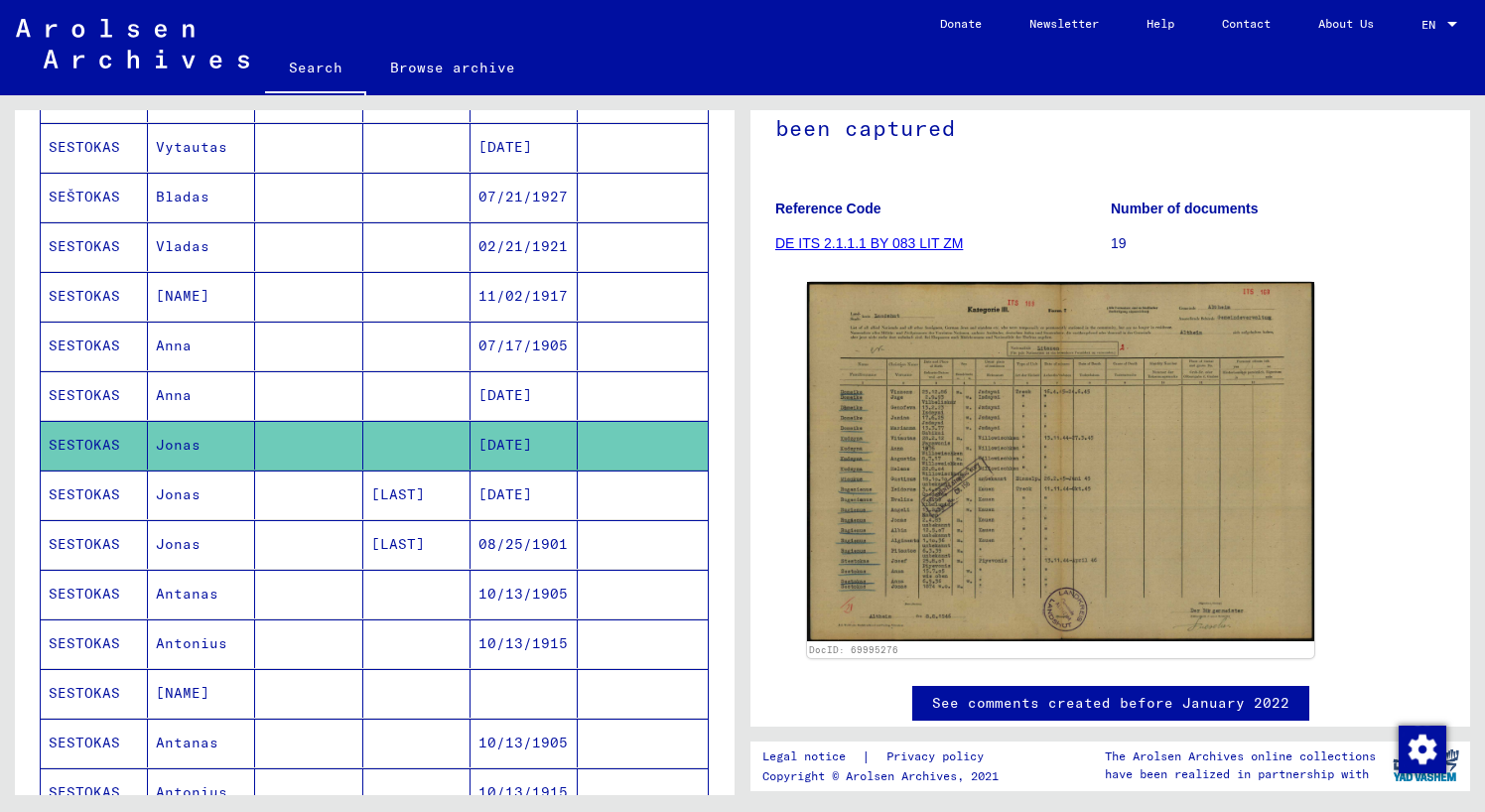 click on "SESTOKAS" 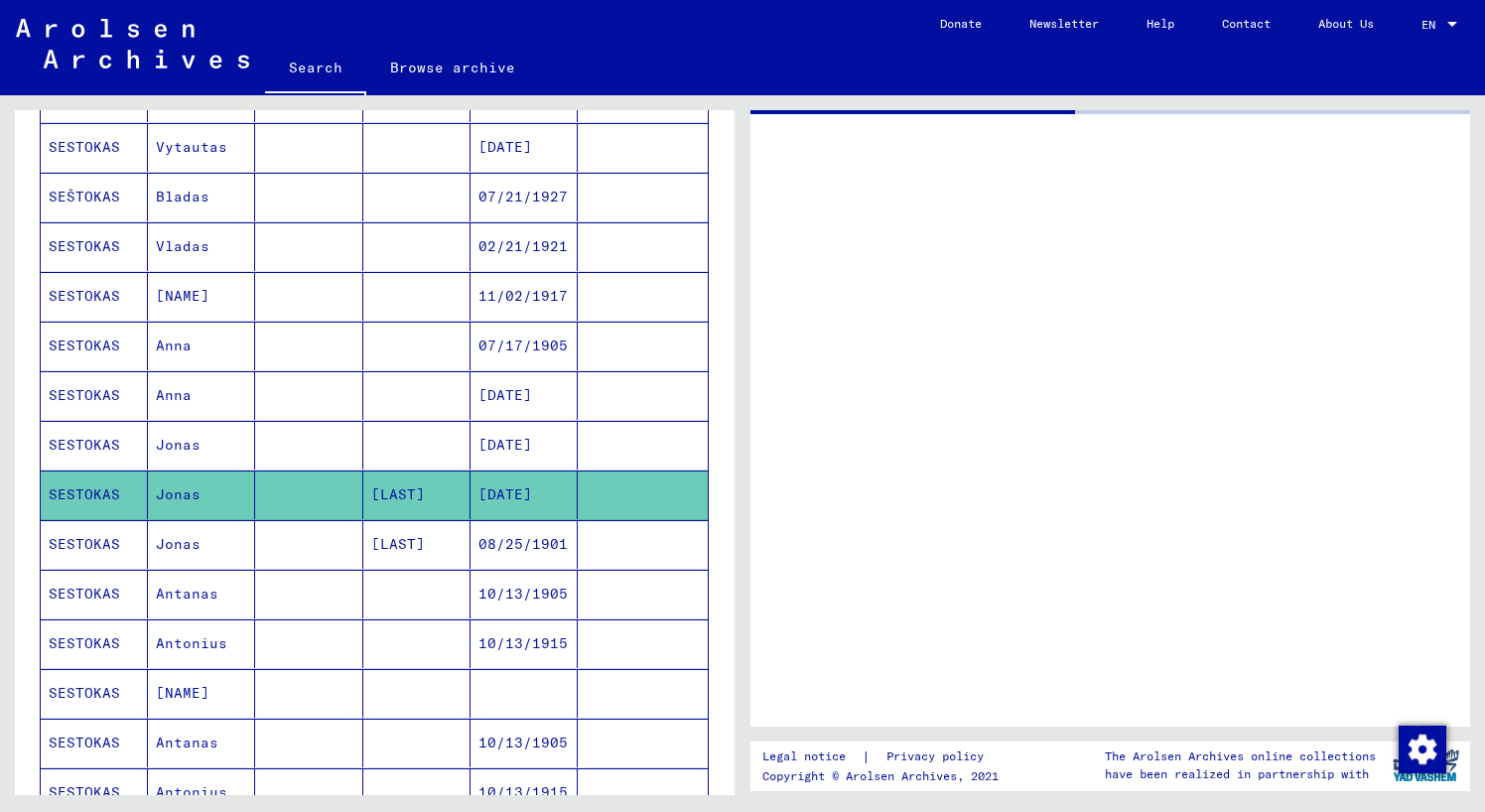 scroll, scrollTop: 0, scrollLeft: 0, axis: both 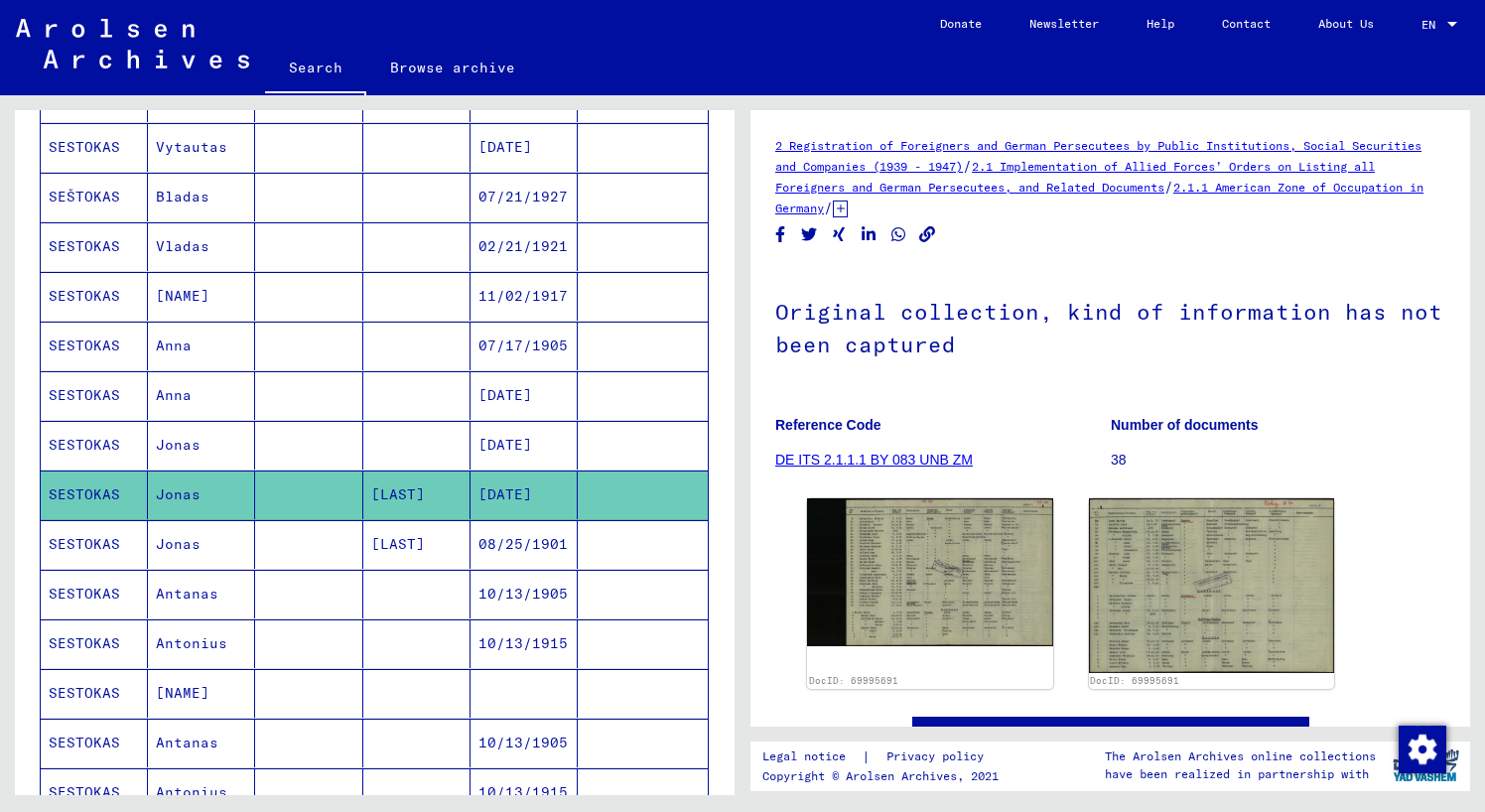 click on "SESTOKAS" at bounding box center [94, 594] 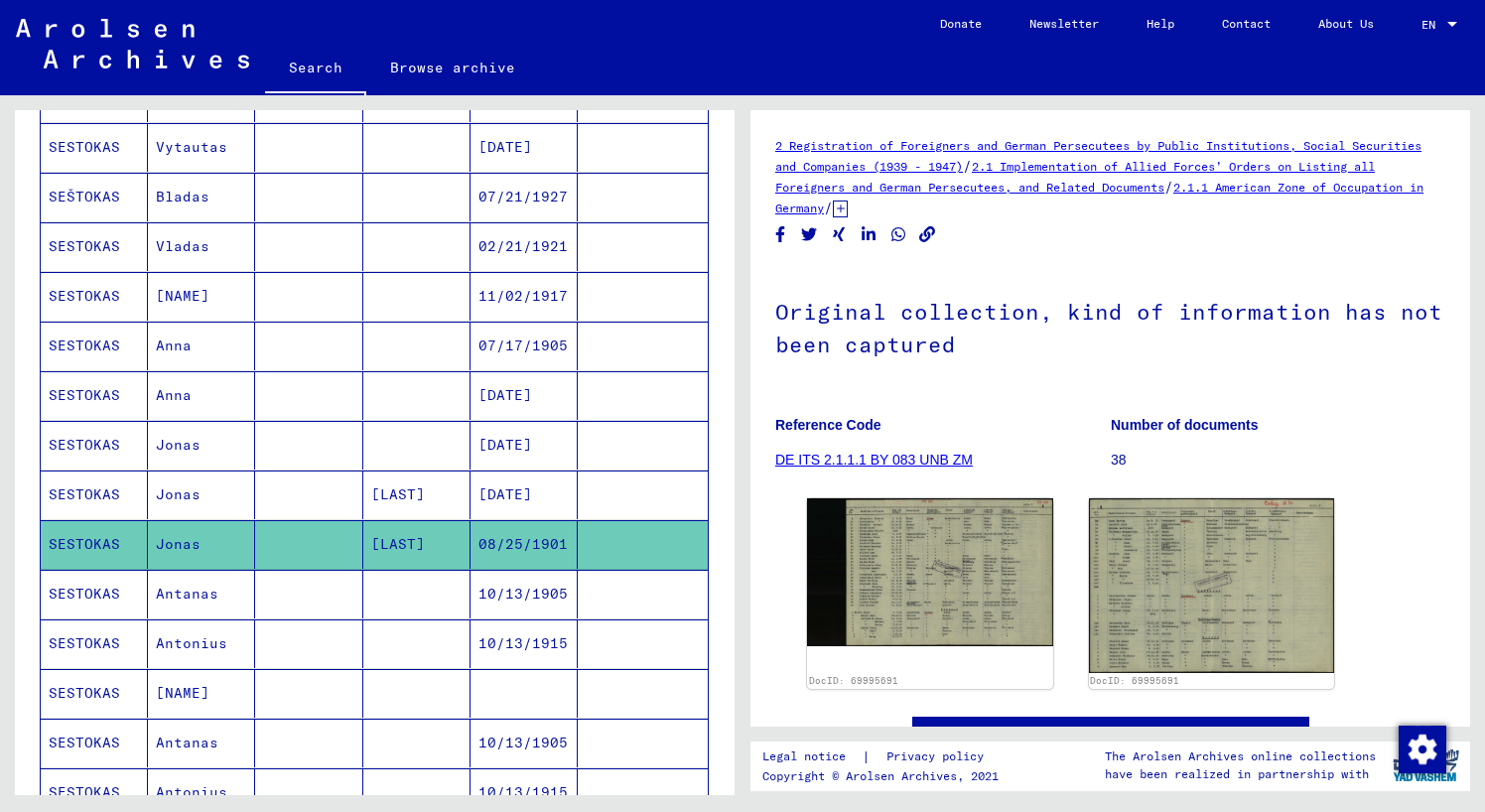 click on "SESTOKAS" 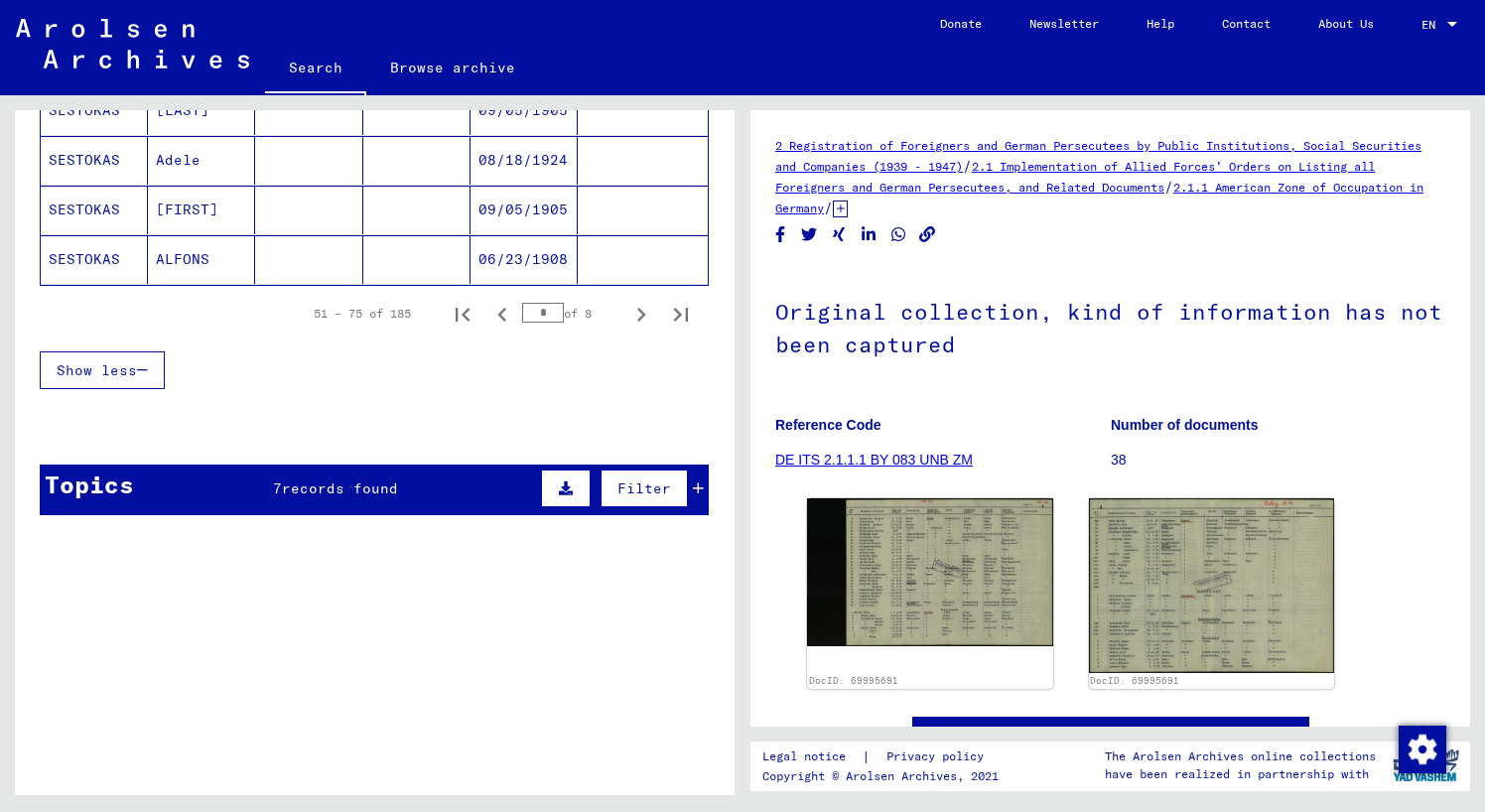 scroll, scrollTop: 1350, scrollLeft: 0, axis: vertical 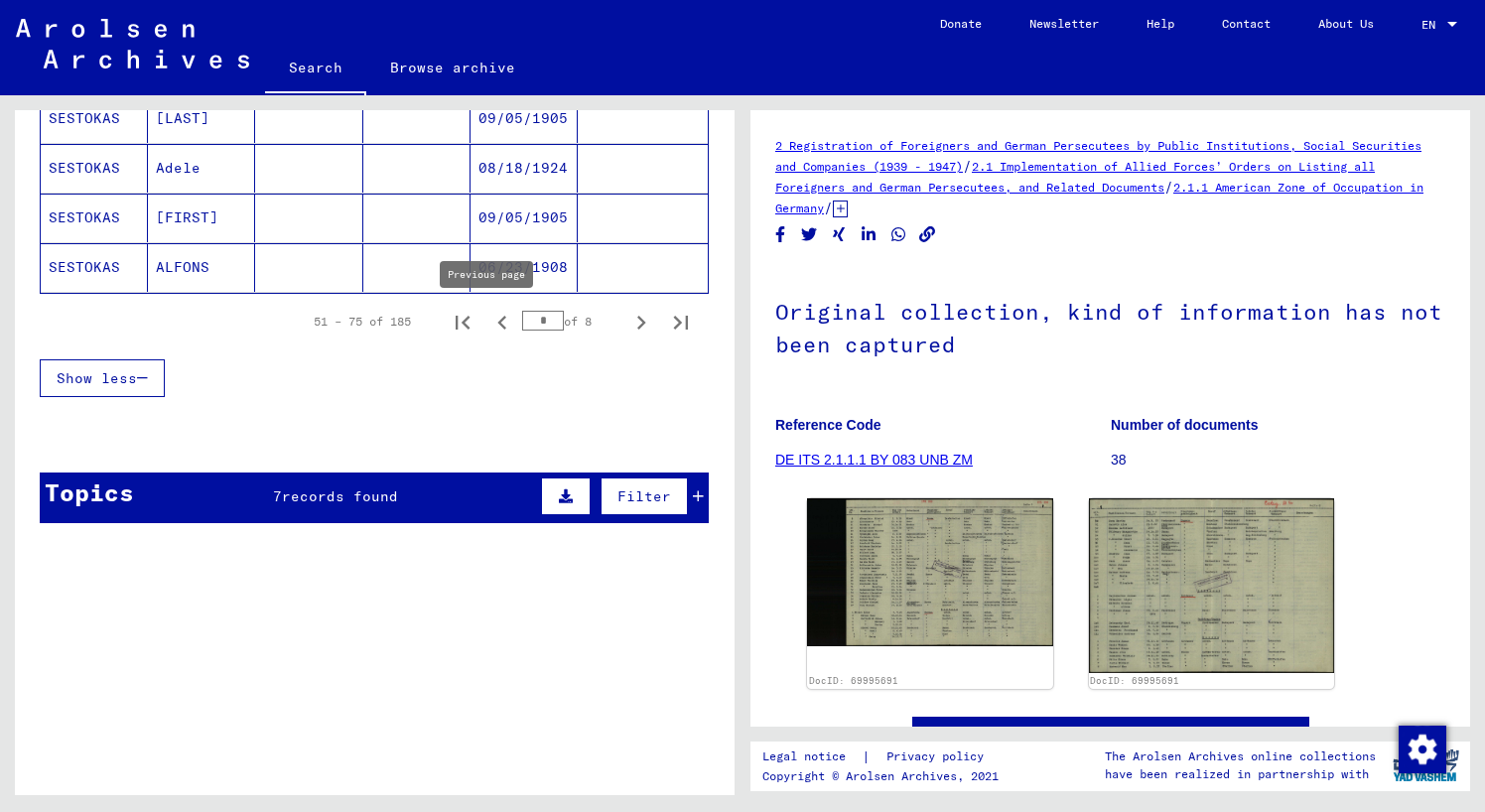 click 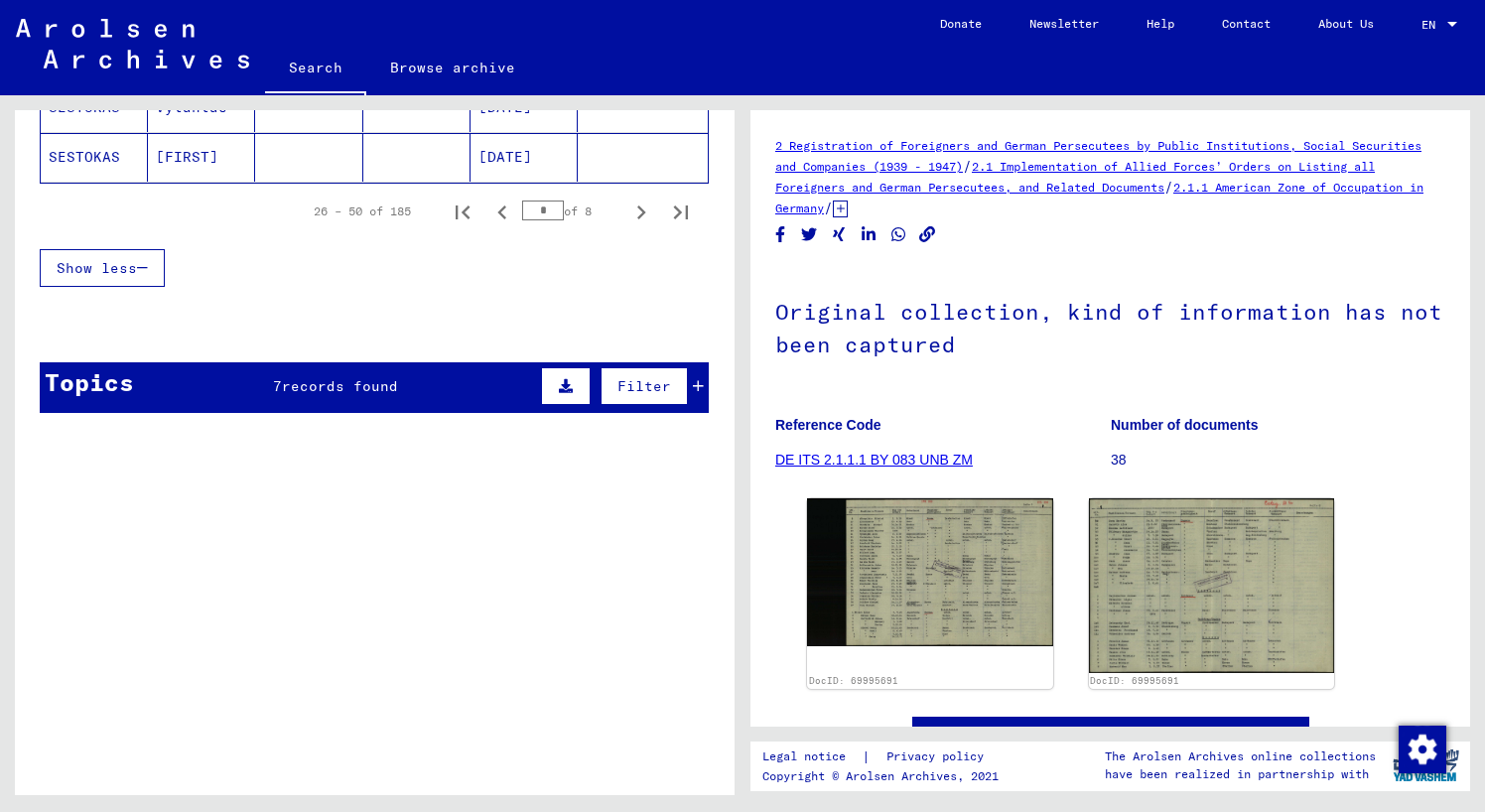 scroll, scrollTop: 1416, scrollLeft: 0, axis: vertical 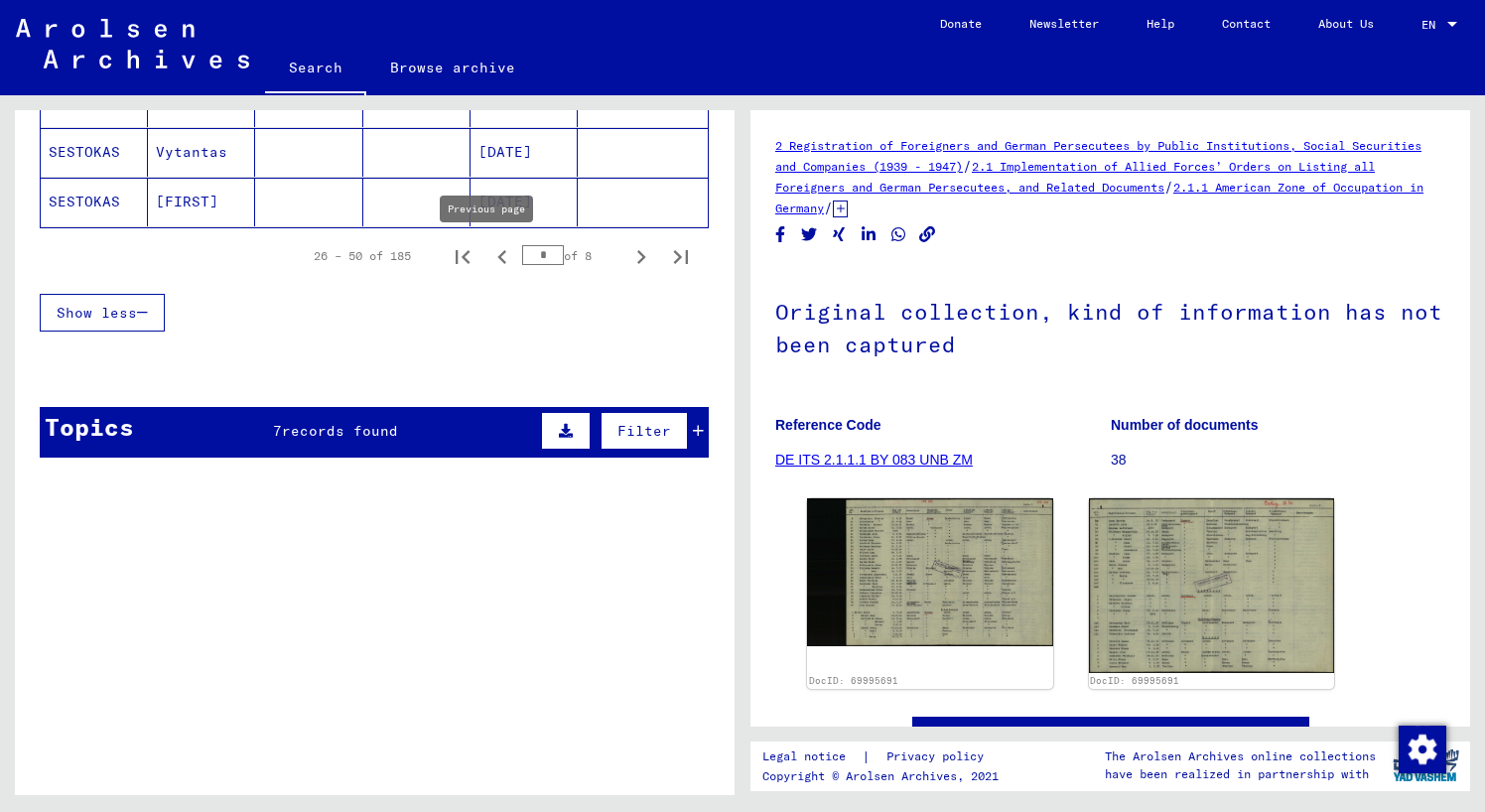 click 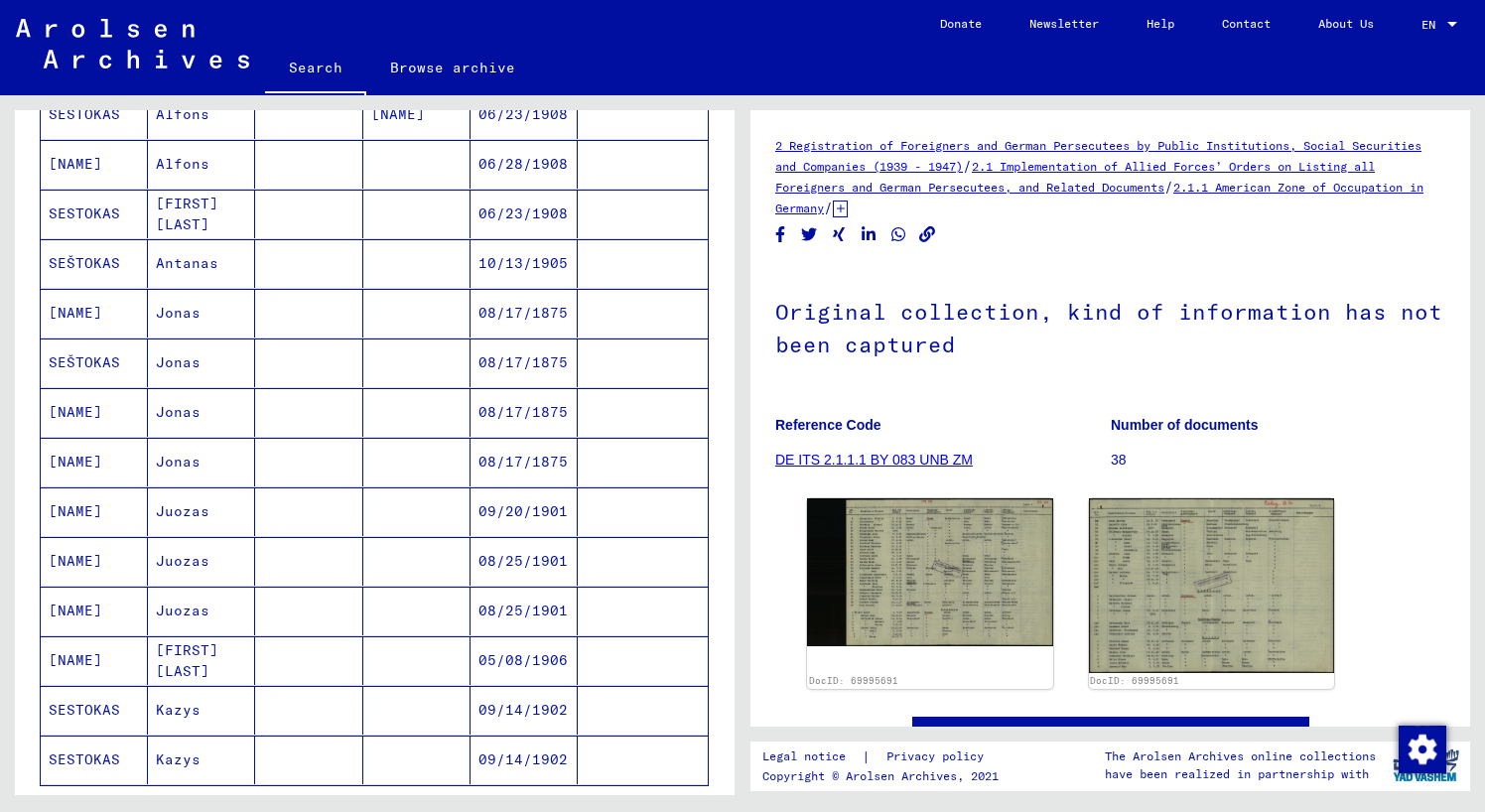scroll, scrollTop: 853, scrollLeft: 0, axis: vertical 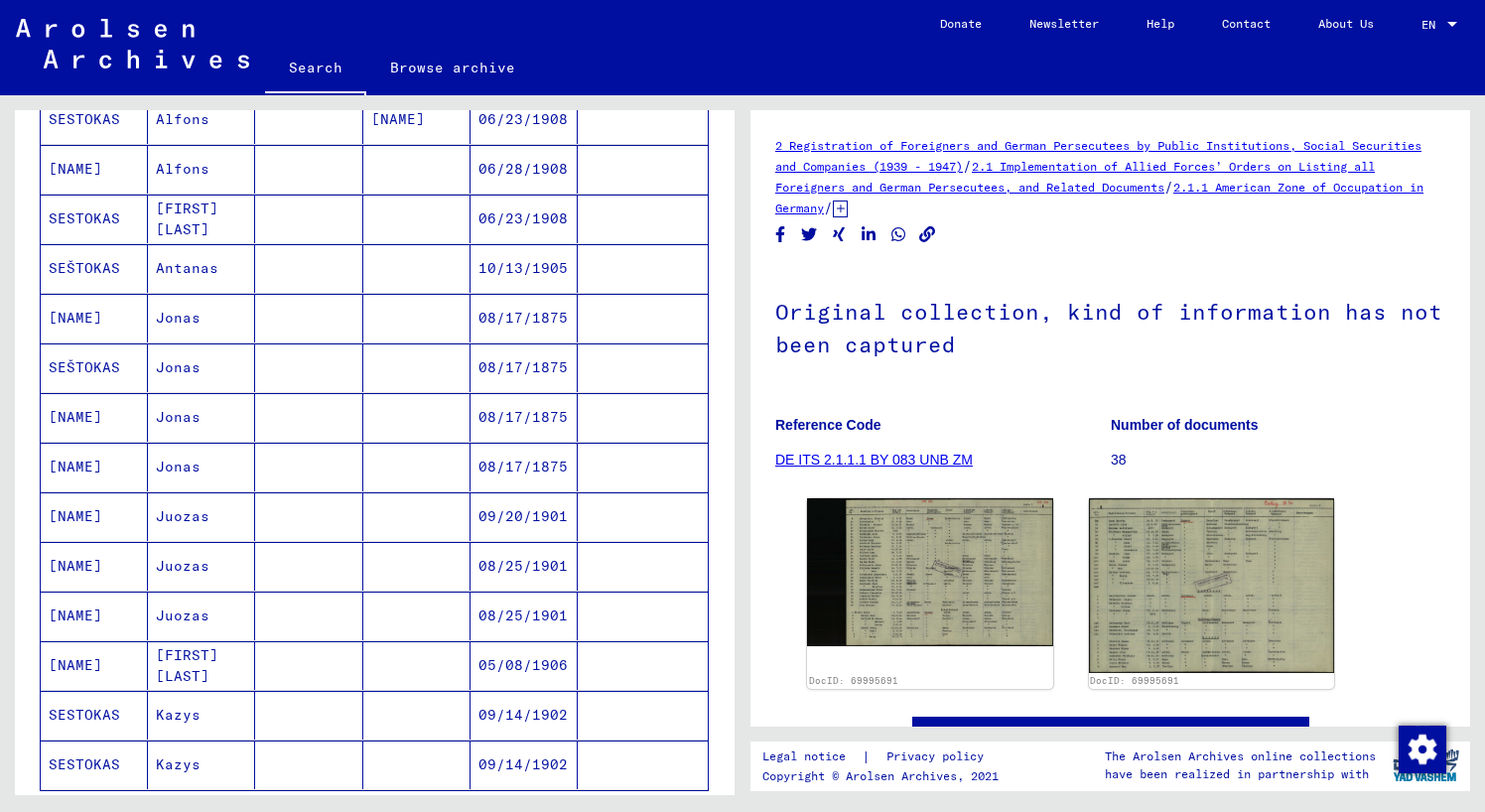 click on "[NAME]" at bounding box center [94, 367] 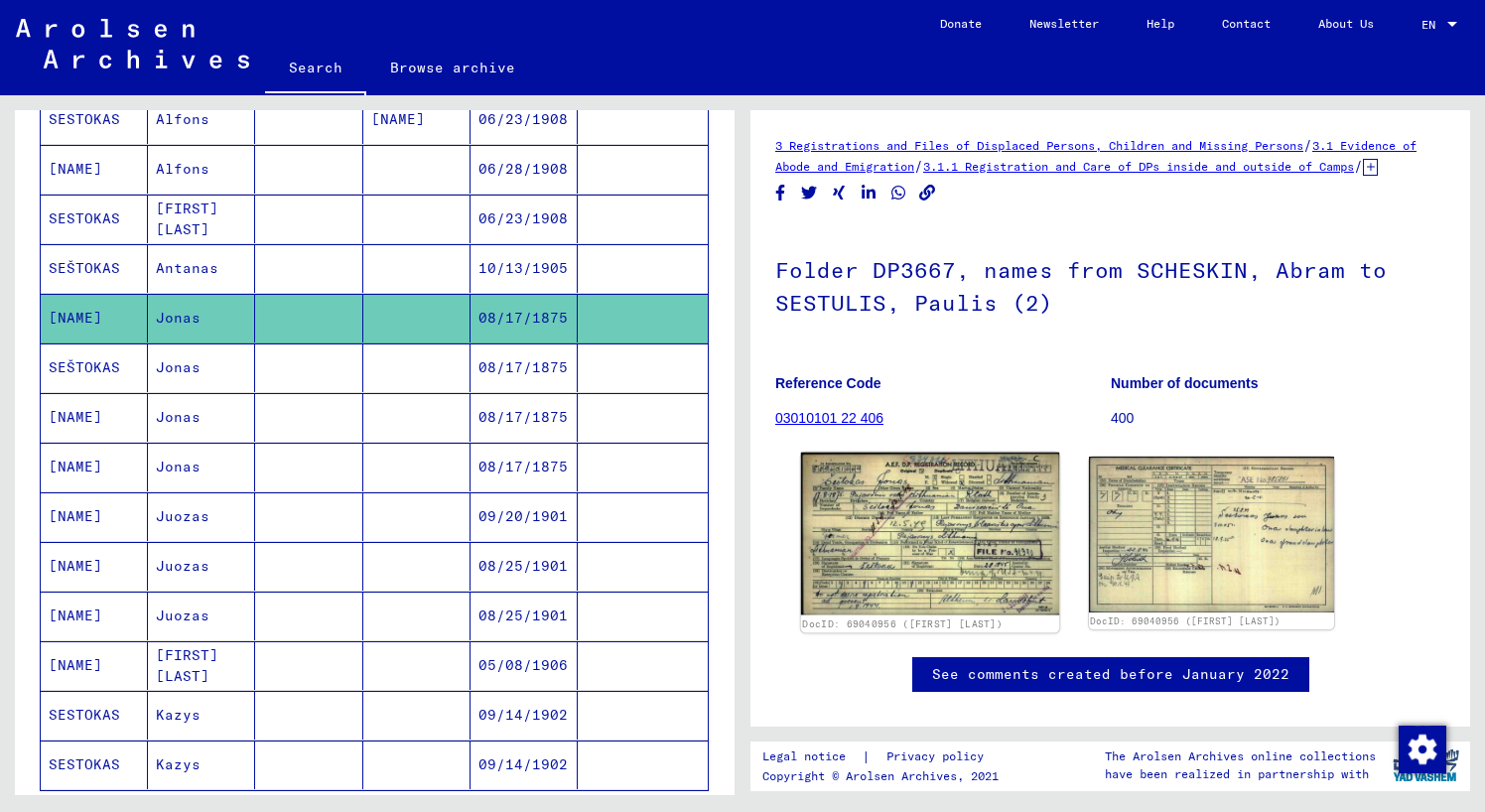 click 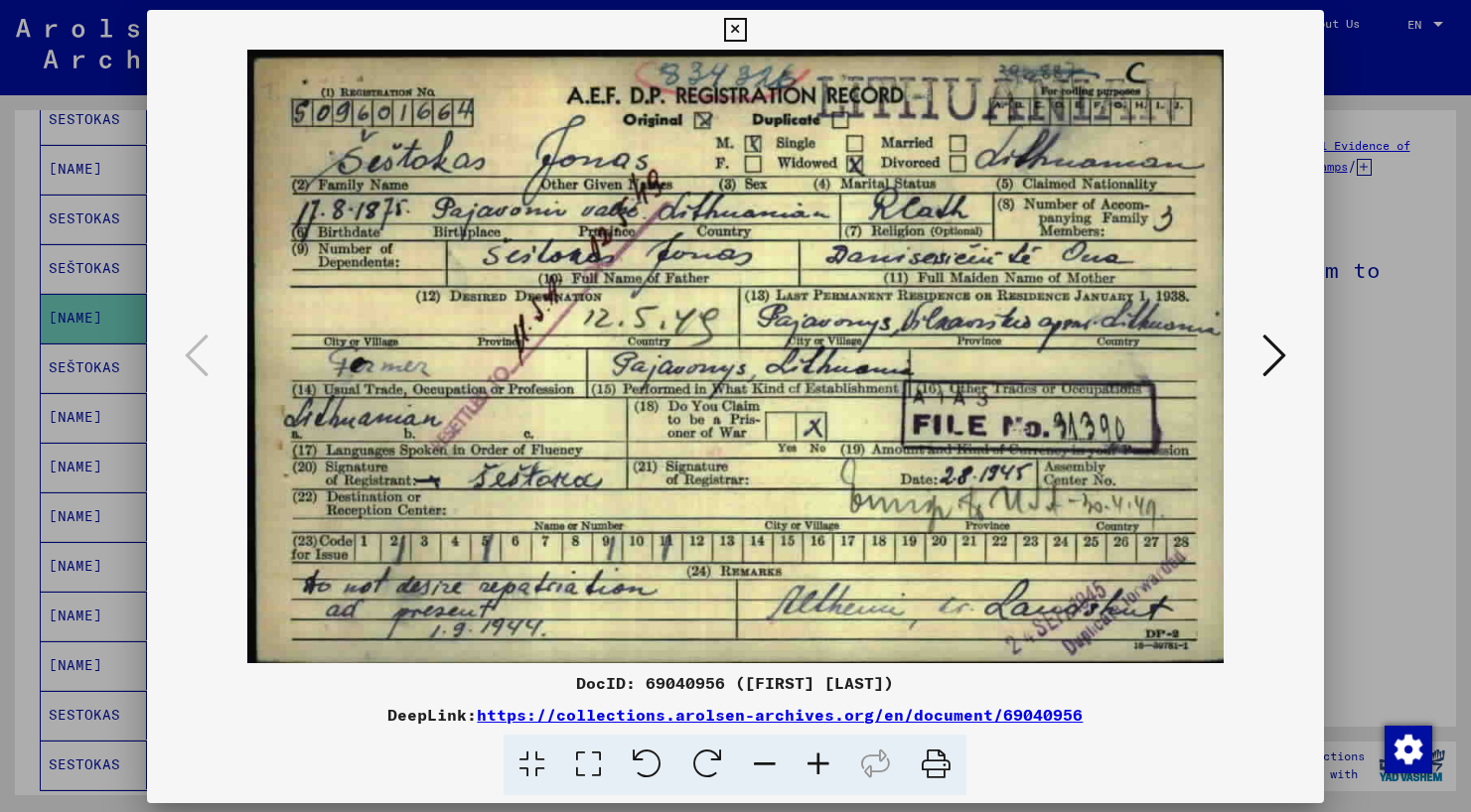 click at bounding box center (735, 356) 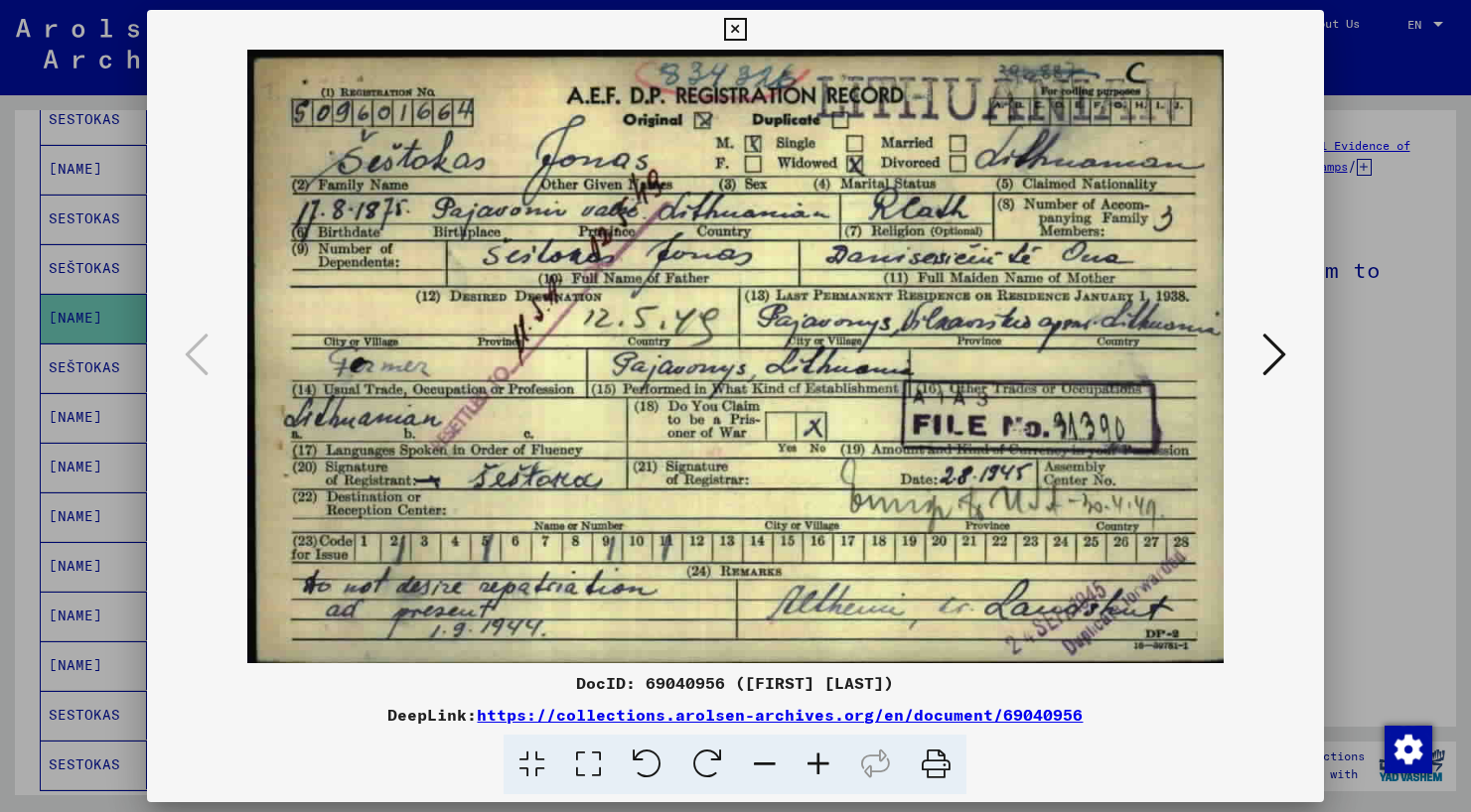 click at bounding box center (1274, 354) 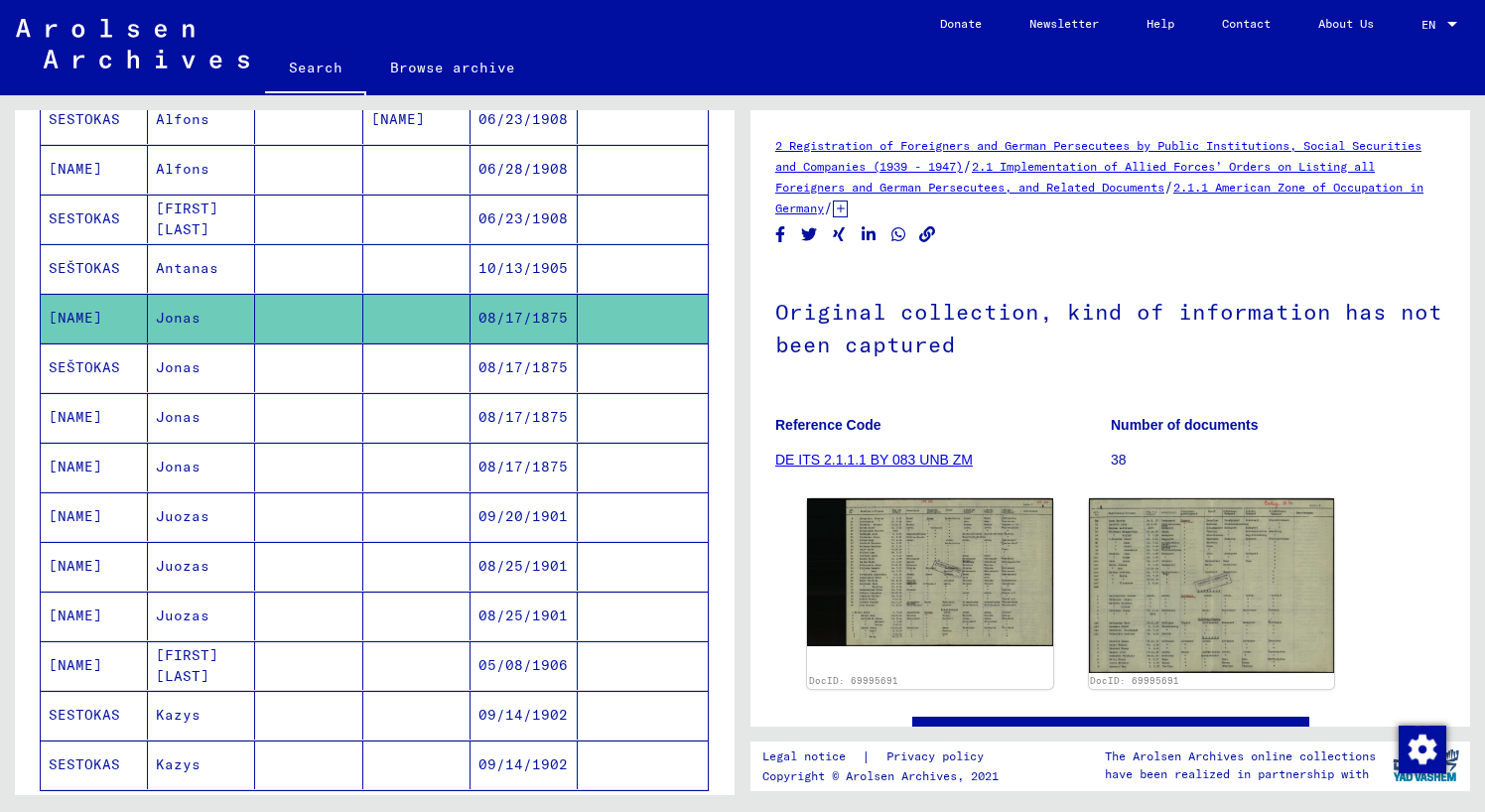 click on "SEŠTOKAS" at bounding box center [94, 417] 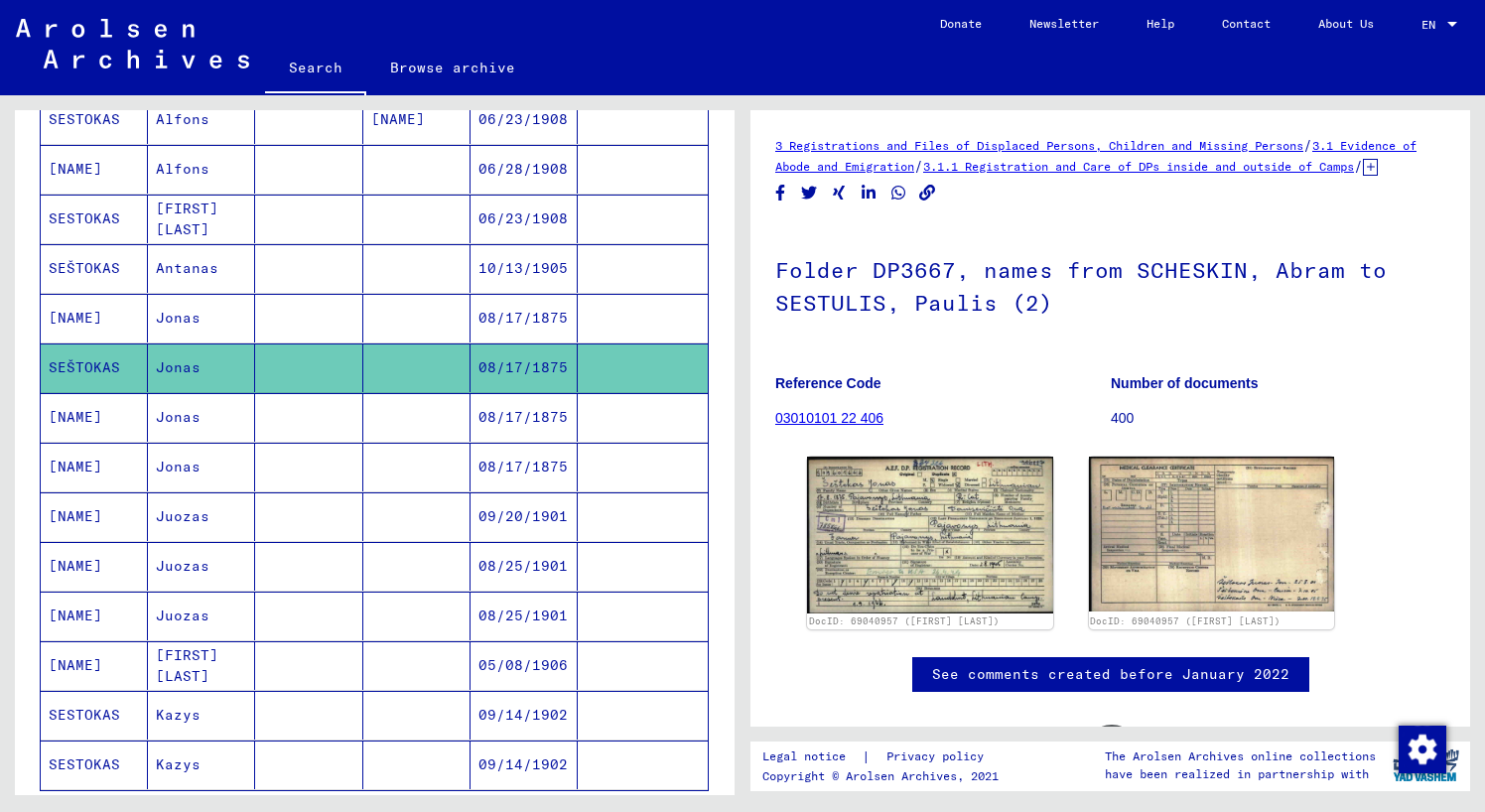 click on "[NAME]" at bounding box center (94, 467) 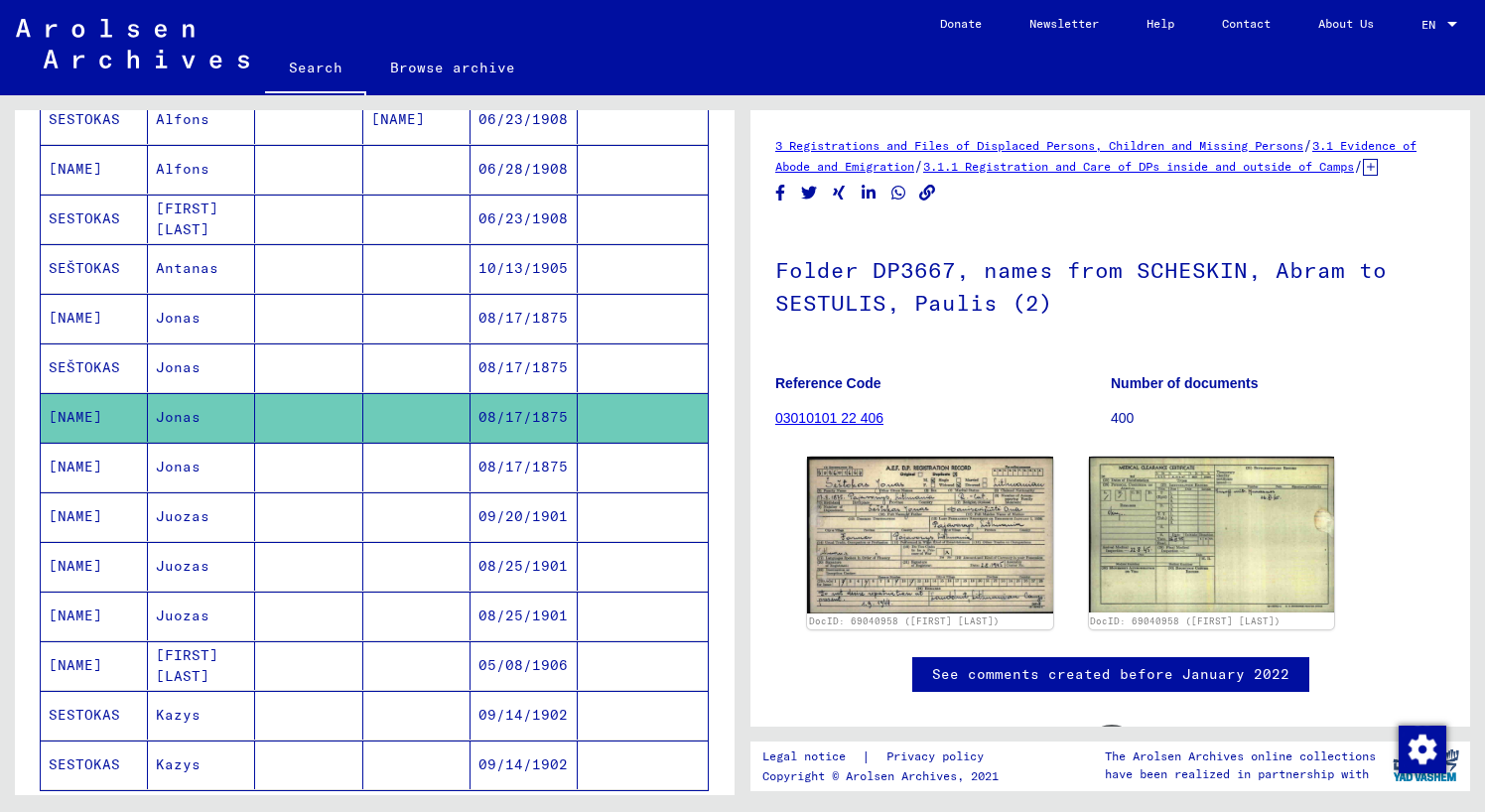click on "[NAME]" at bounding box center (94, 516) 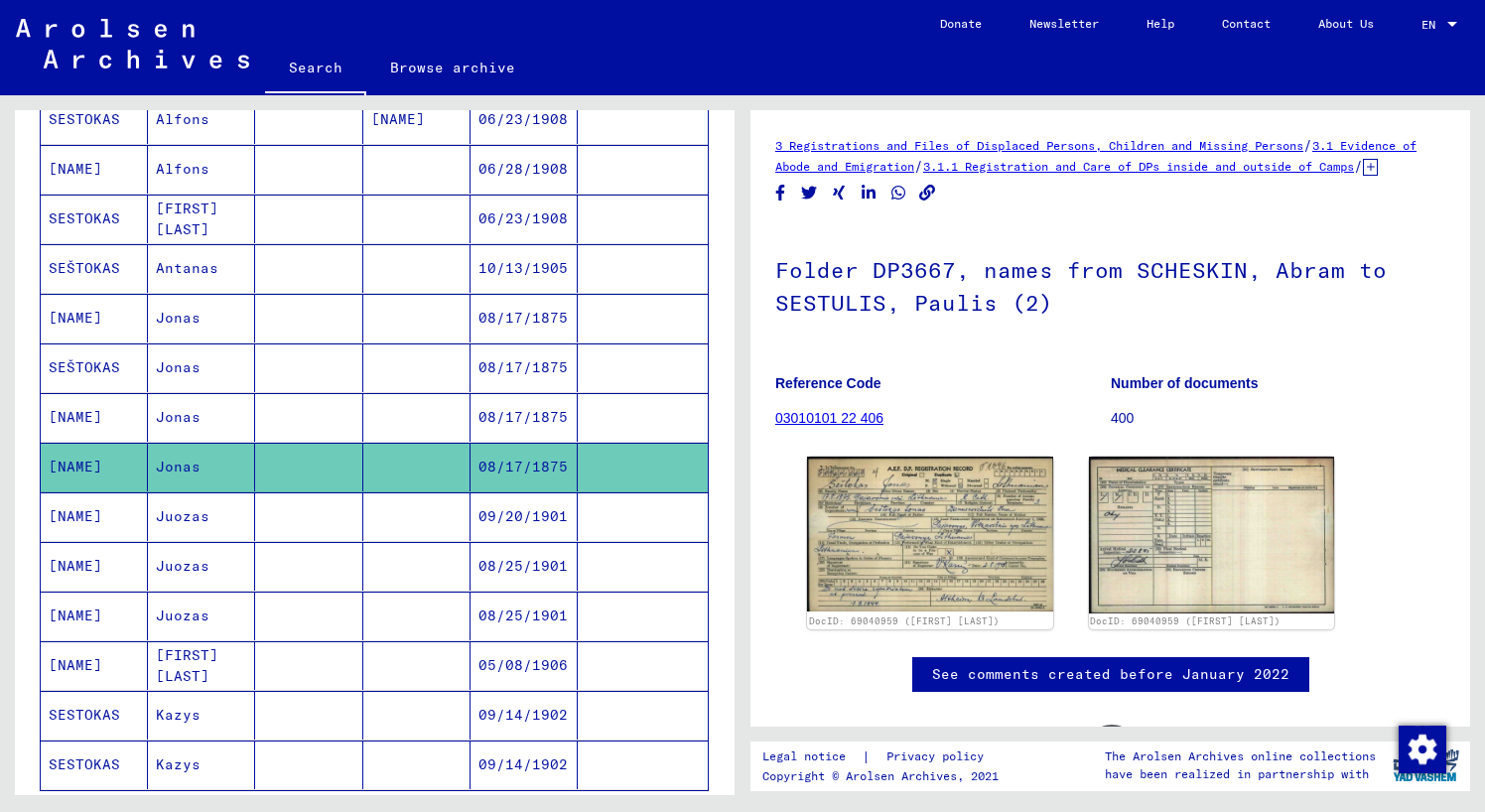 click on "[NAME]" at bounding box center [94, 566] 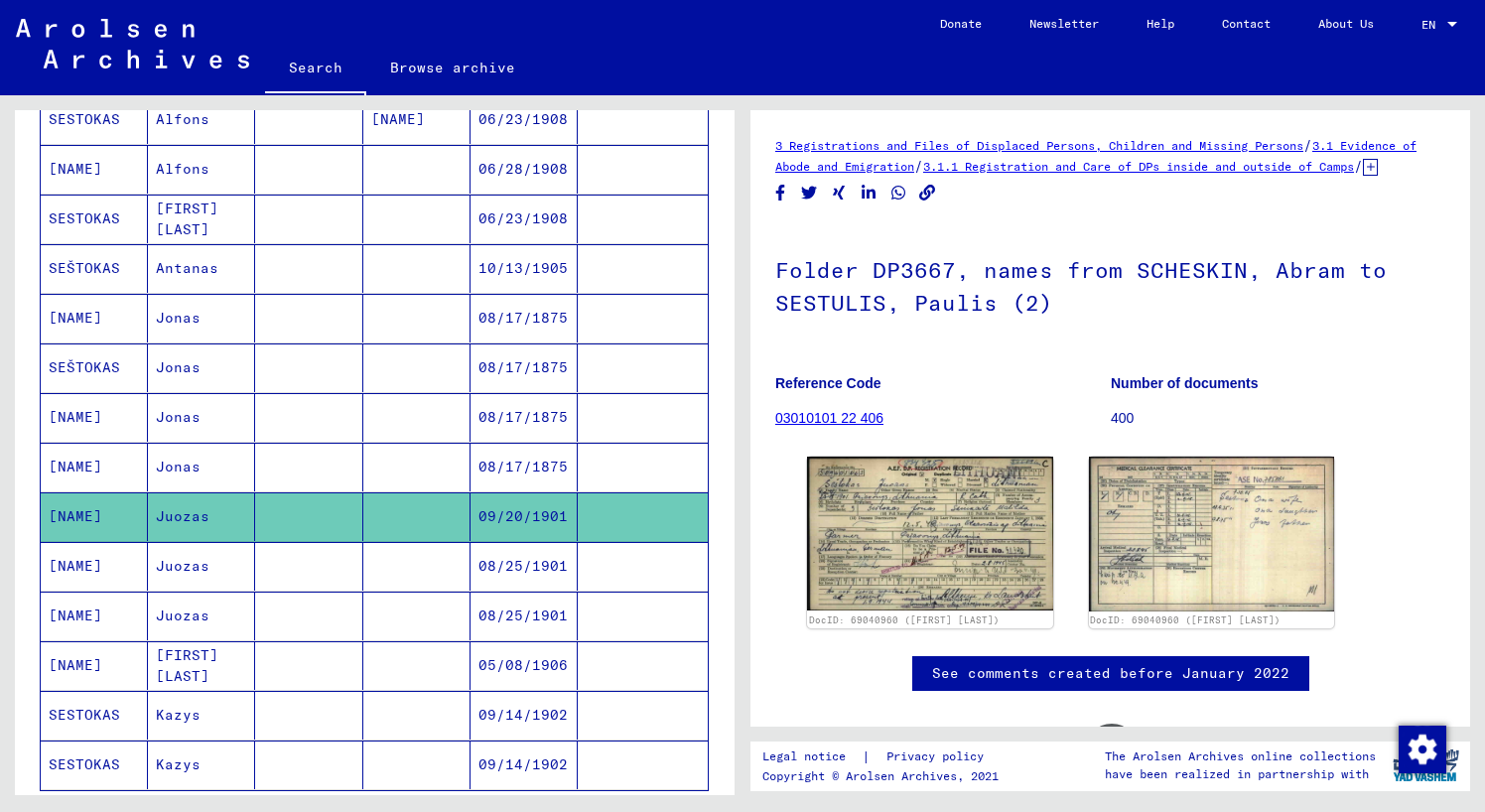 click on "[NAME]" at bounding box center (94, 615) 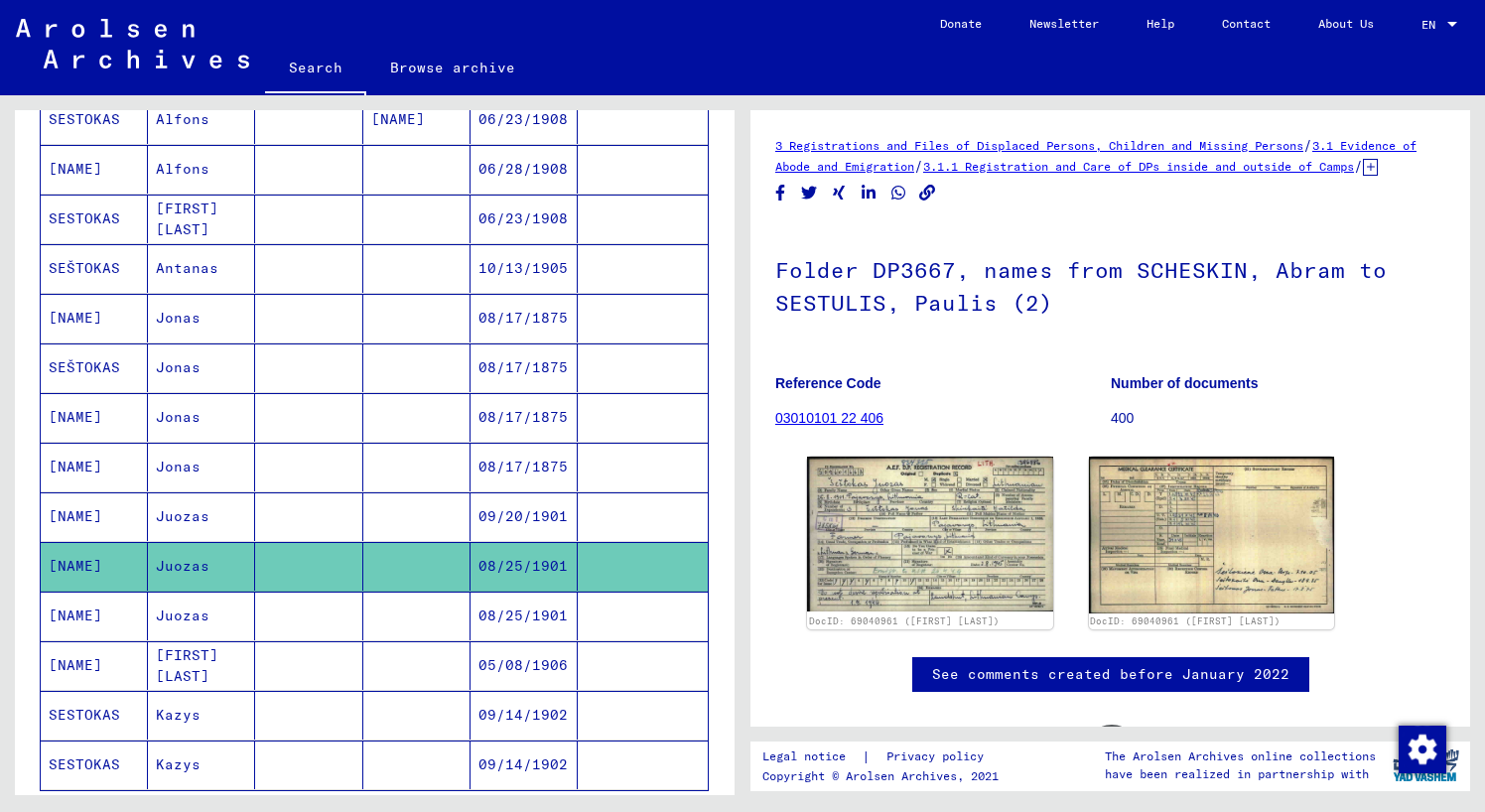 click on "[NAME]" at bounding box center (94, 665) 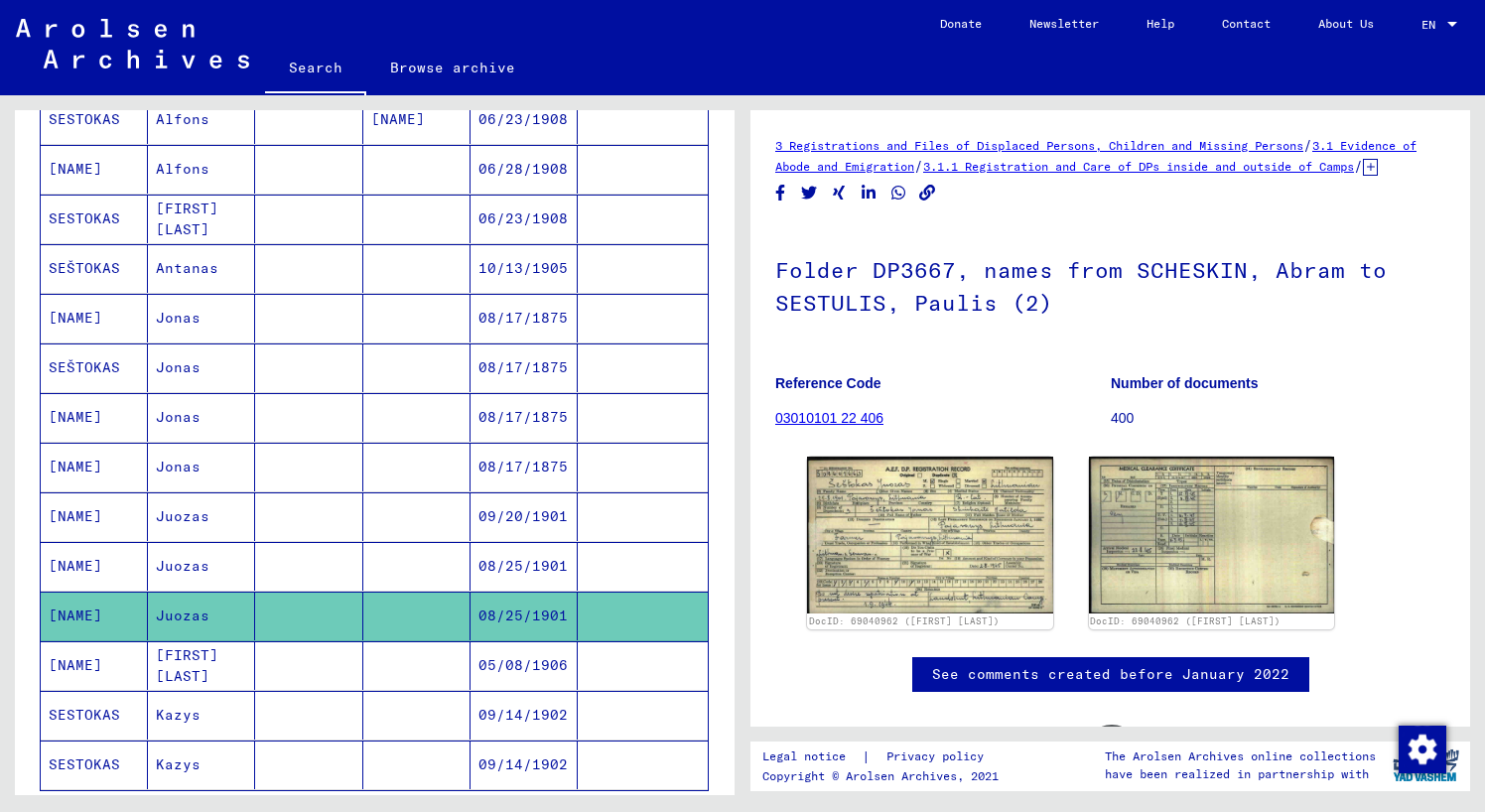 click on "[NAME]" at bounding box center [94, 715] 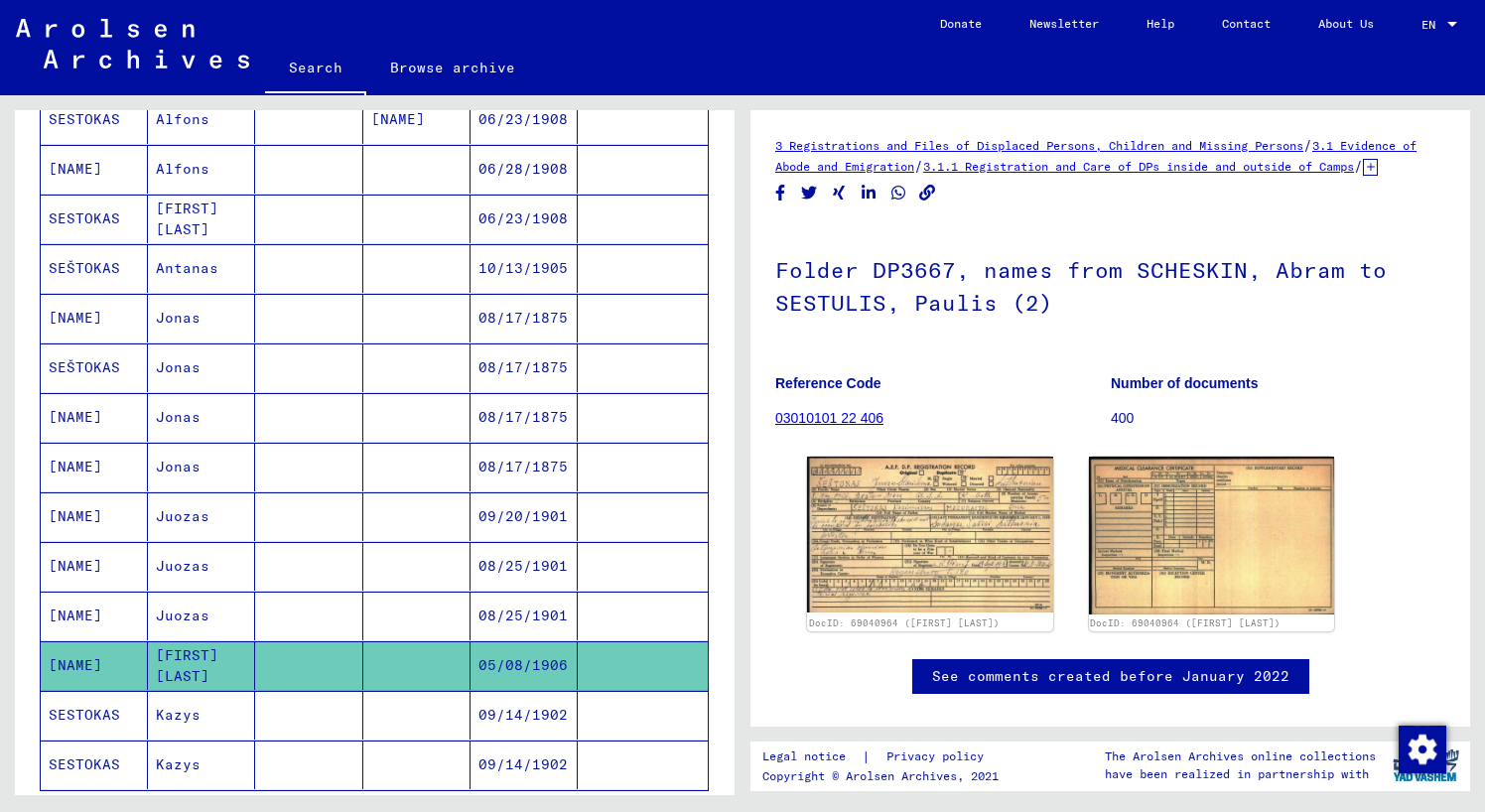 click 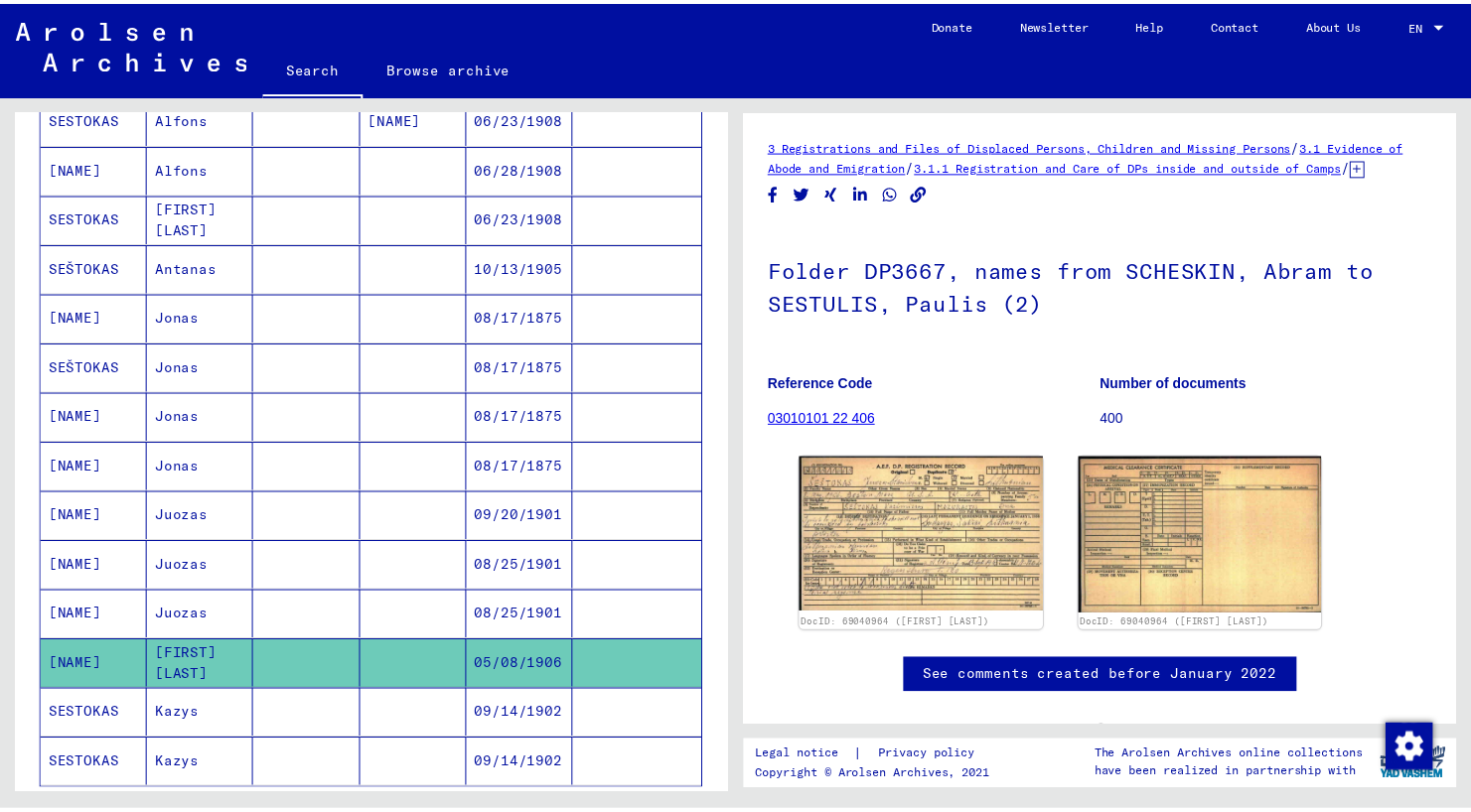 scroll, scrollTop: 0, scrollLeft: 0, axis: both 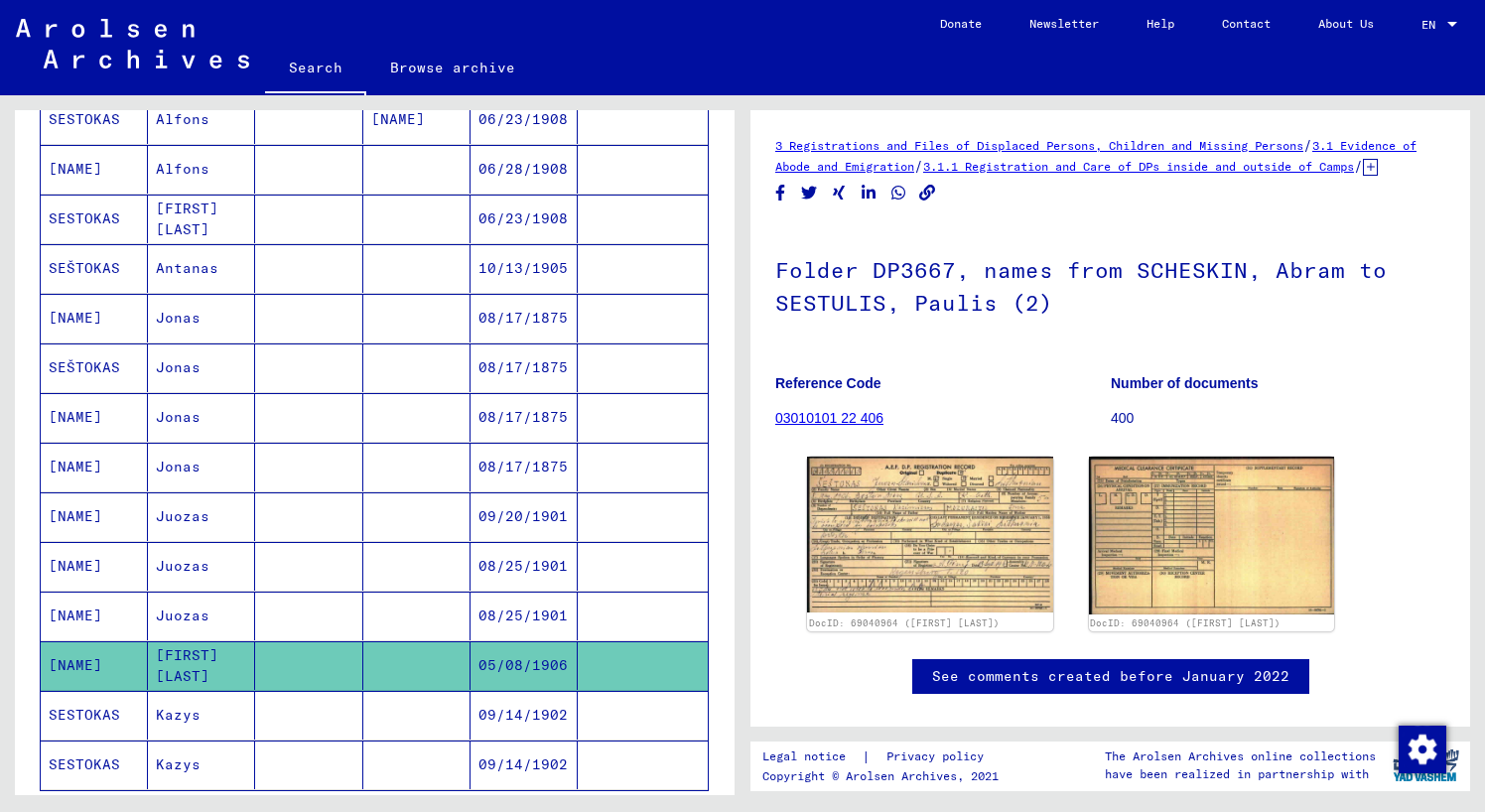 click on "09/14/1902" at bounding box center (524, 764) 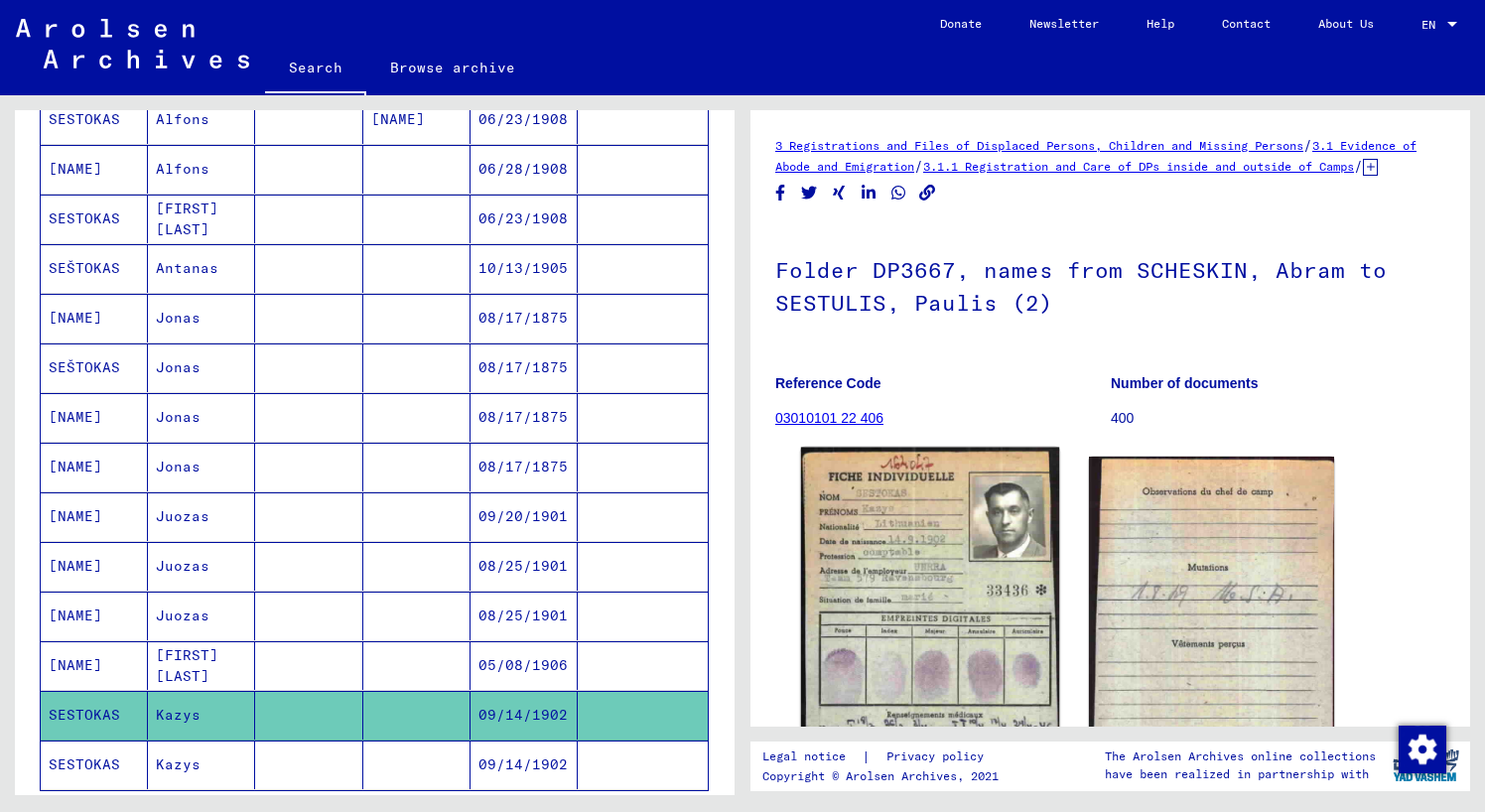 click 